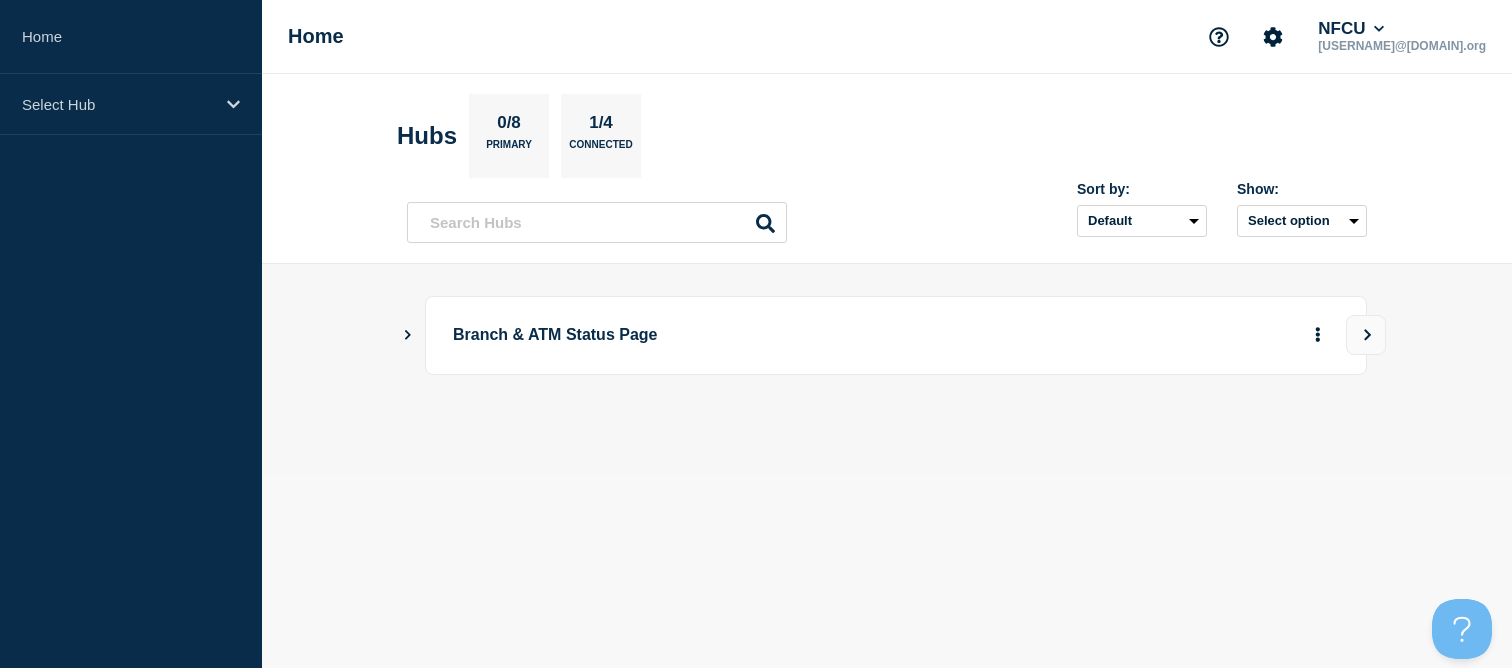 scroll, scrollTop: 0, scrollLeft: 0, axis: both 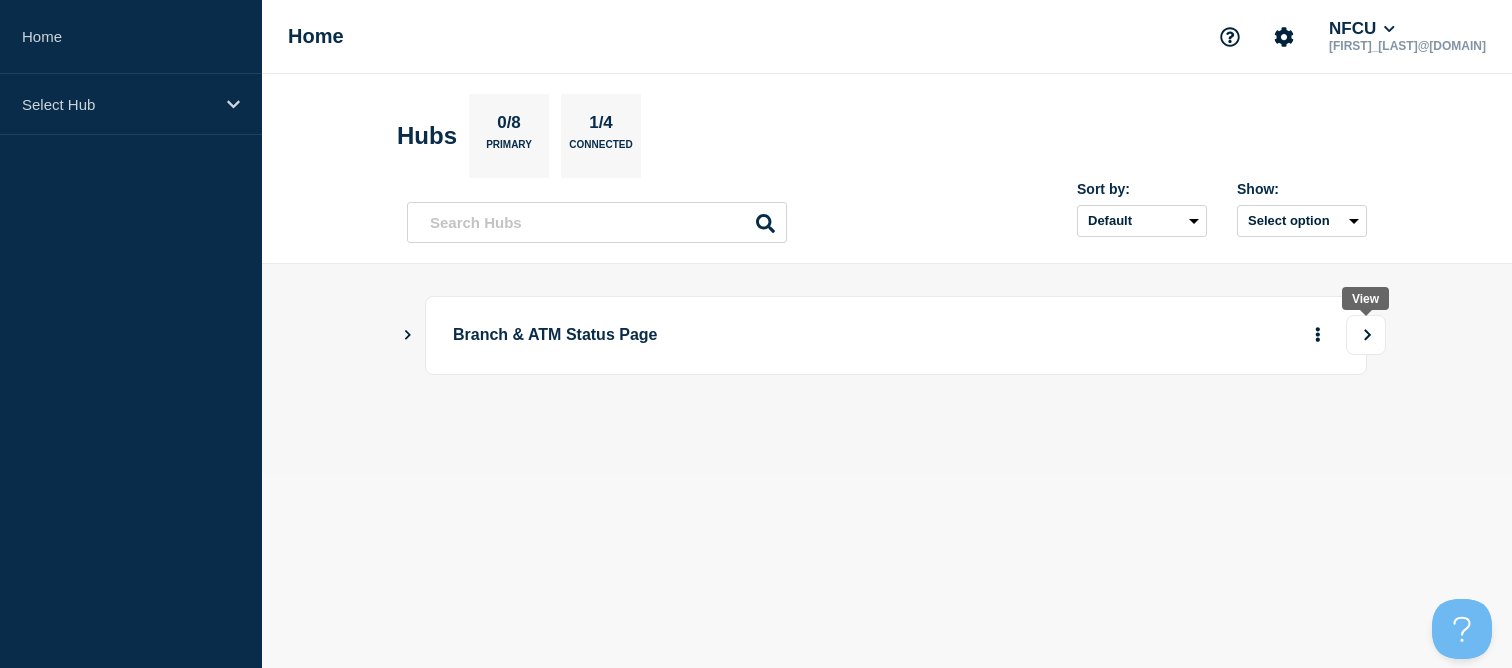 click 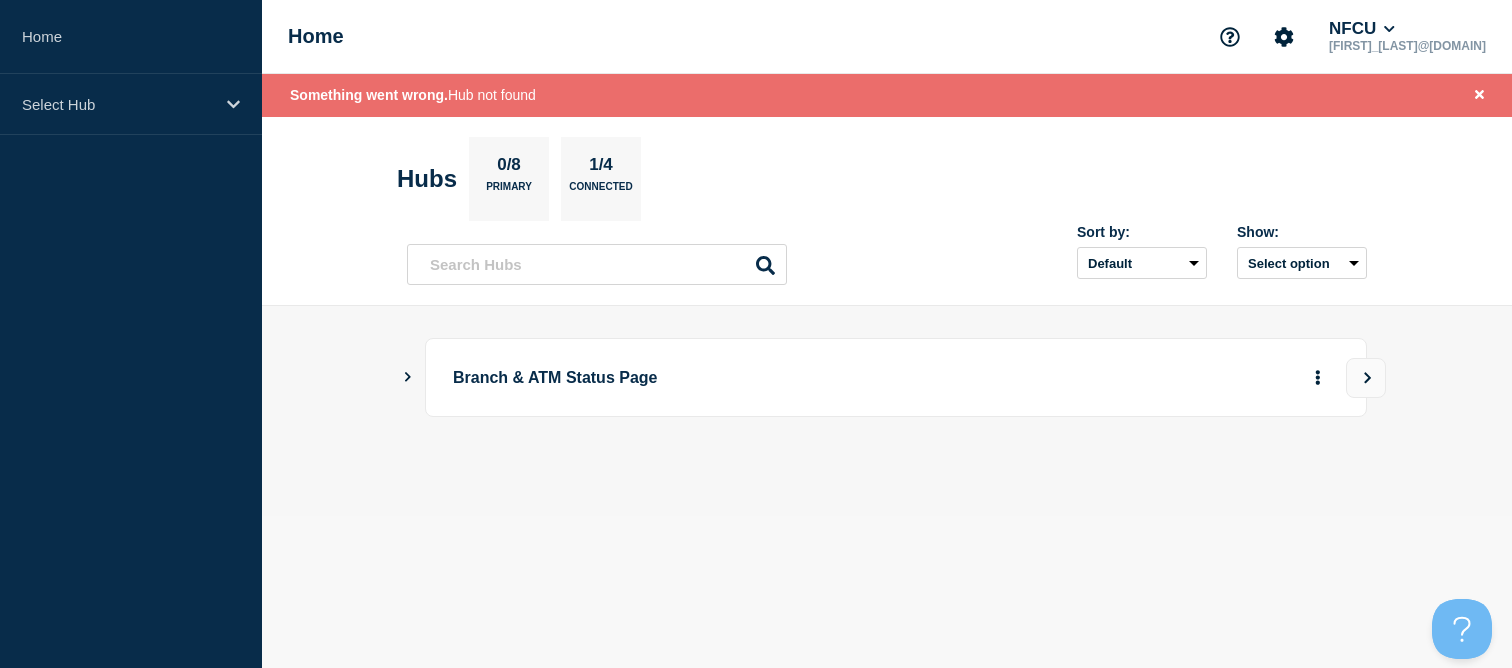 click 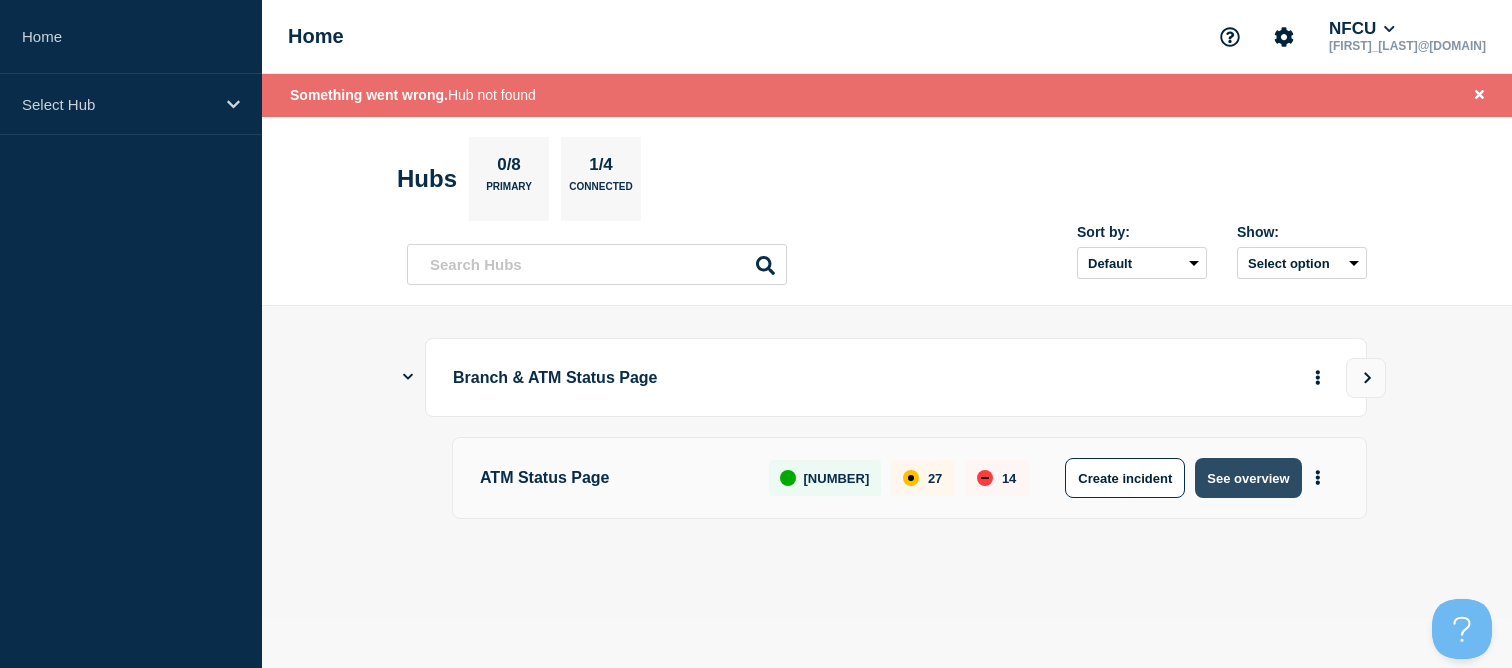 click on "See overview" at bounding box center (1248, 478) 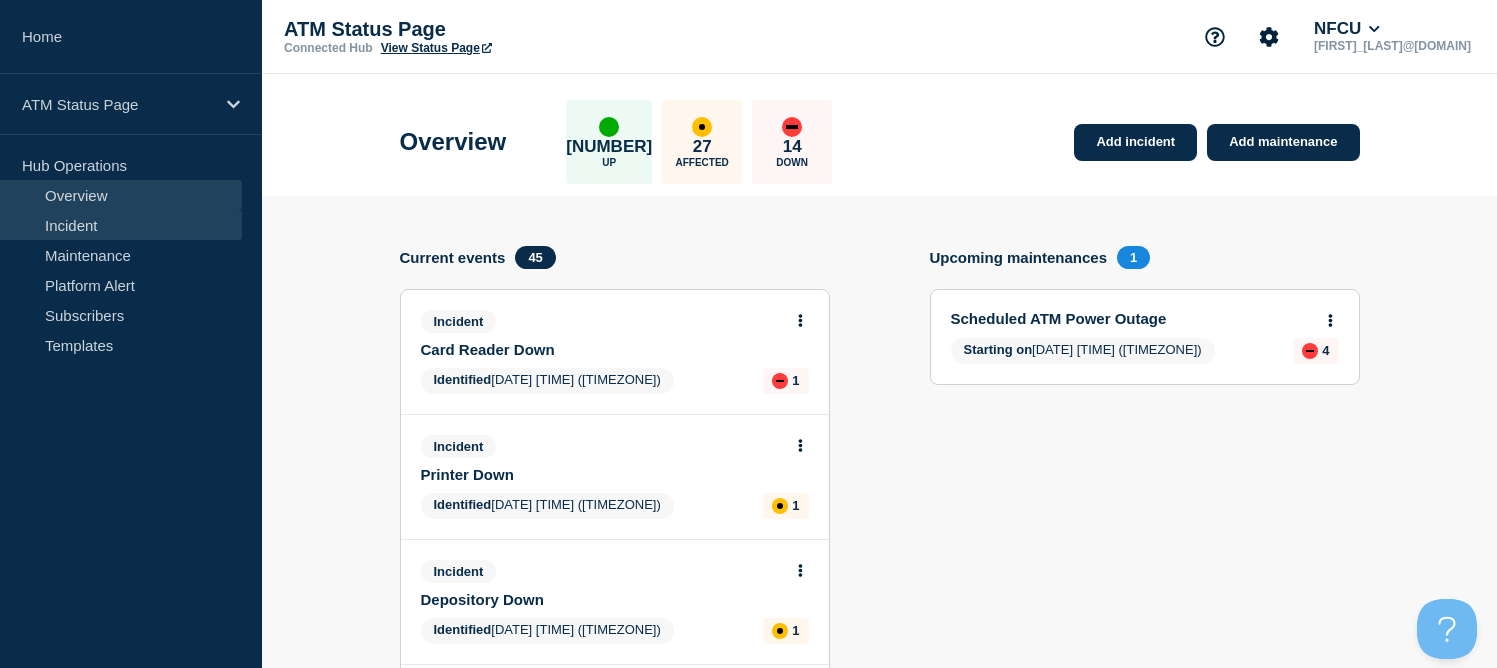 click on "Incident" at bounding box center (121, 225) 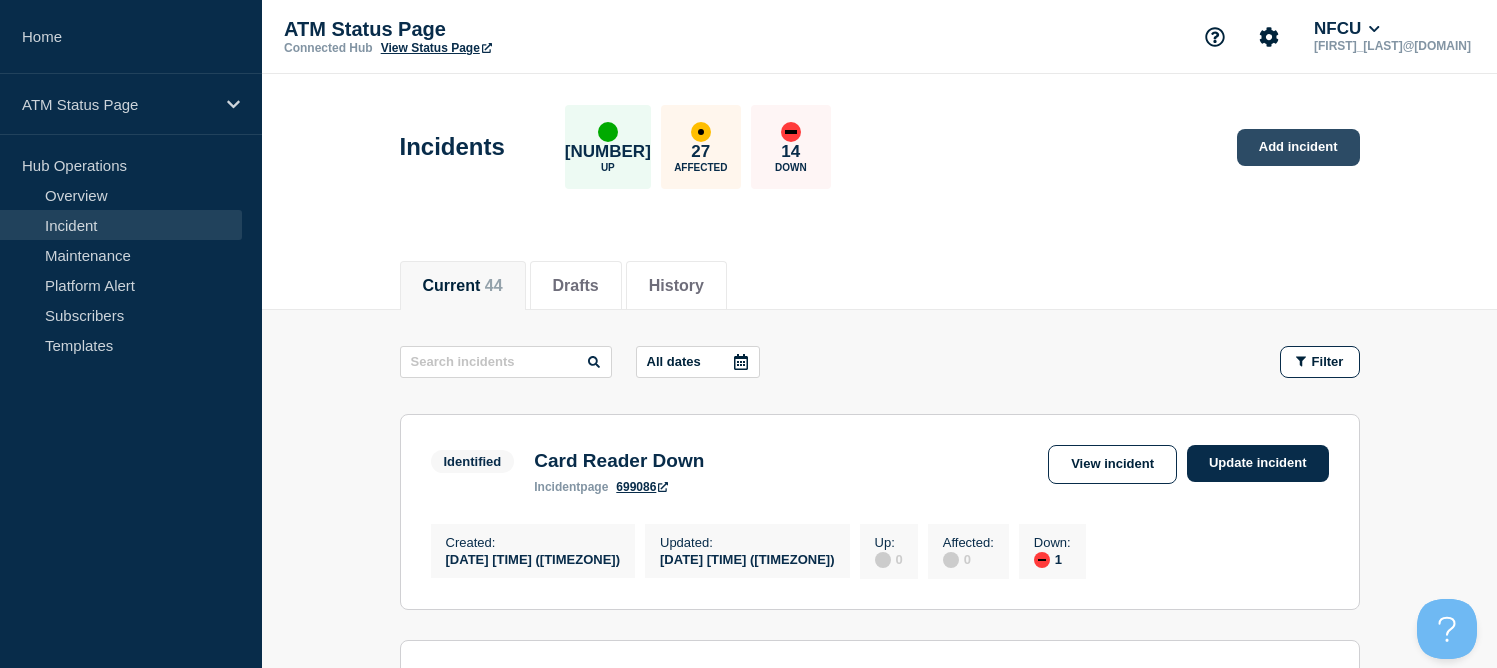 click on "Add incident" 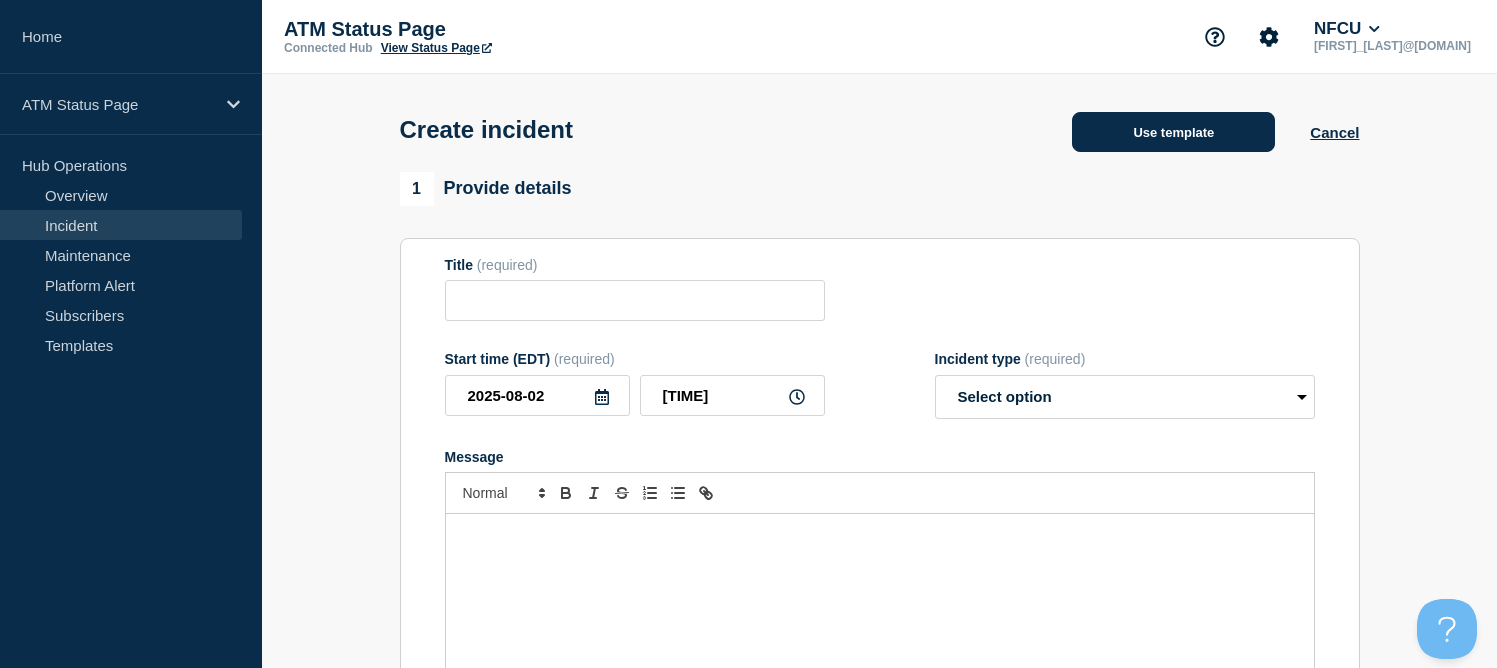 click on "Use template" at bounding box center [1173, 132] 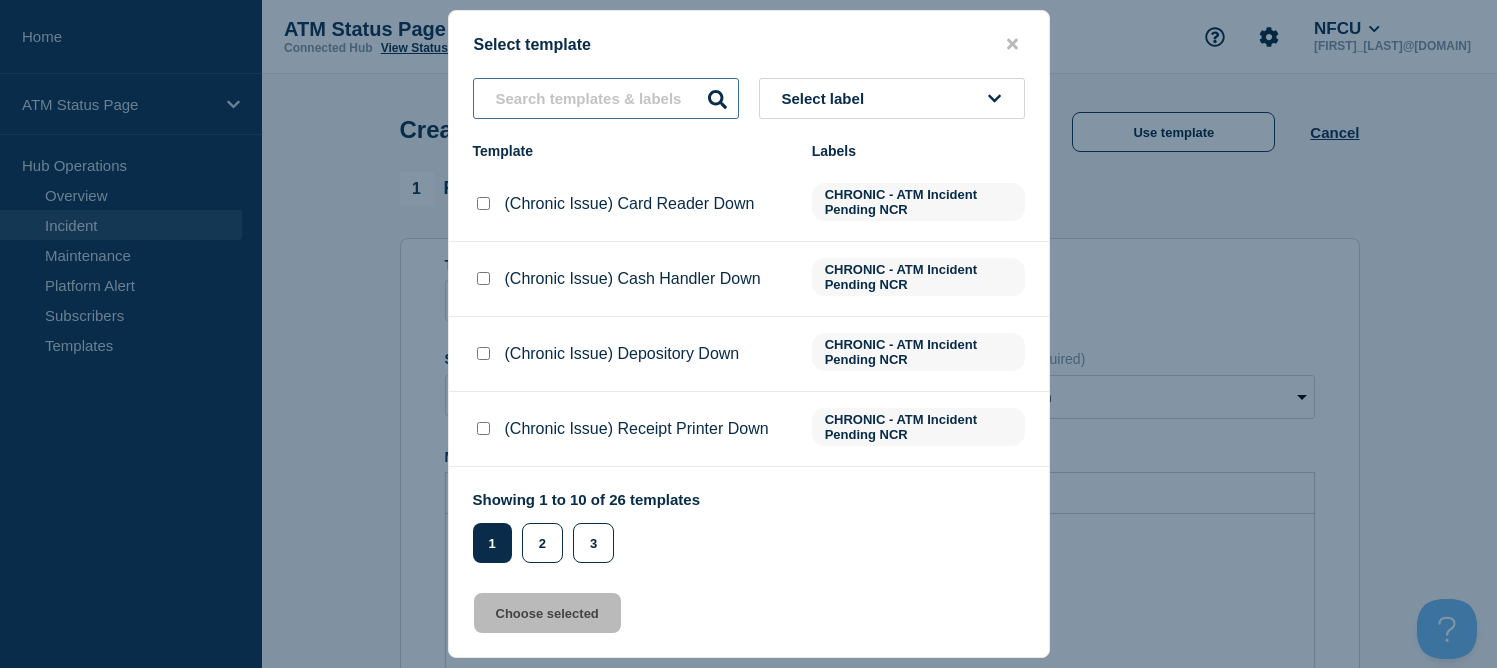 click at bounding box center [606, 98] 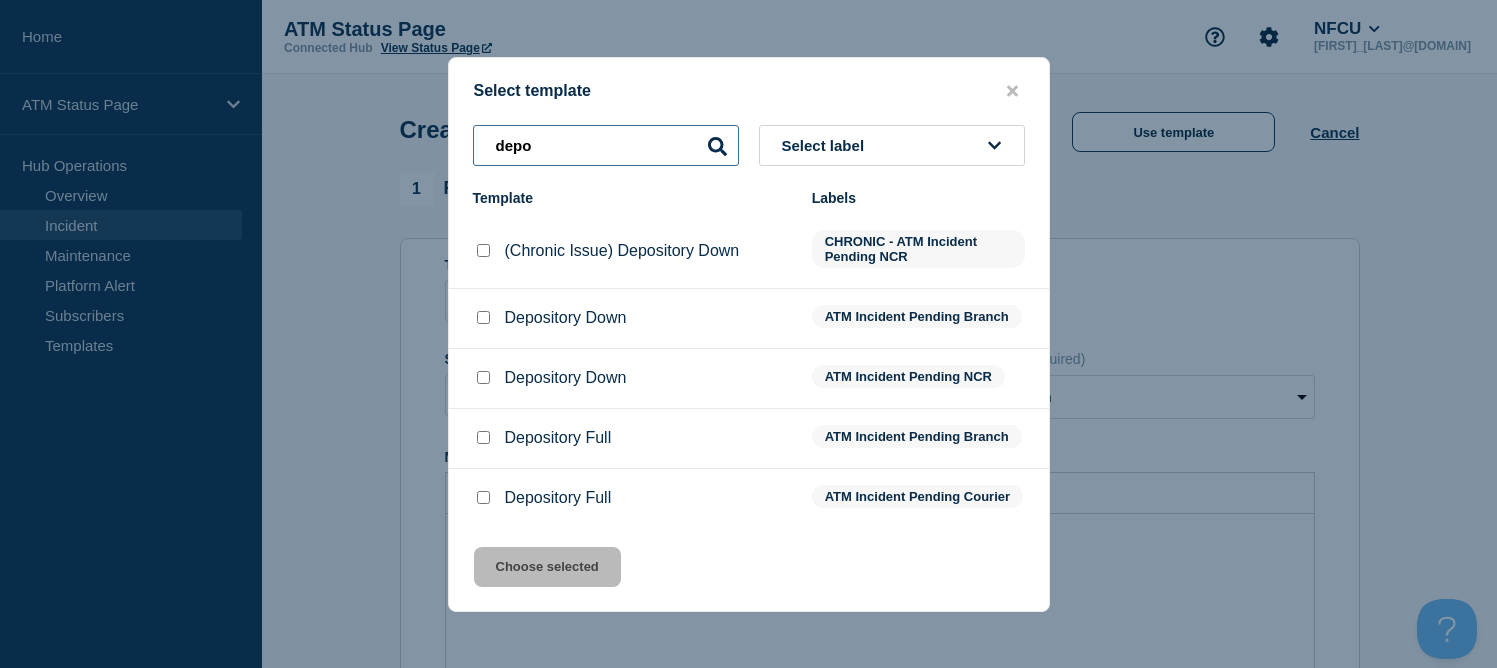 type on "depo" 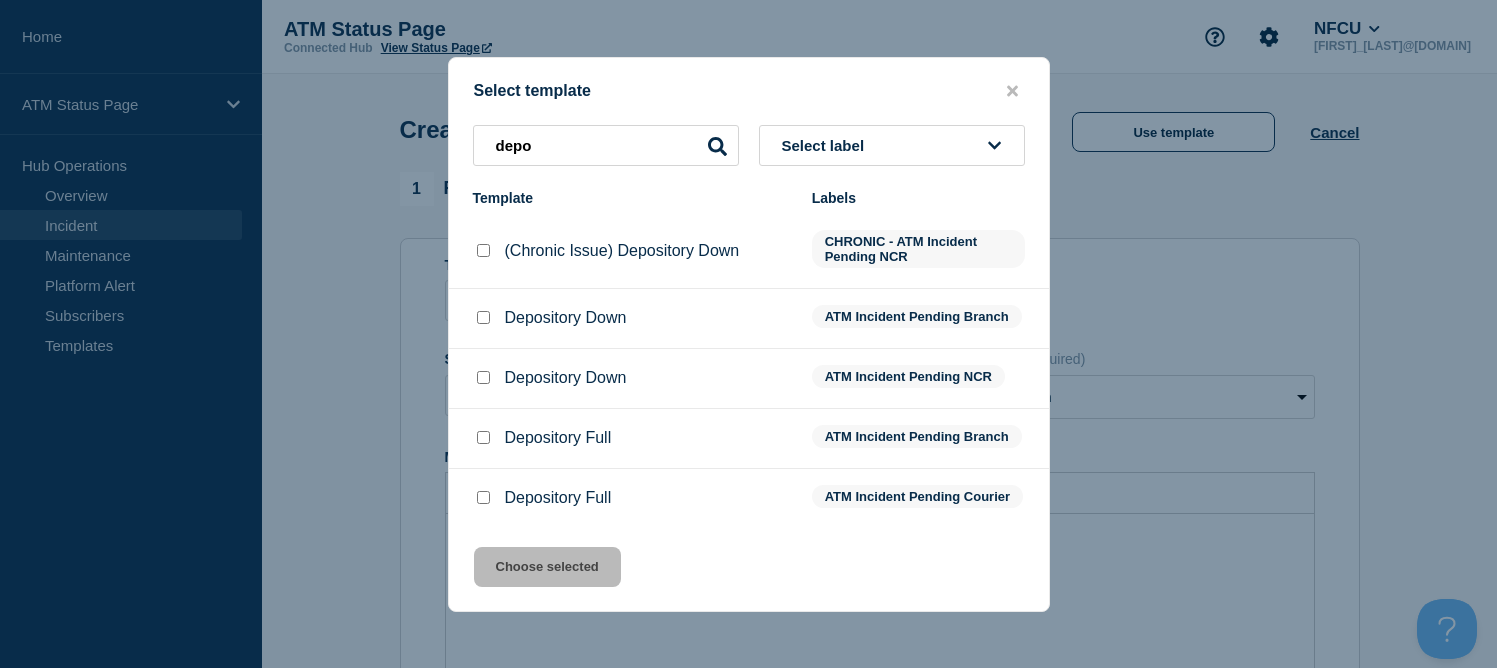 click at bounding box center (483, 317) 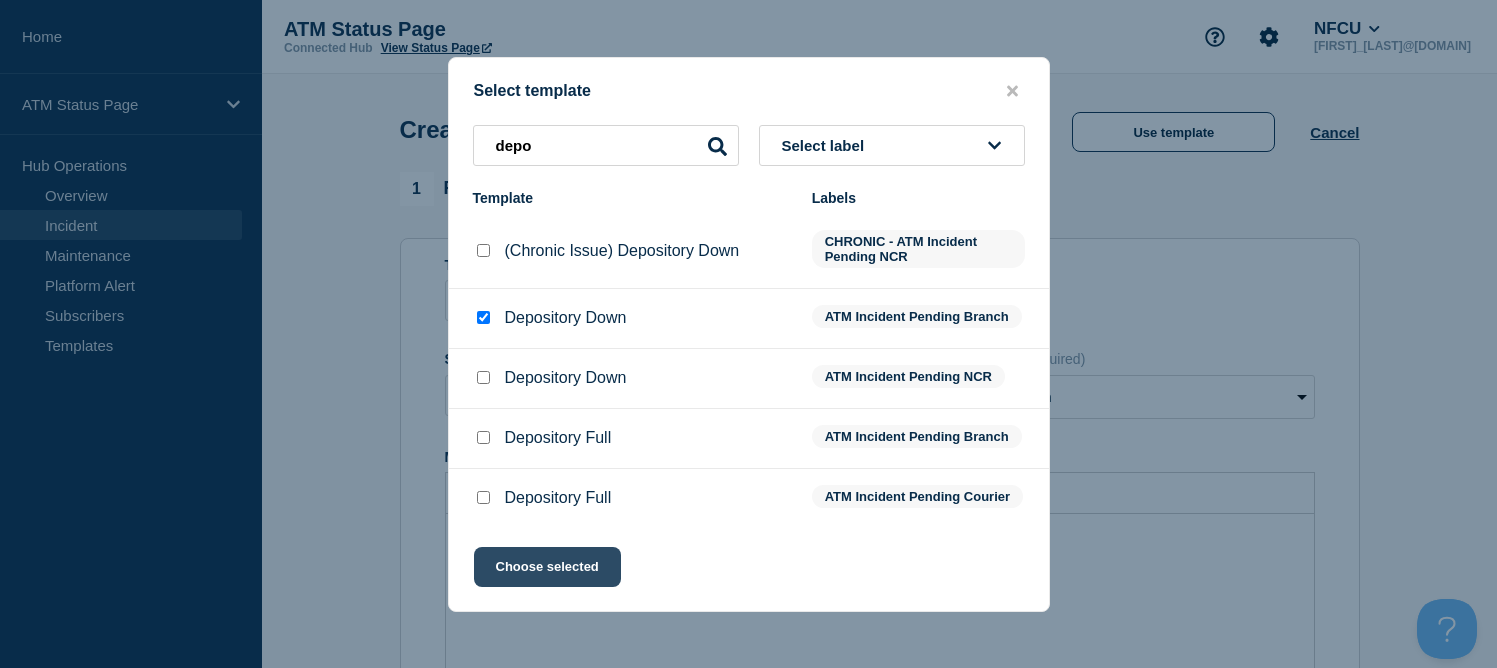 click on "Choose selected" 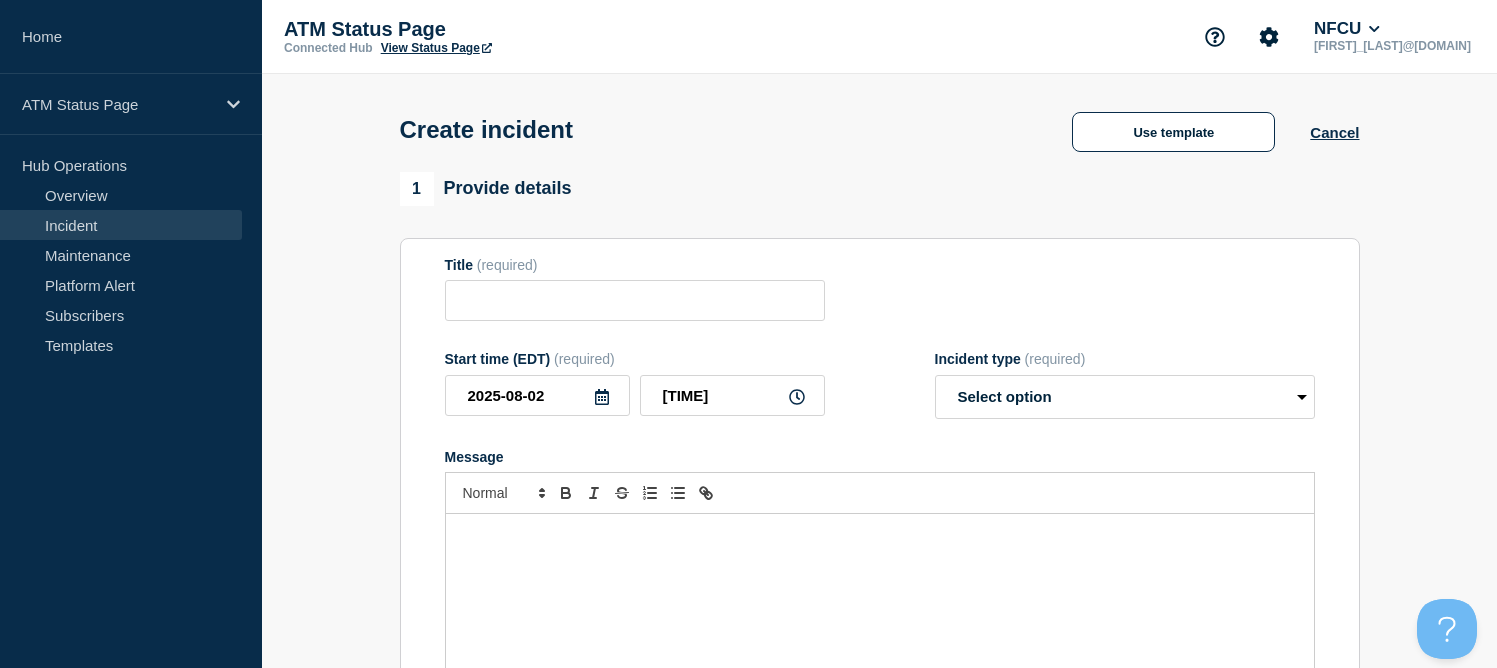 type on "Depository Down" 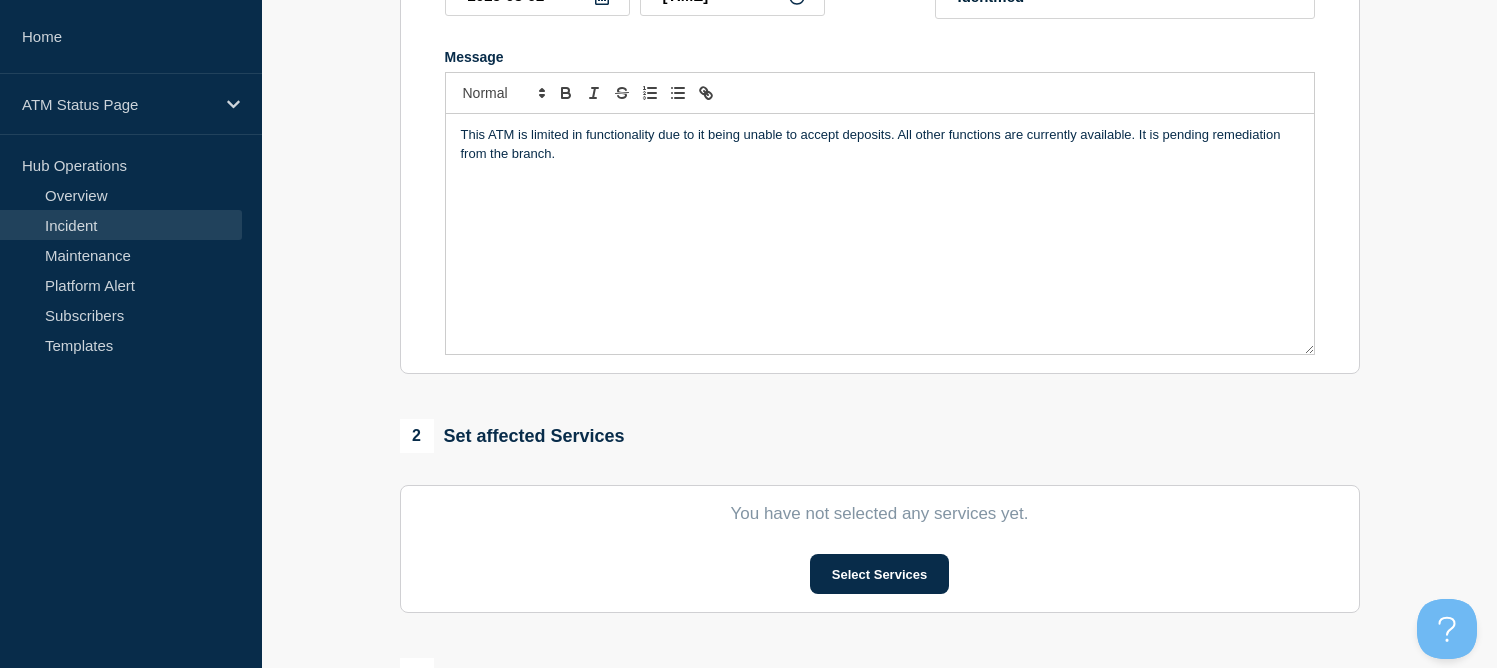 scroll, scrollTop: 700, scrollLeft: 0, axis: vertical 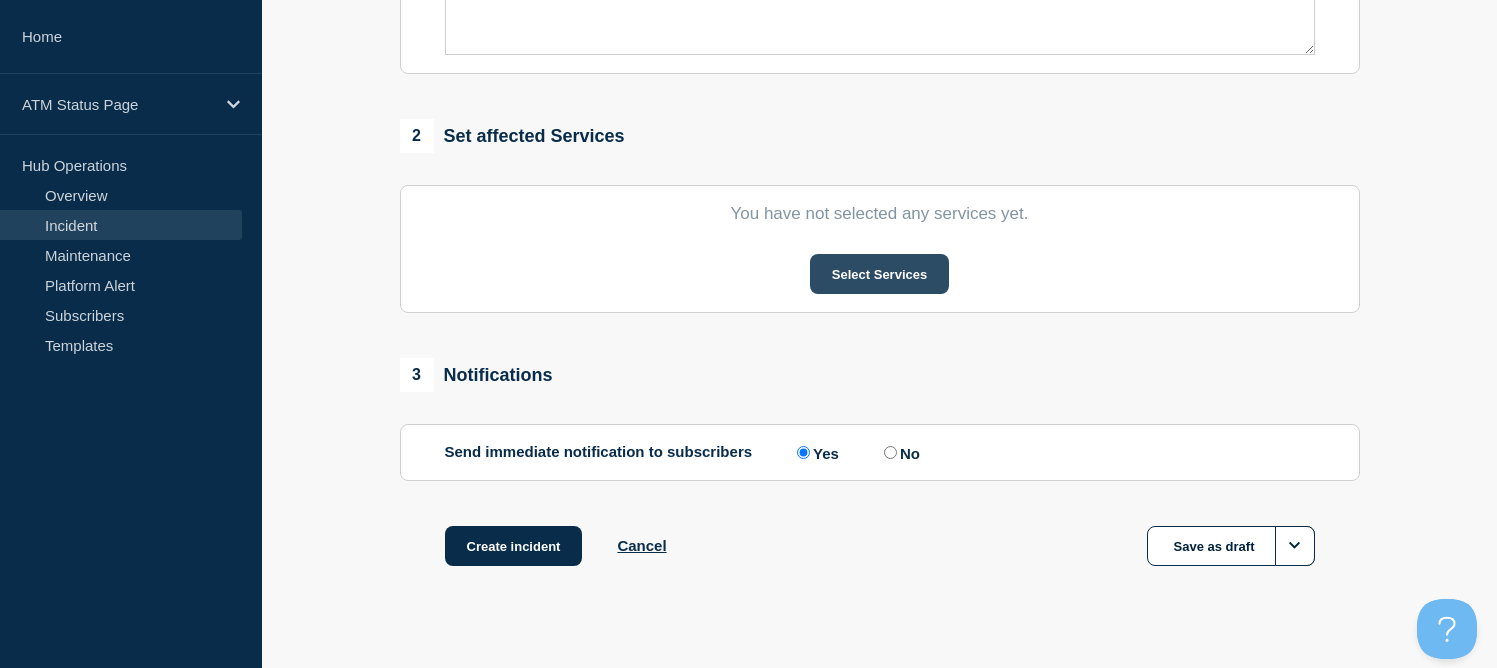 click on "Select Services" at bounding box center (879, 274) 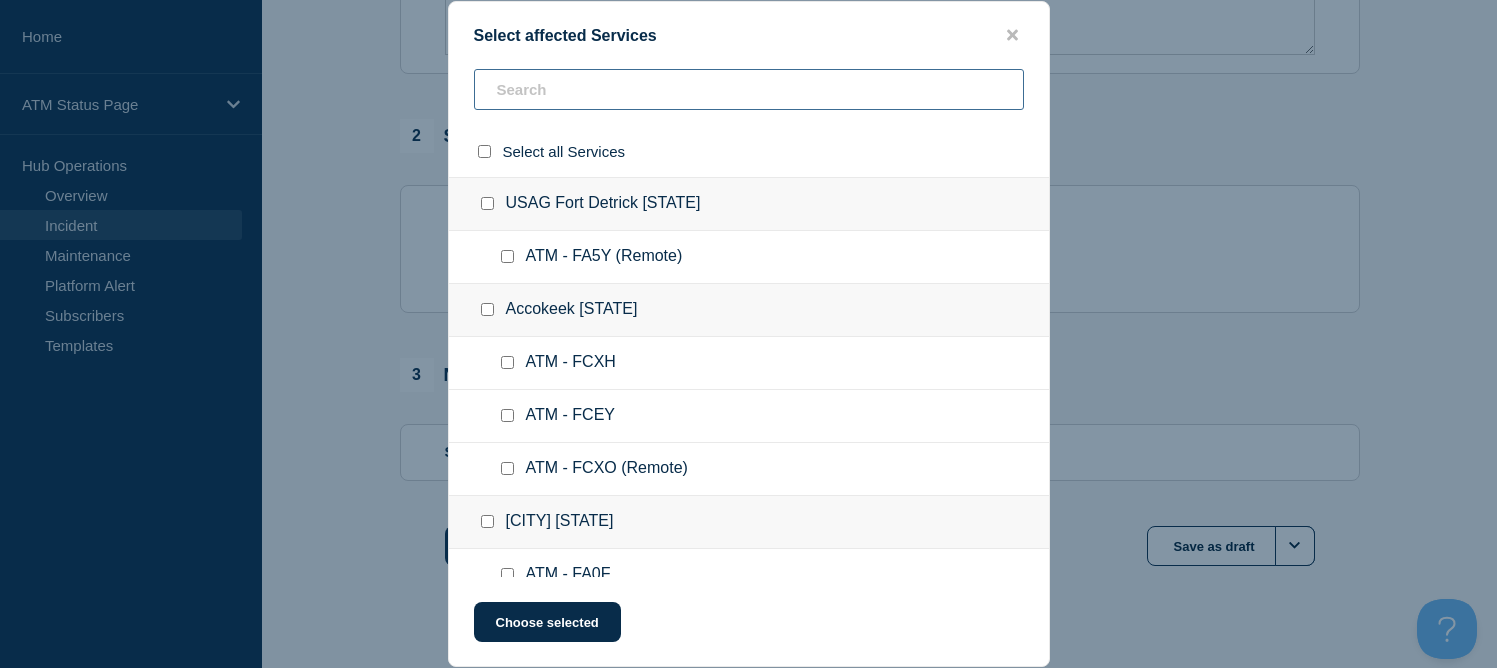 click at bounding box center [749, 89] 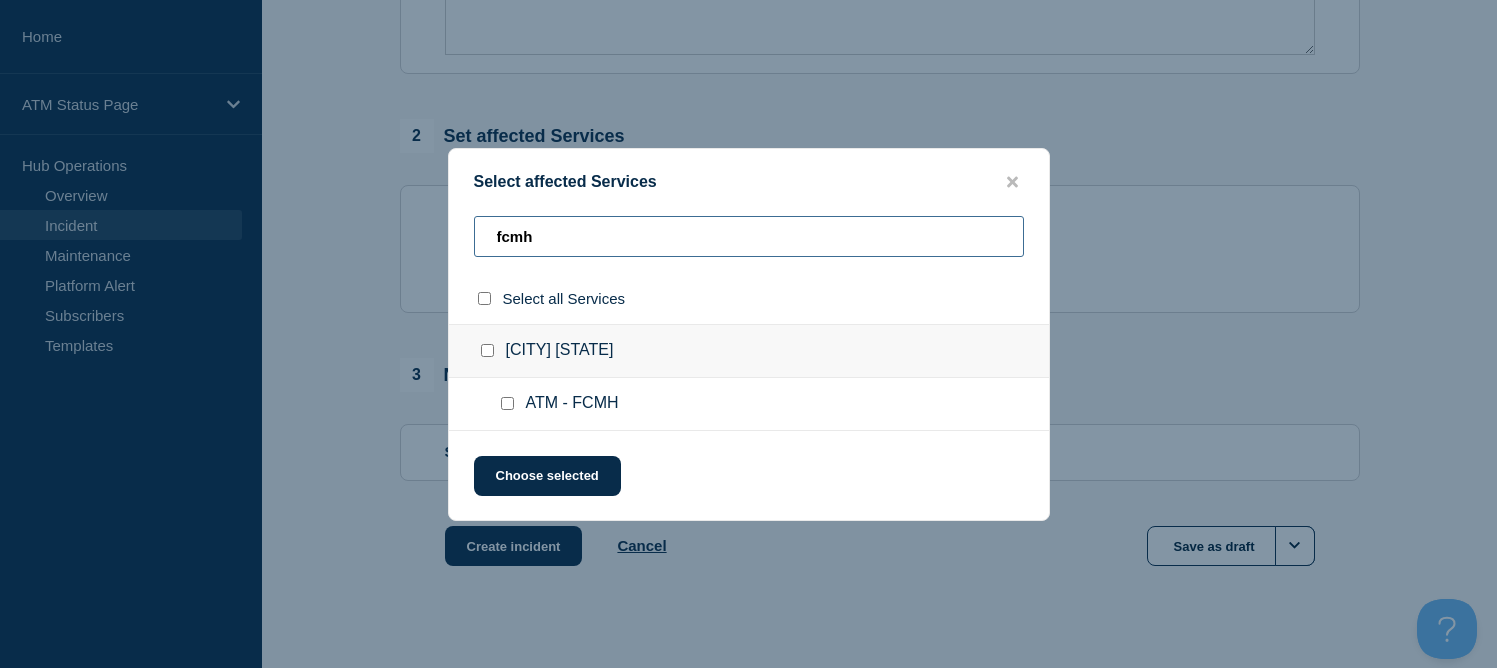type on "fcmh" 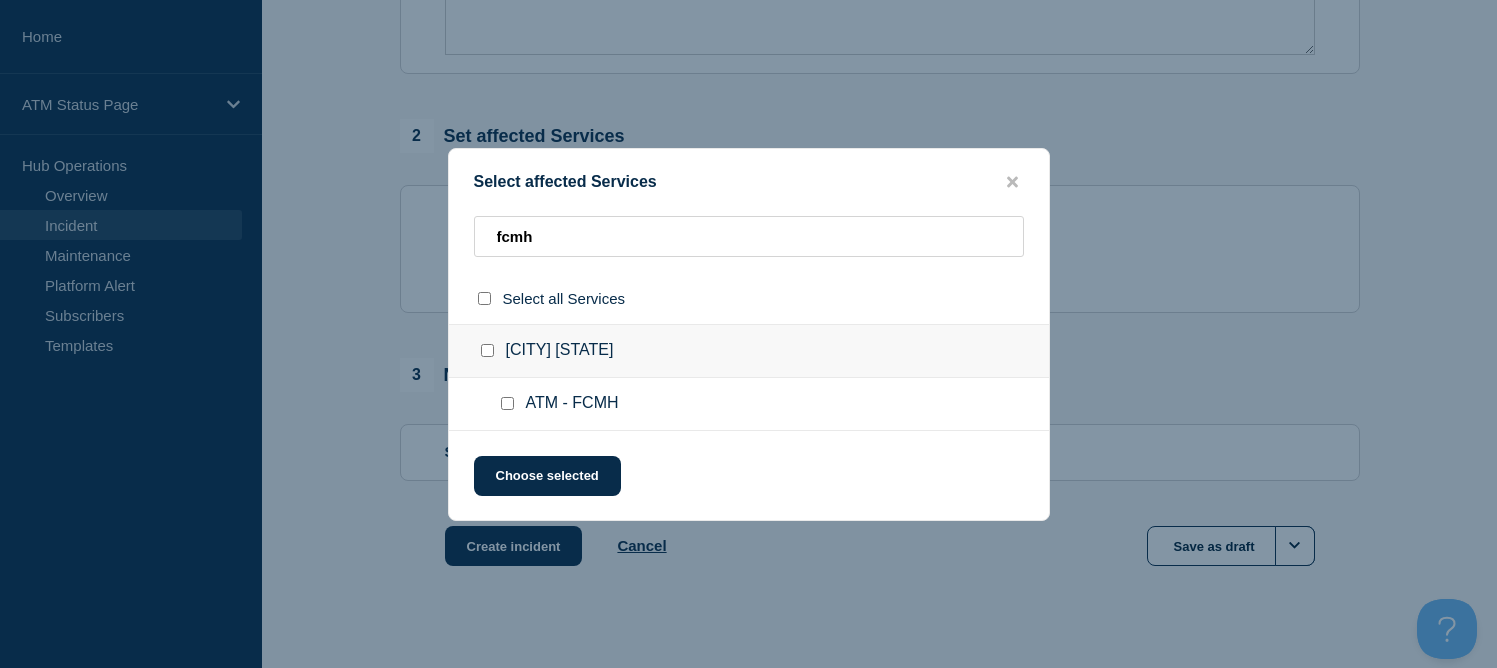 click at bounding box center (487, 350) 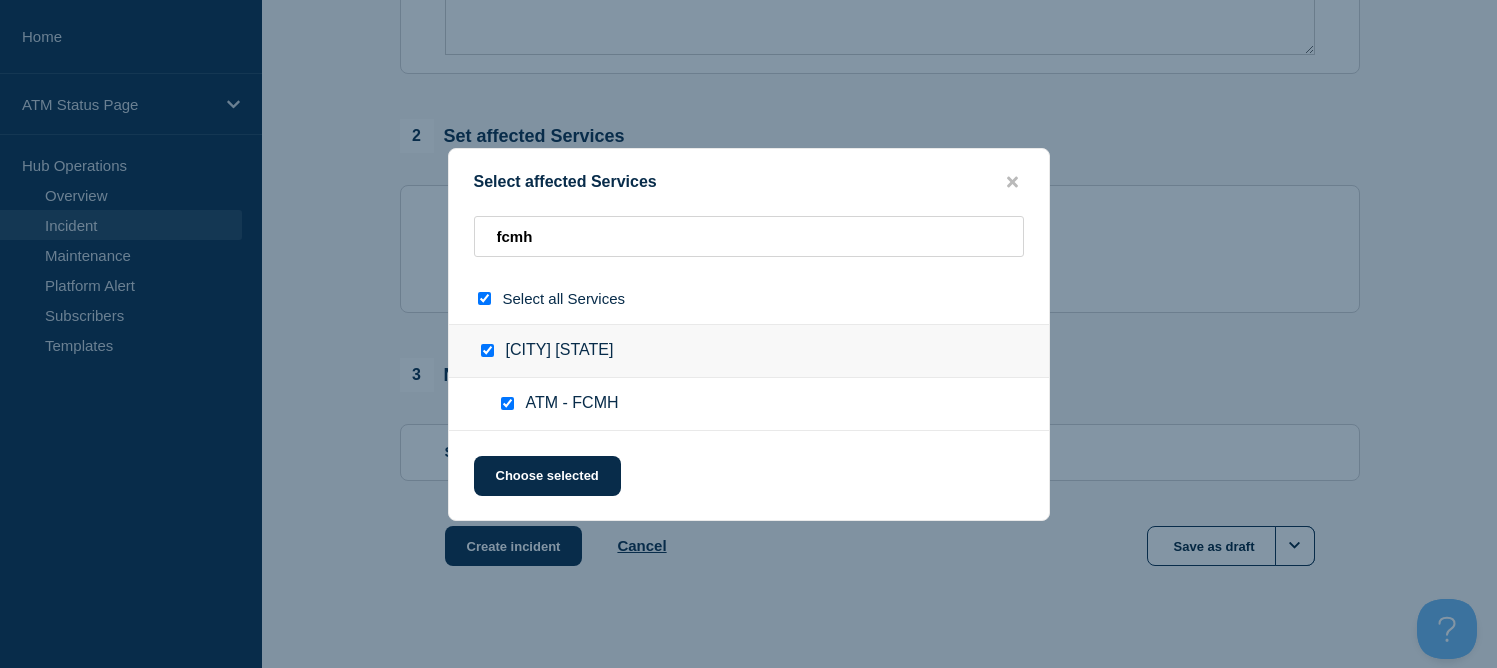 checkbox on "true" 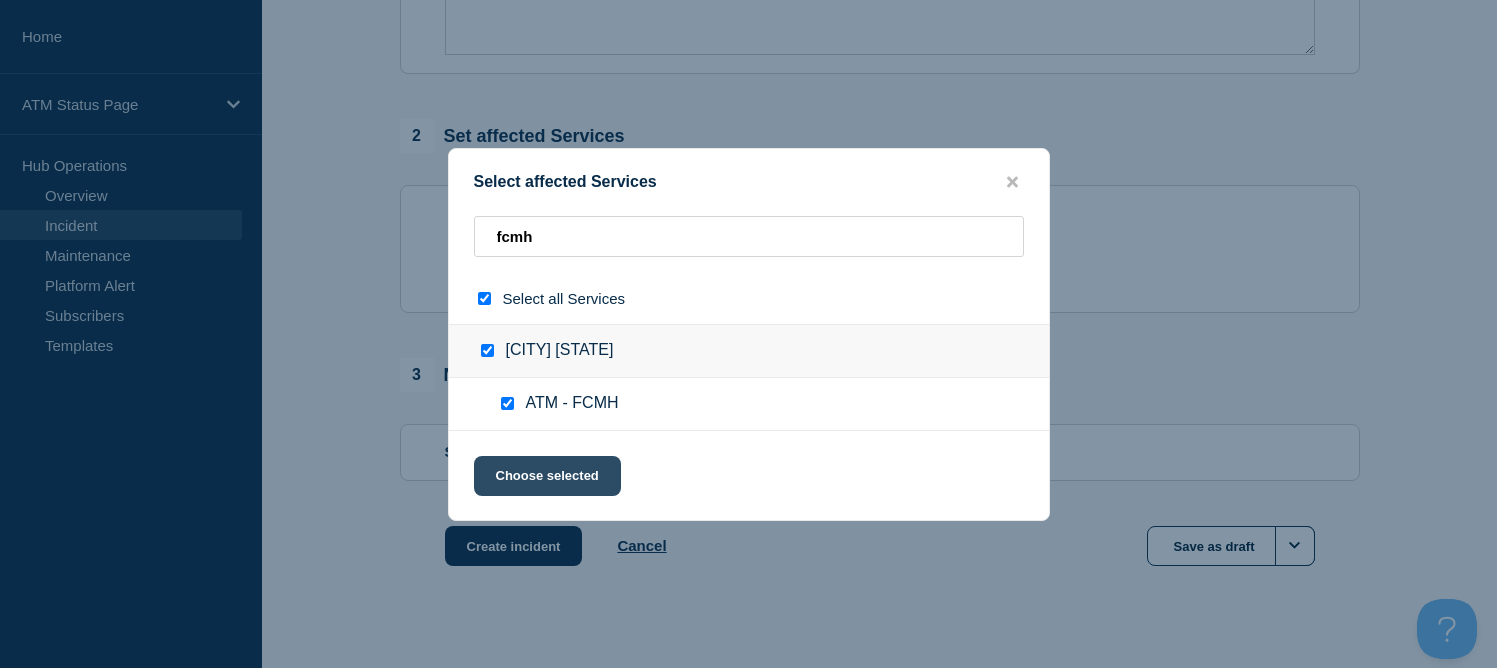 click on "Choose selected" 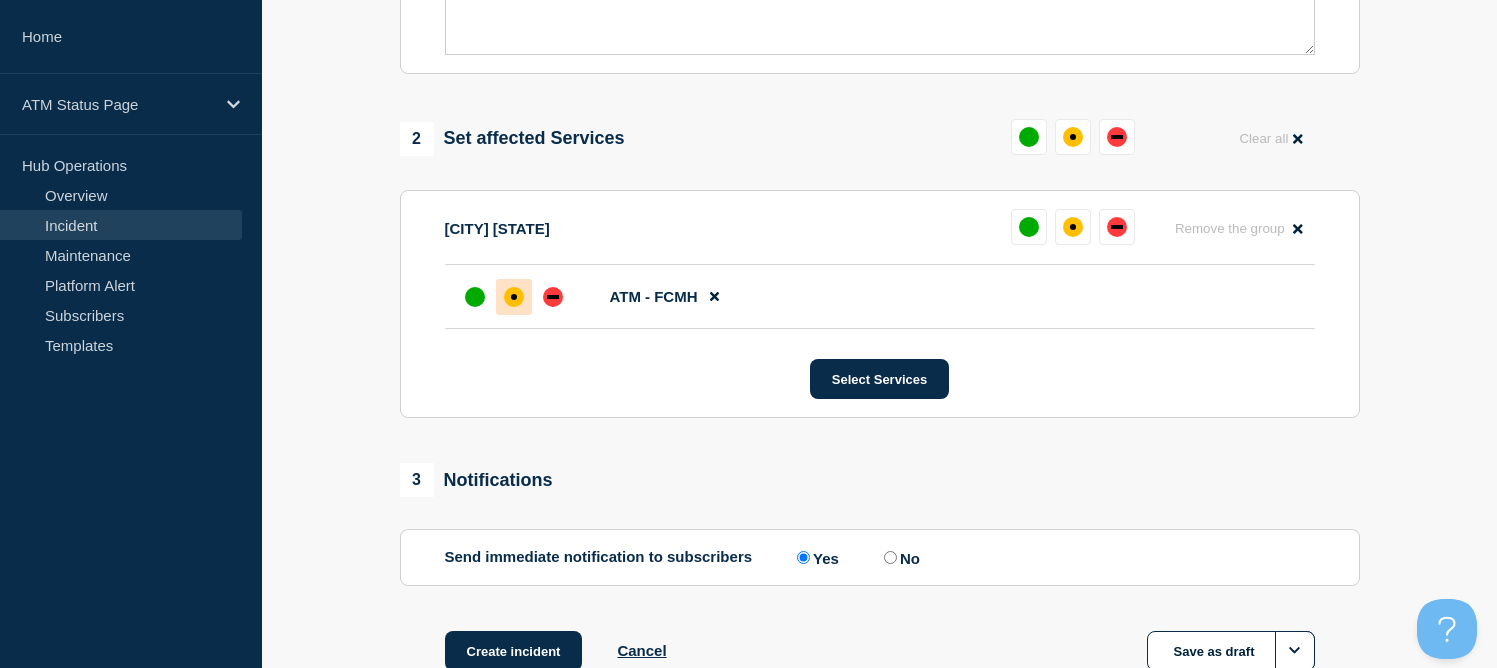 click at bounding box center (514, 297) 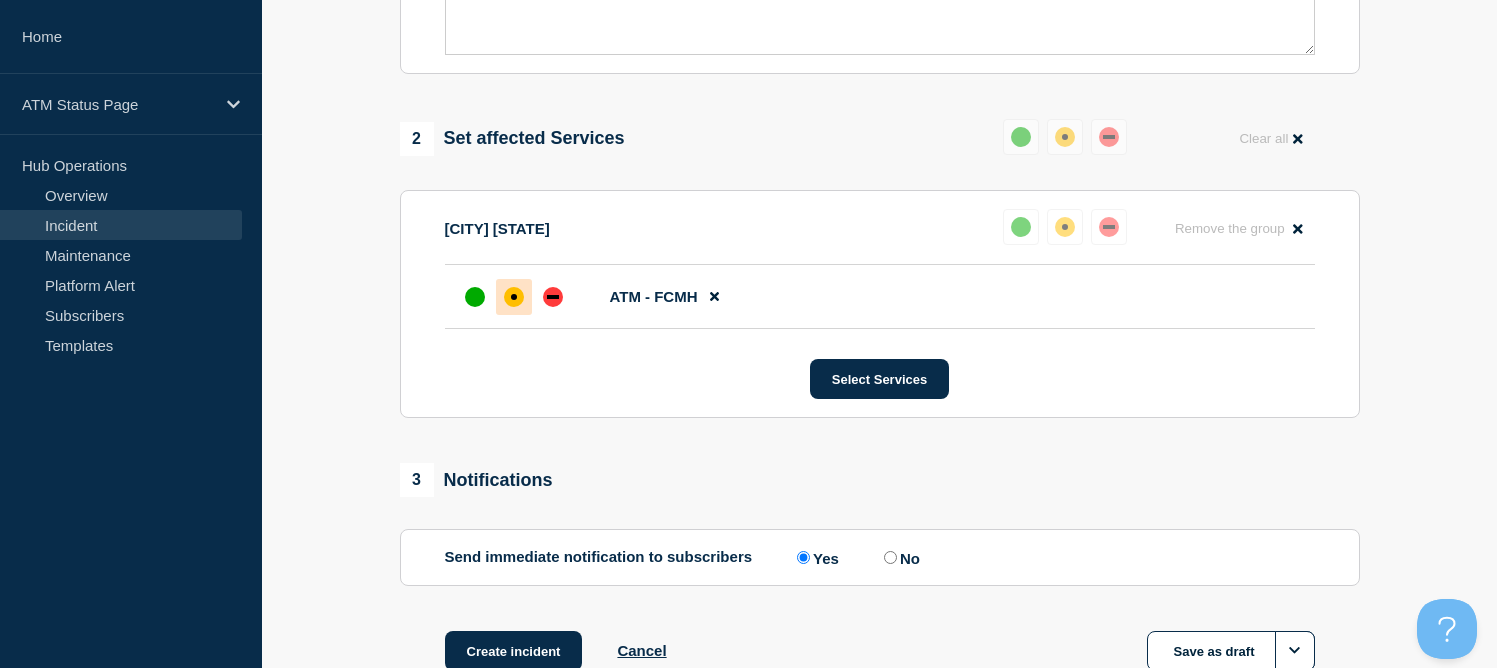 scroll, scrollTop: 838, scrollLeft: 0, axis: vertical 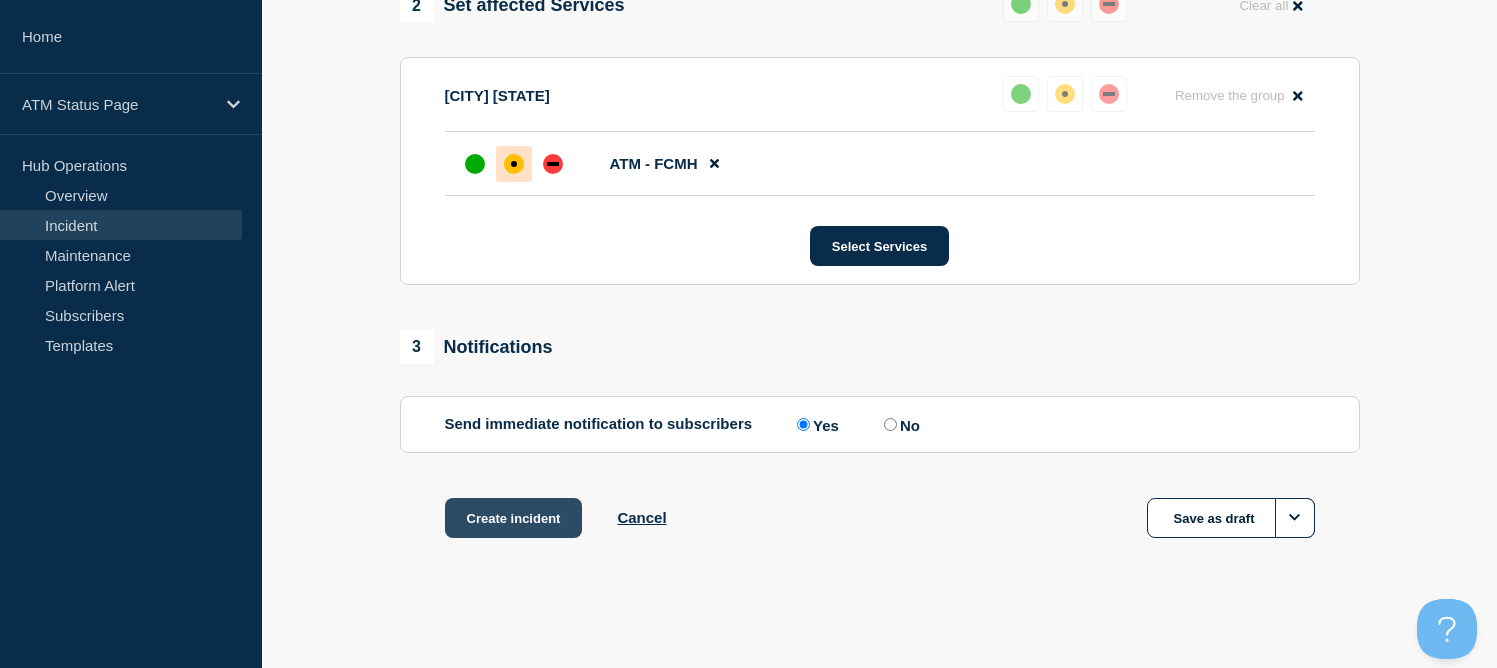click on "Create incident" at bounding box center (514, 518) 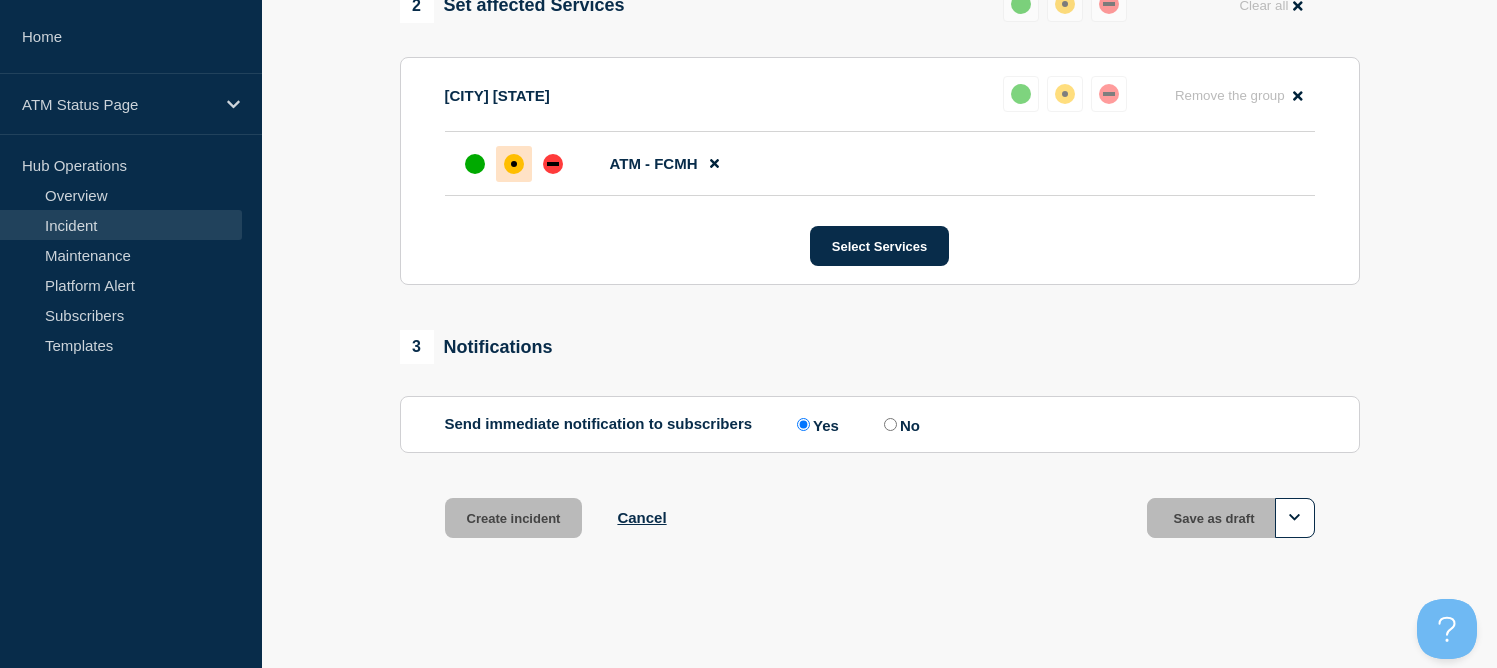 scroll, scrollTop: 0, scrollLeft: 0, axis: both 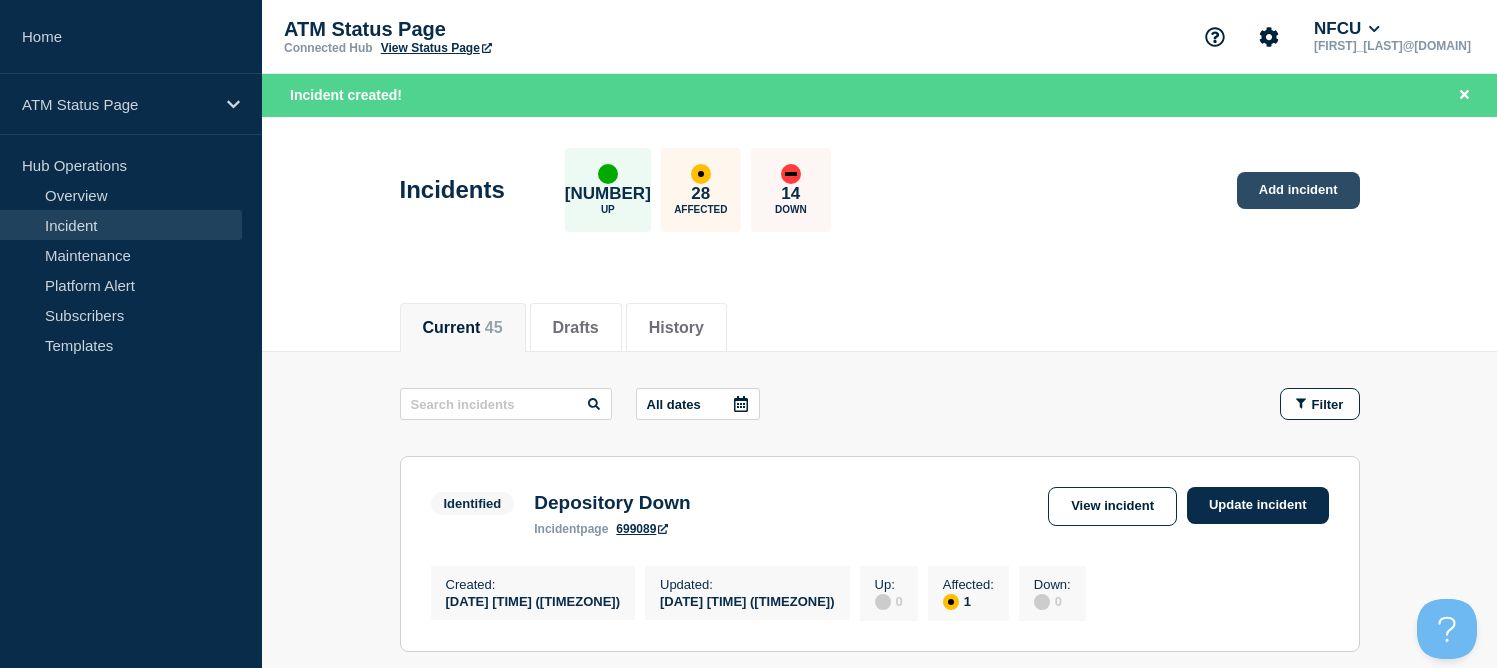 click on "Add incident" 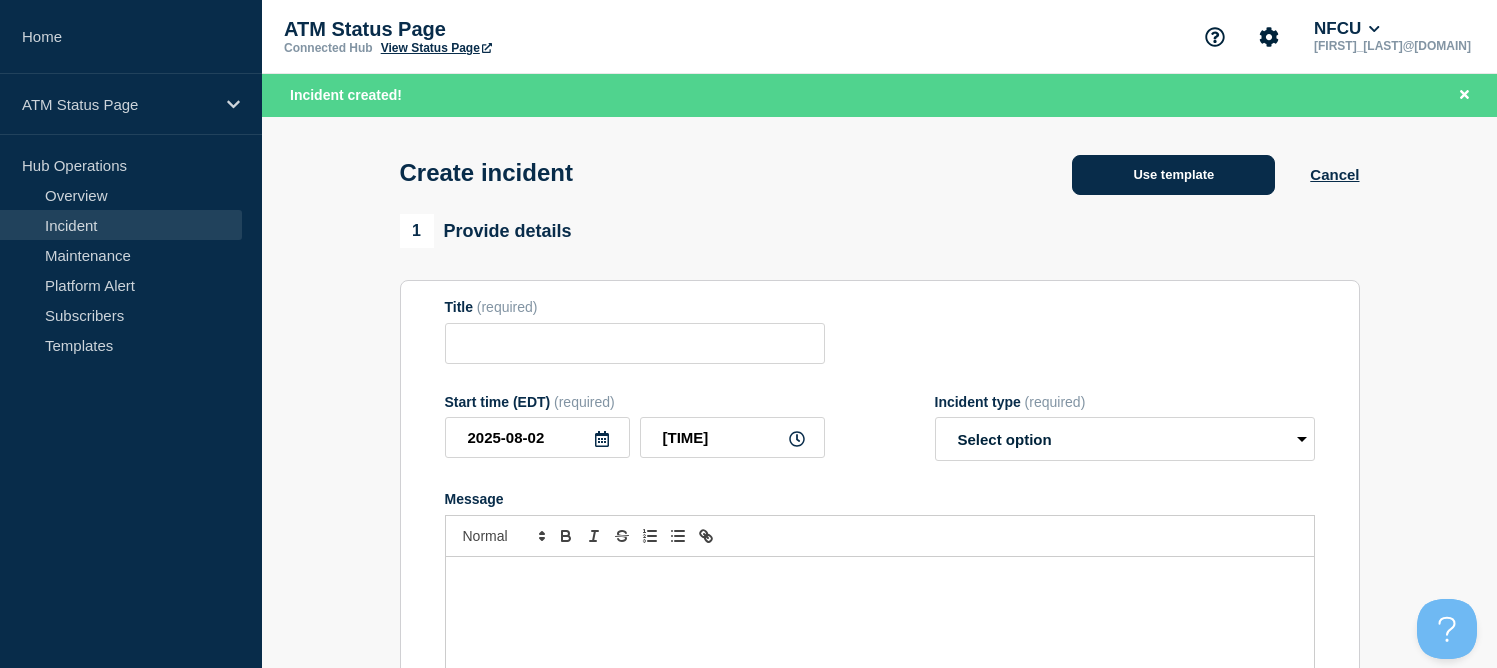 click on "Use template" at bounding box center [1173, 175] 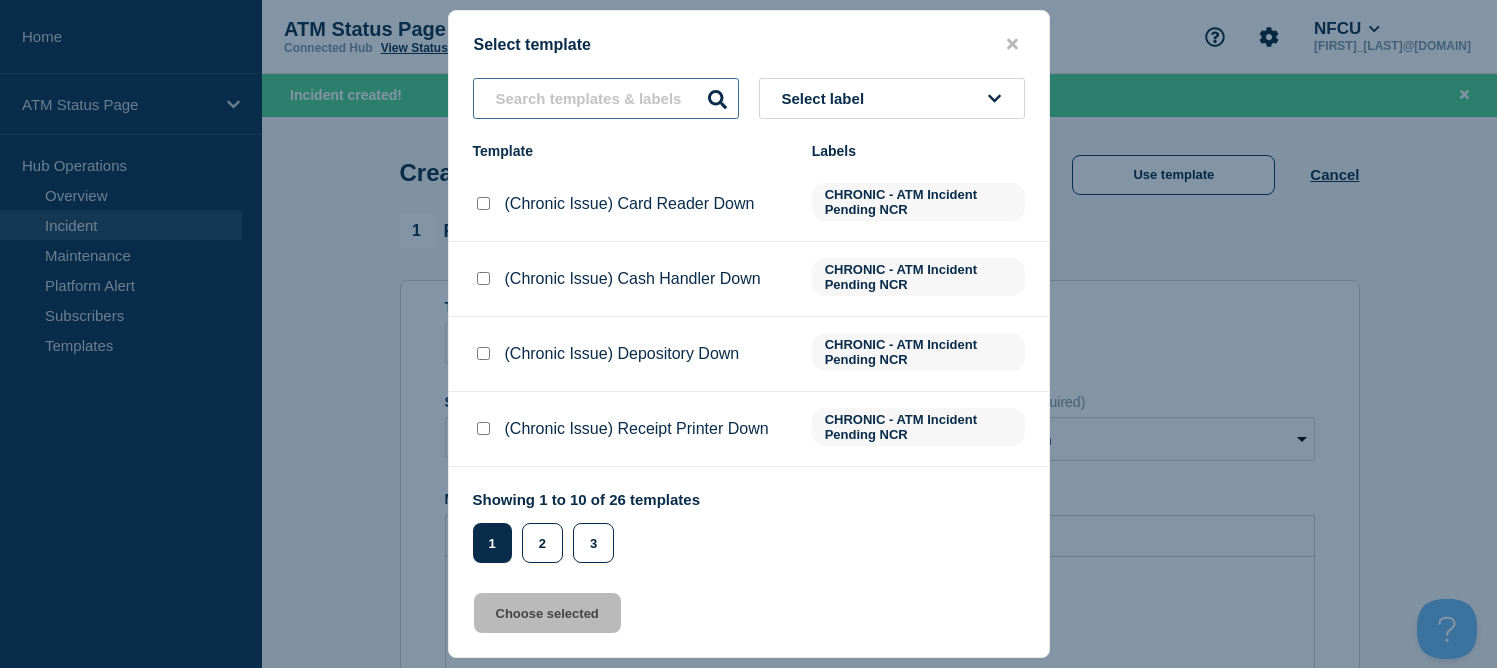 click at bounding box center (606, 98) 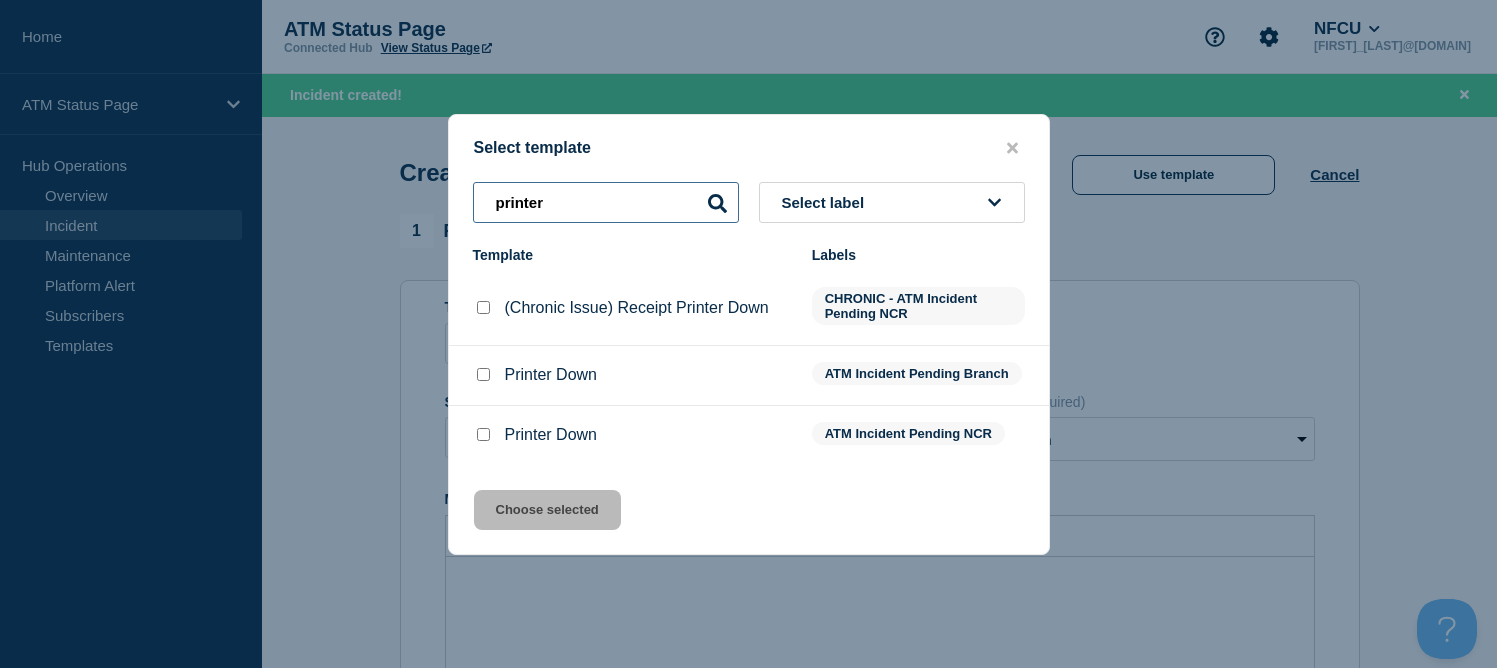 type on "printer" 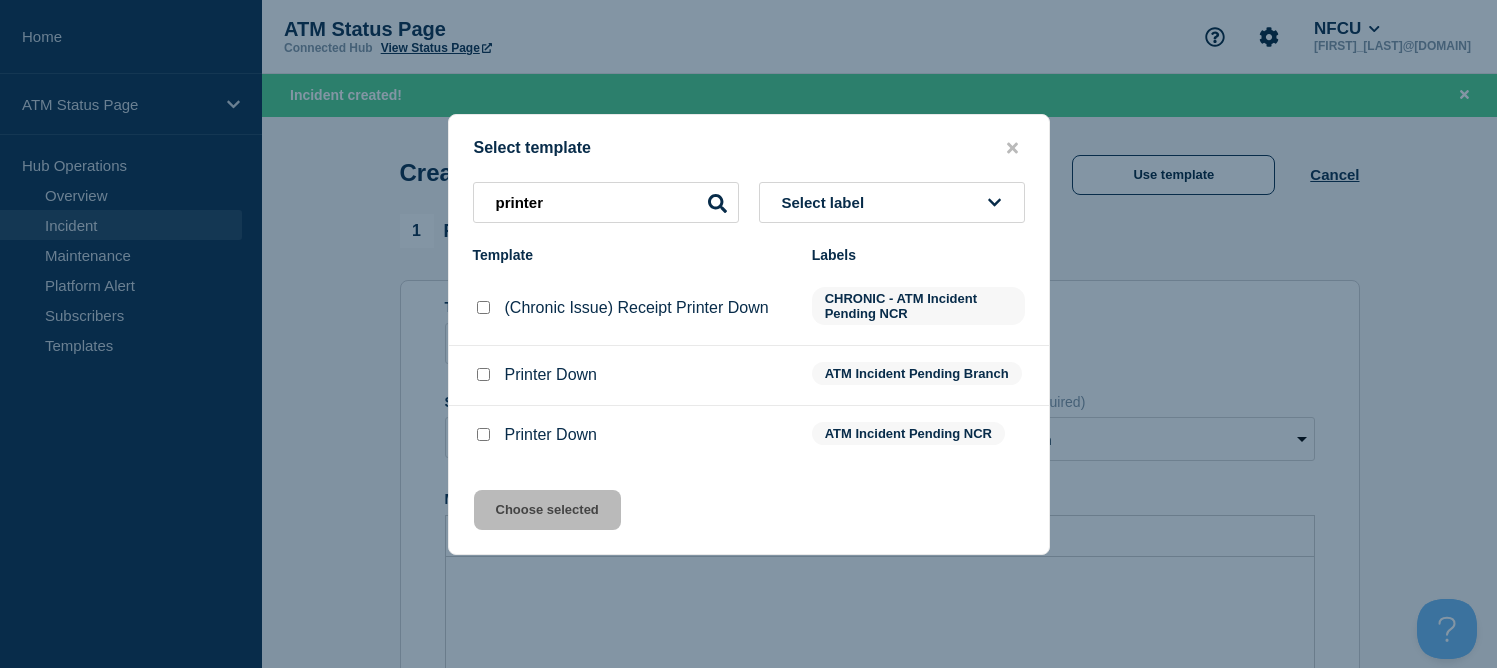 click at bounding box center (483, 374) 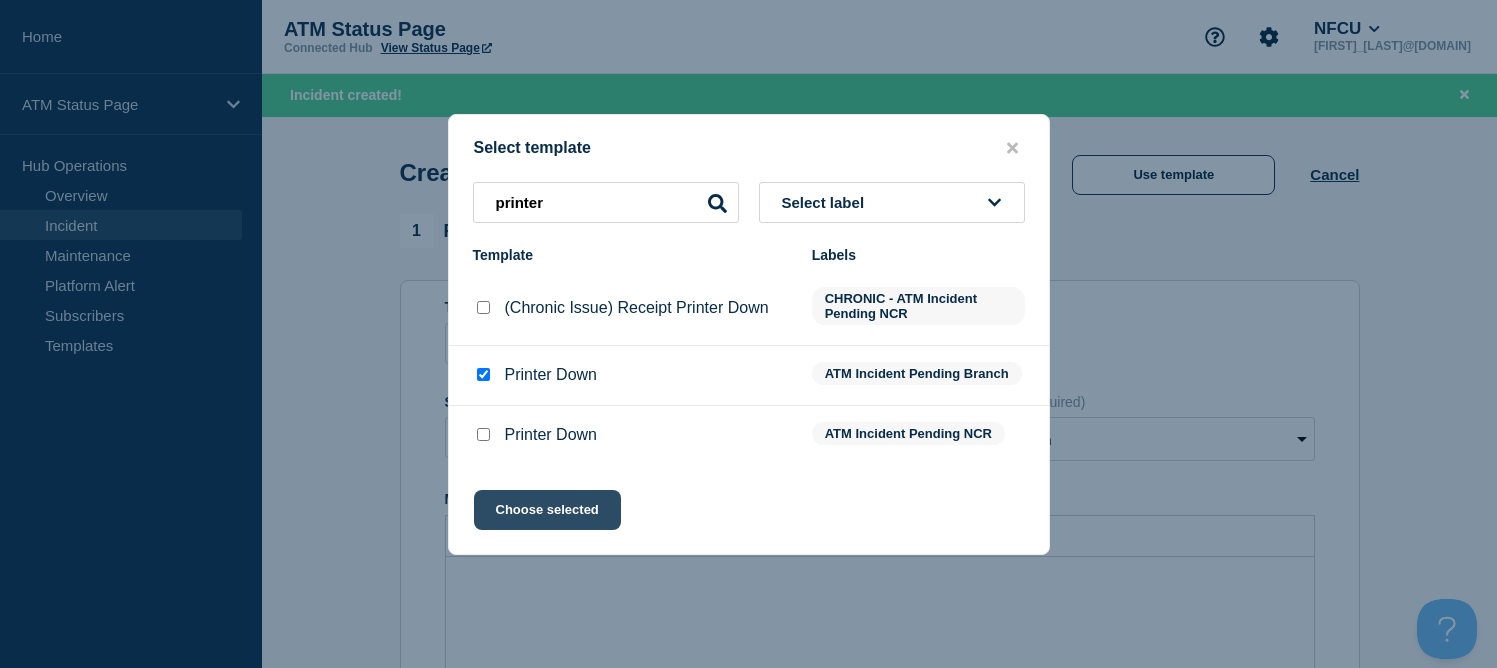 click on "Choose selected" 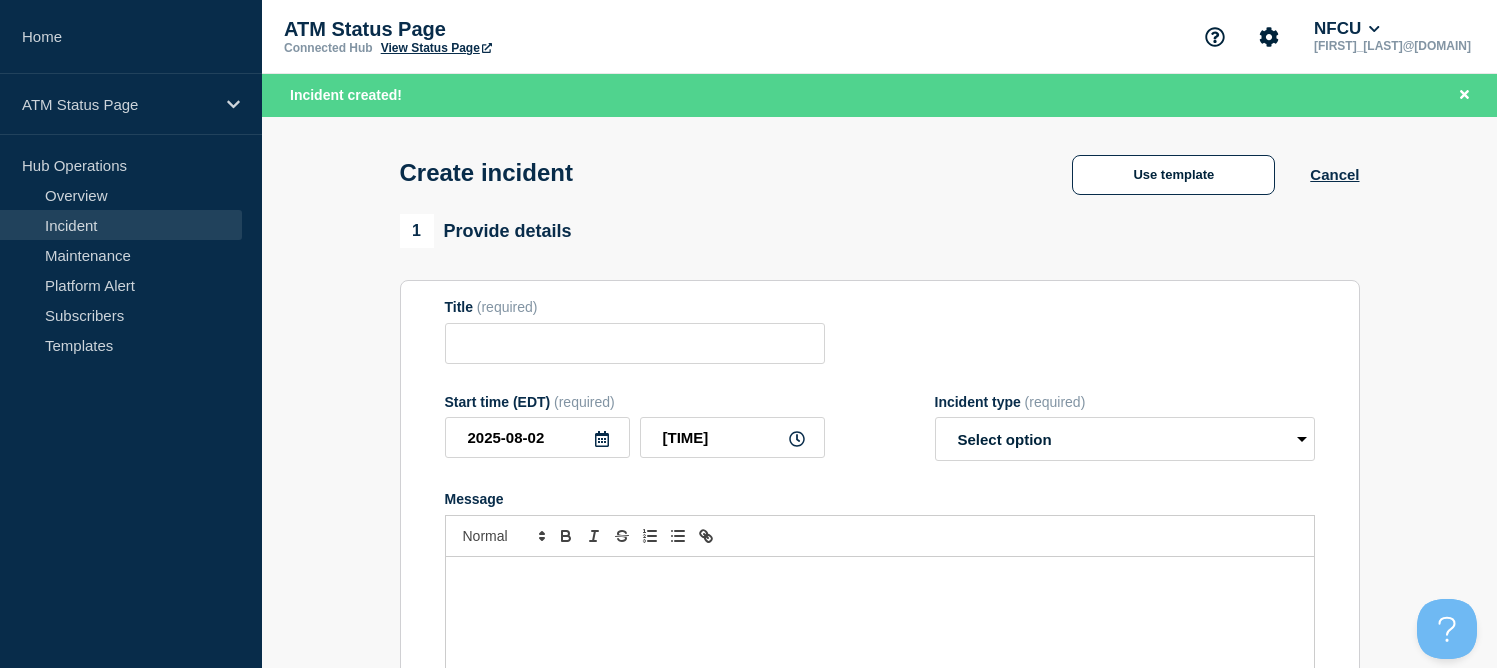 type on "Printer Down" 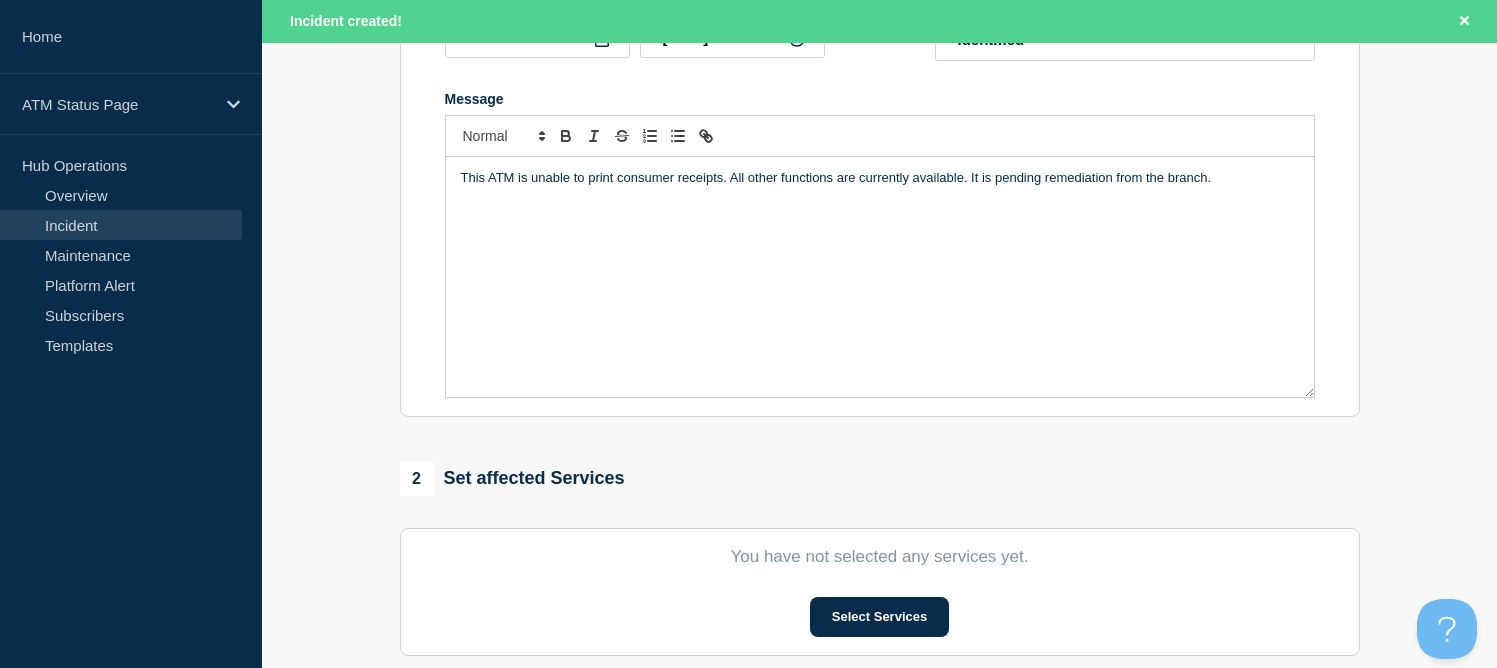 scroll, scrollTop: 500, scrollLeft: 0, axis: vertical 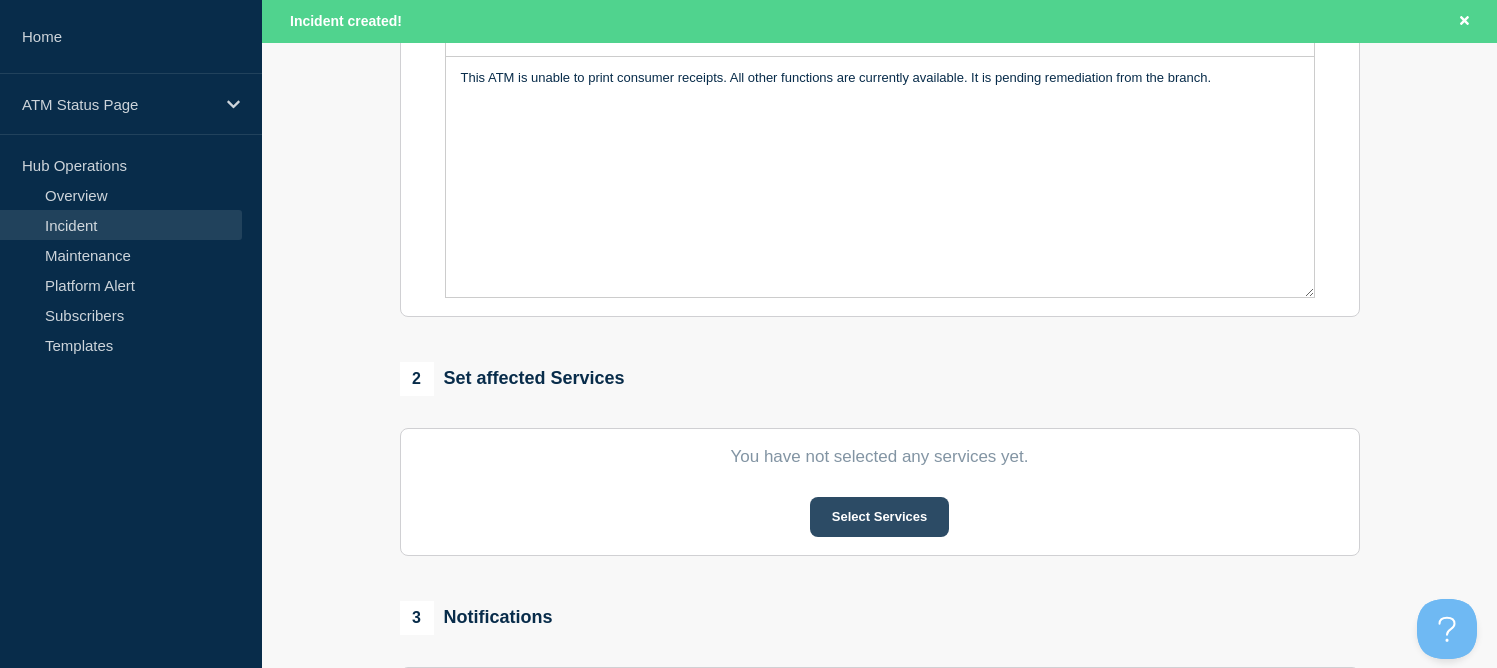 click on "Select Services" at bounding box center (879, 517) 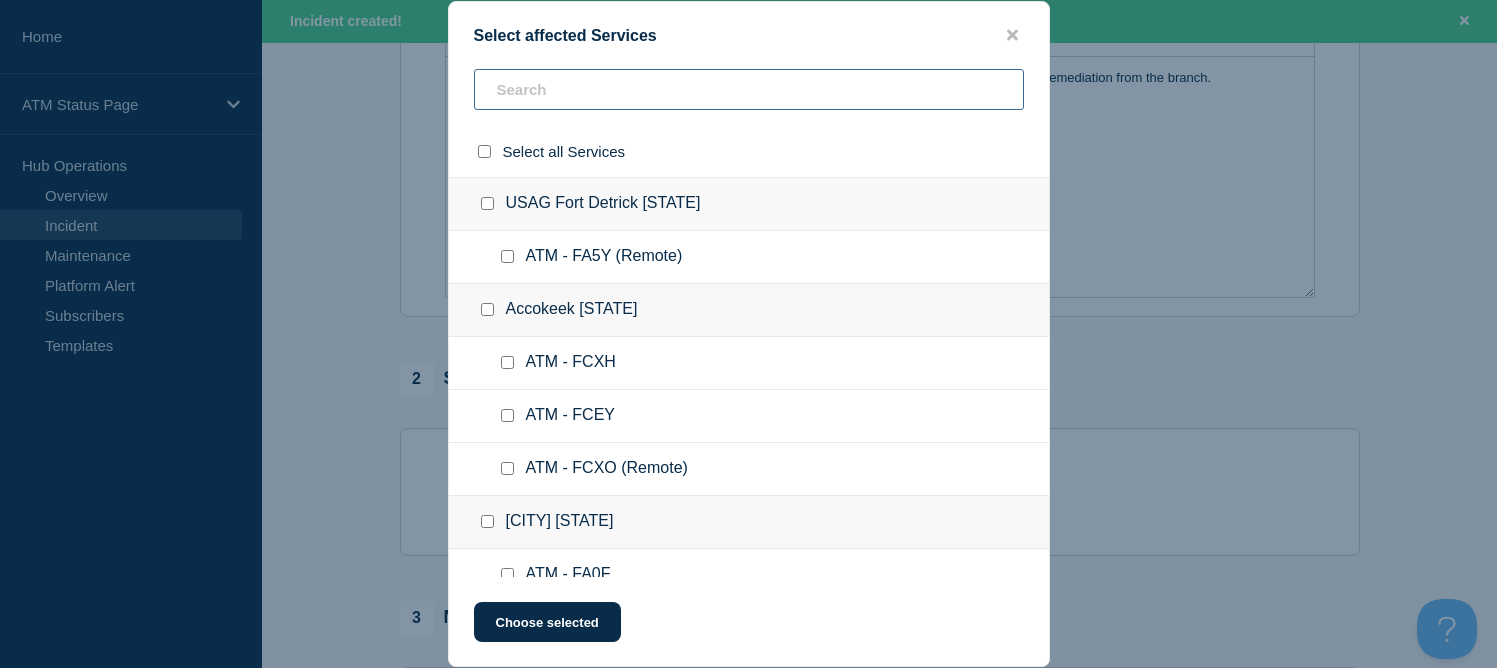 click at bounding box center [749, 89] 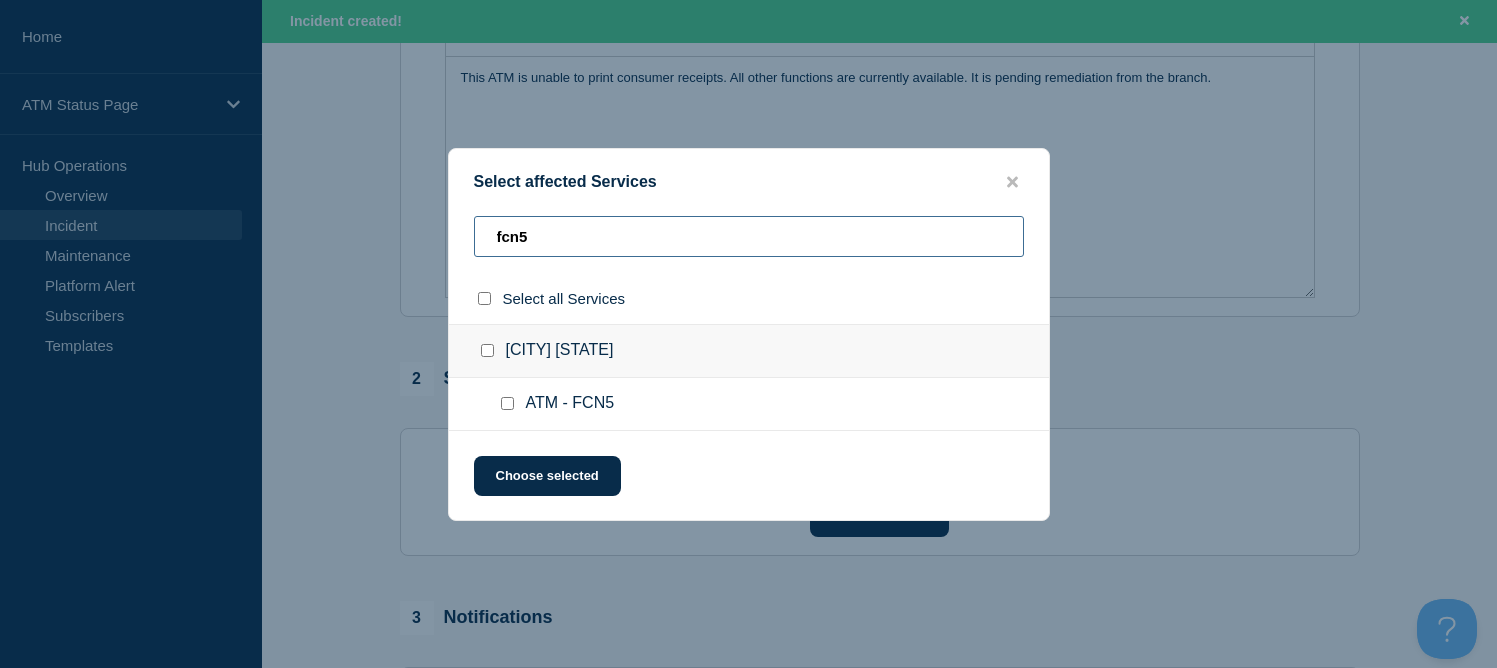 type on "fcn5" 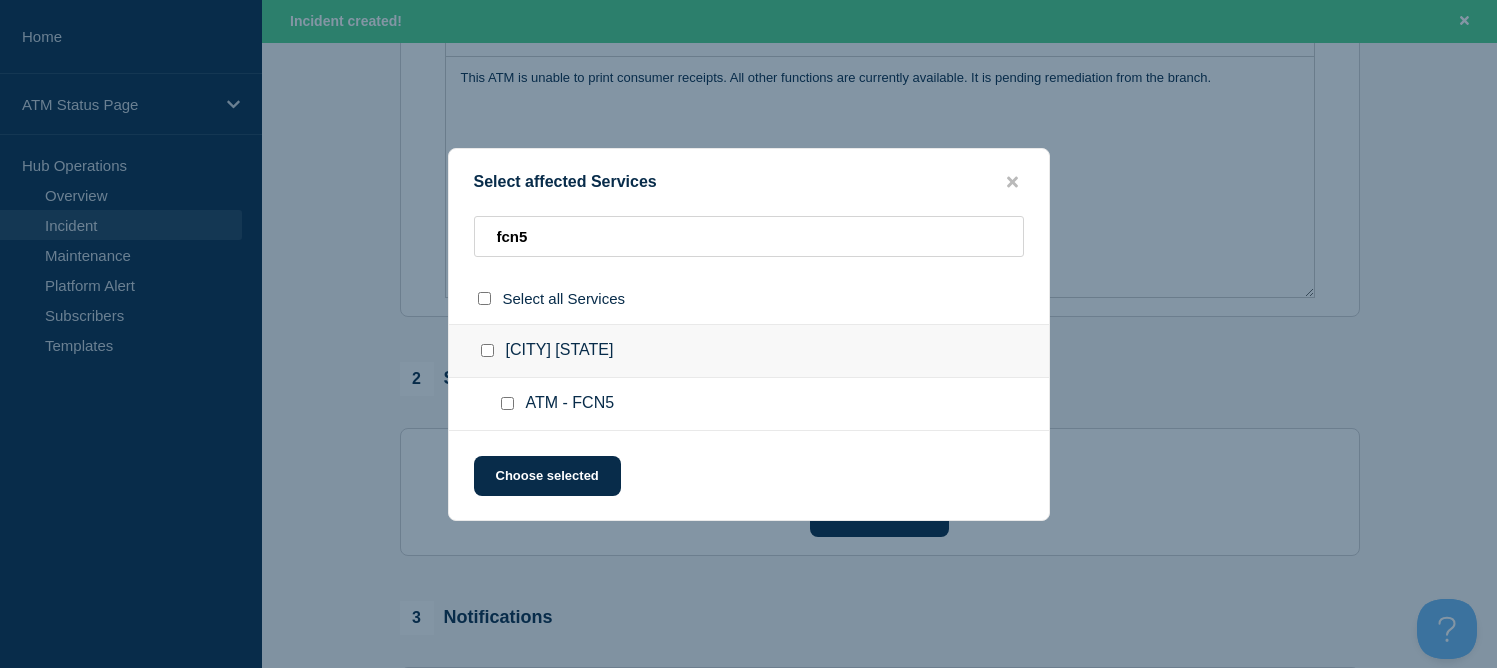 click at bounding box center (487, 350) 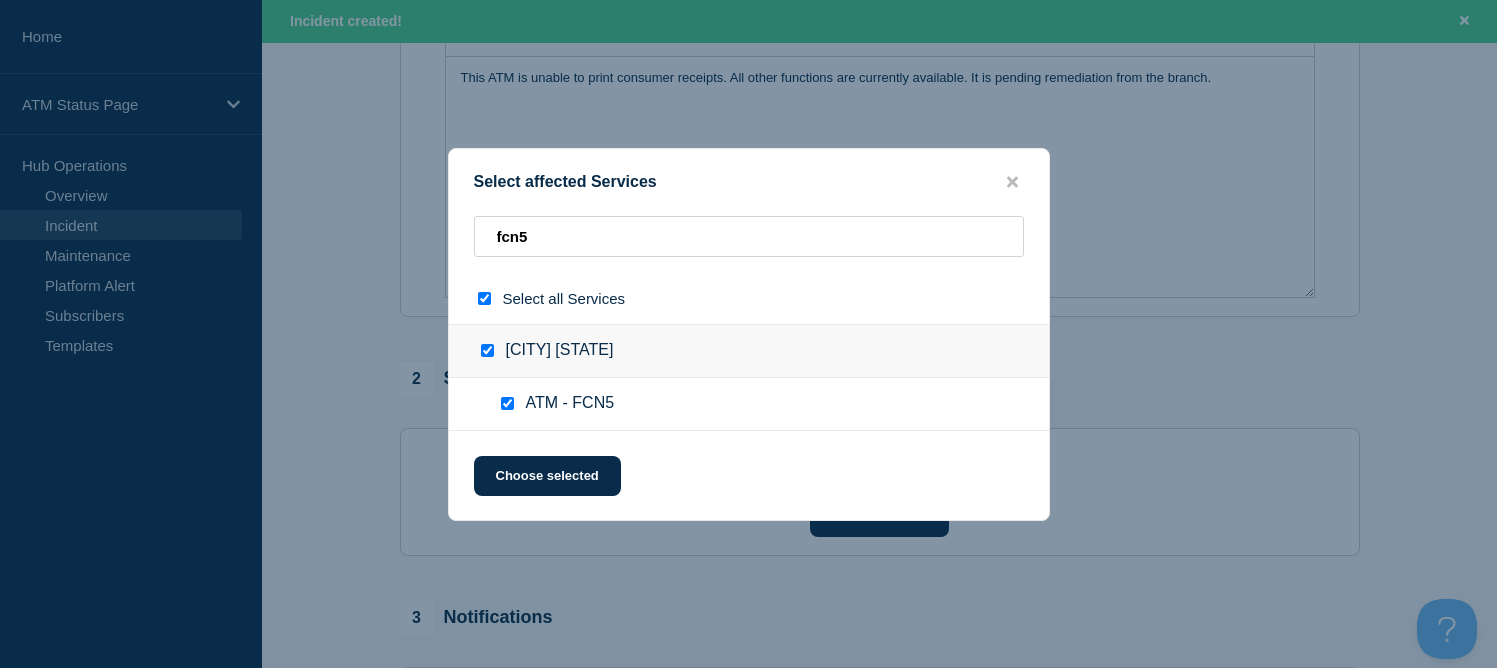 checkbox on "true" 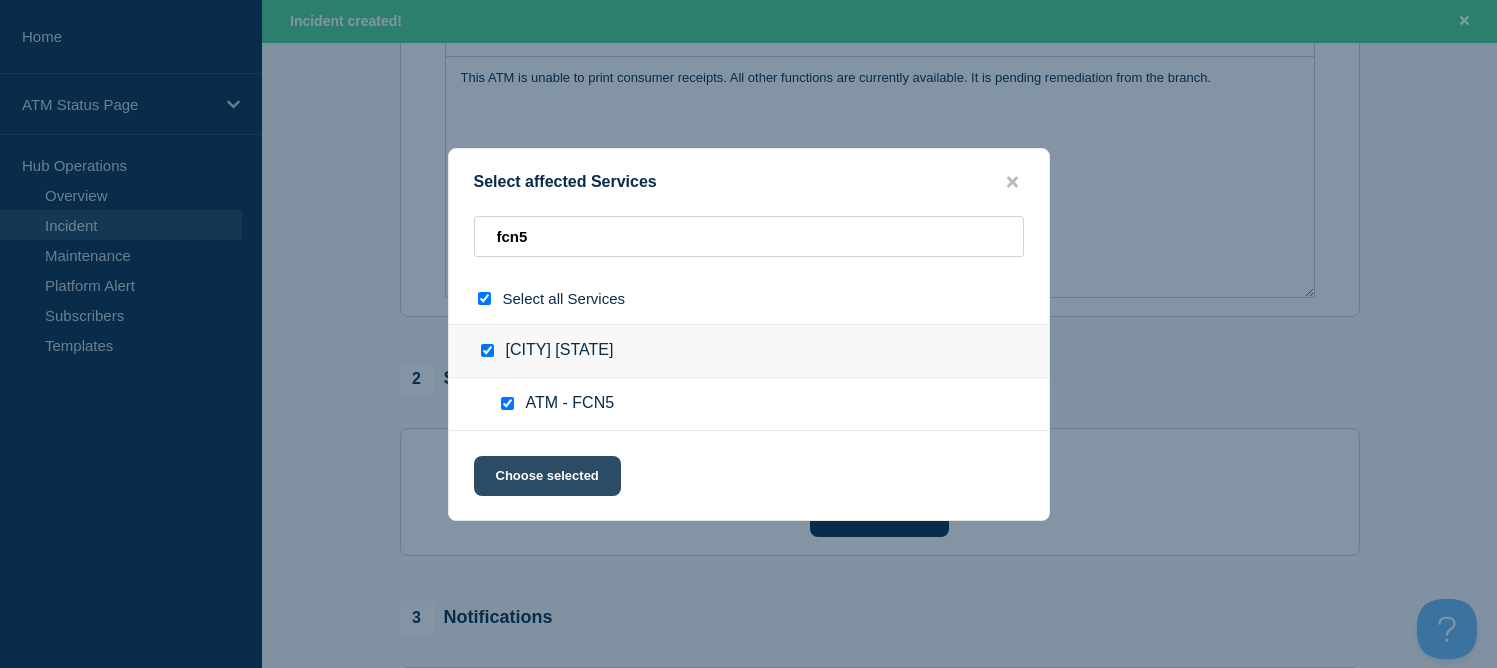 click on "Choose selected" 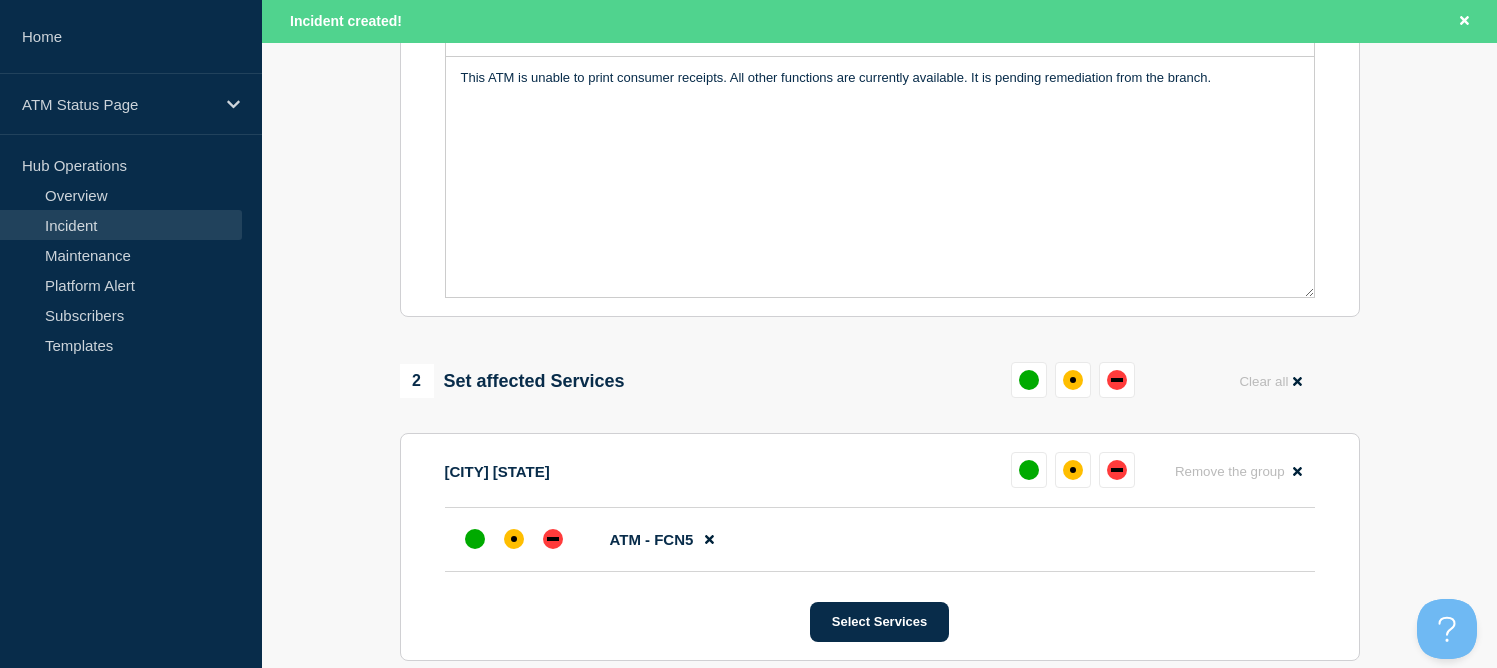 scroll, scrollTop: 700, scrollLeft: 0, axis: vertical 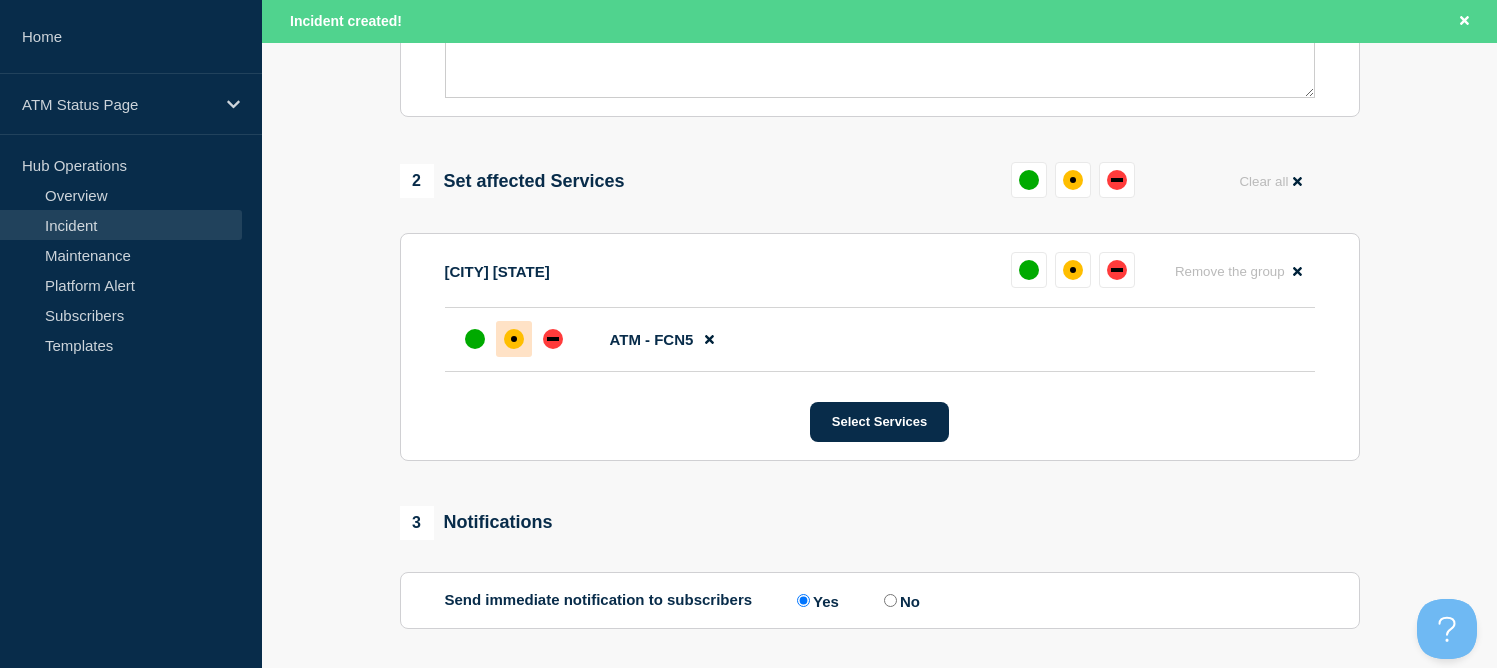 click at bounding box center (514, 339) 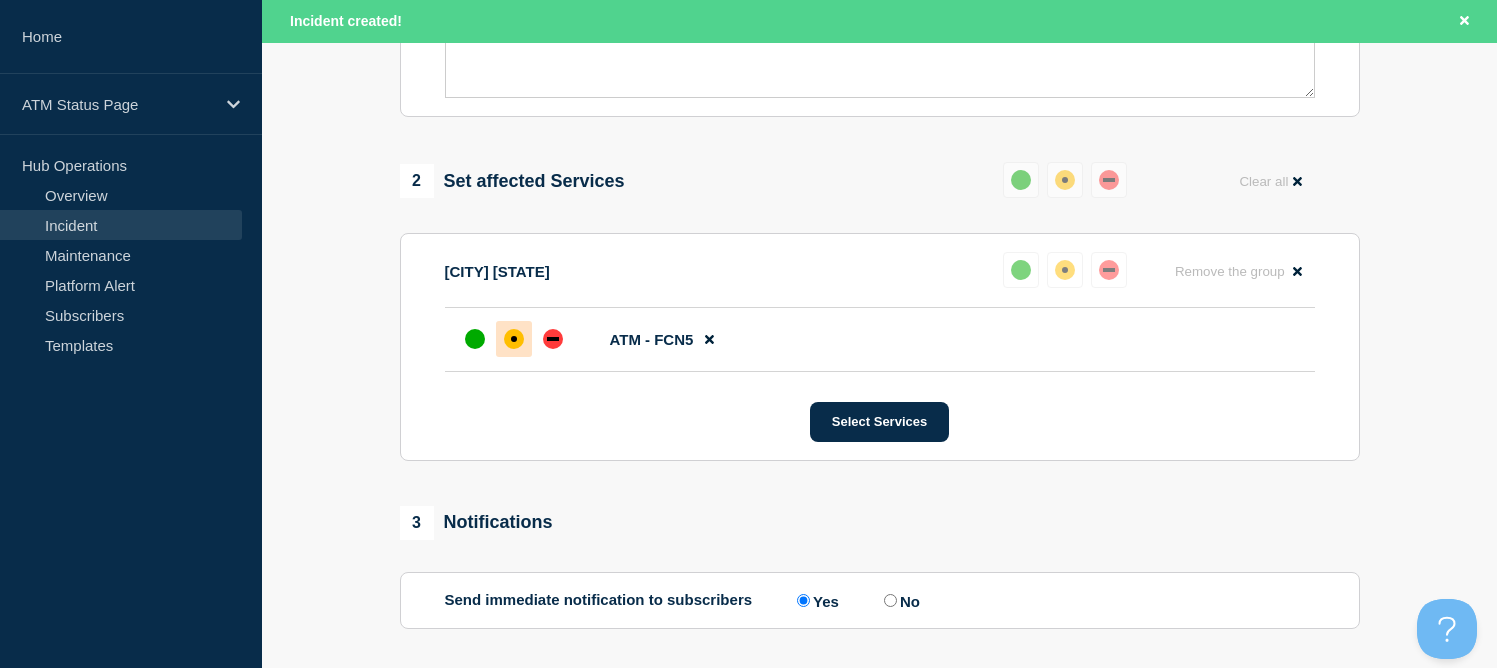 scroll, scrollTop: 881, scrollLeft: 0, axis: vertical 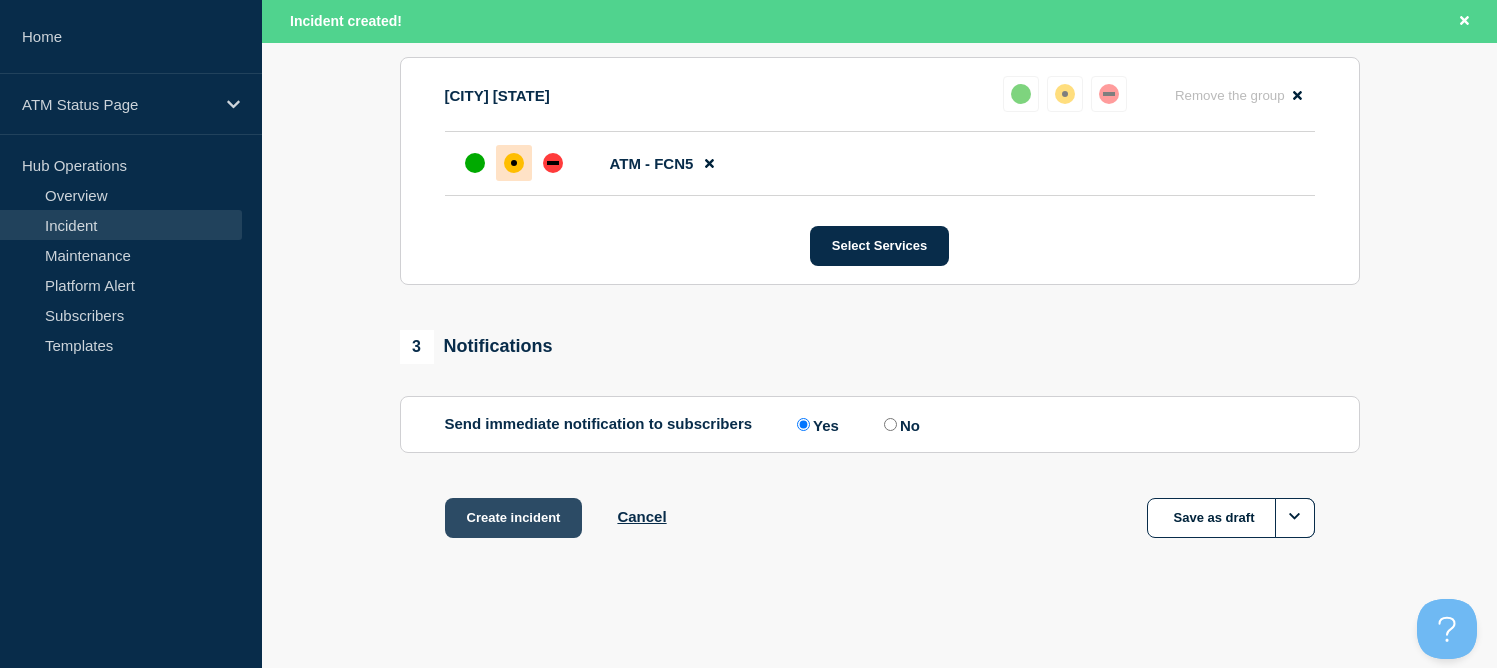 click on "Create incident" at bounding box center [514, 518] 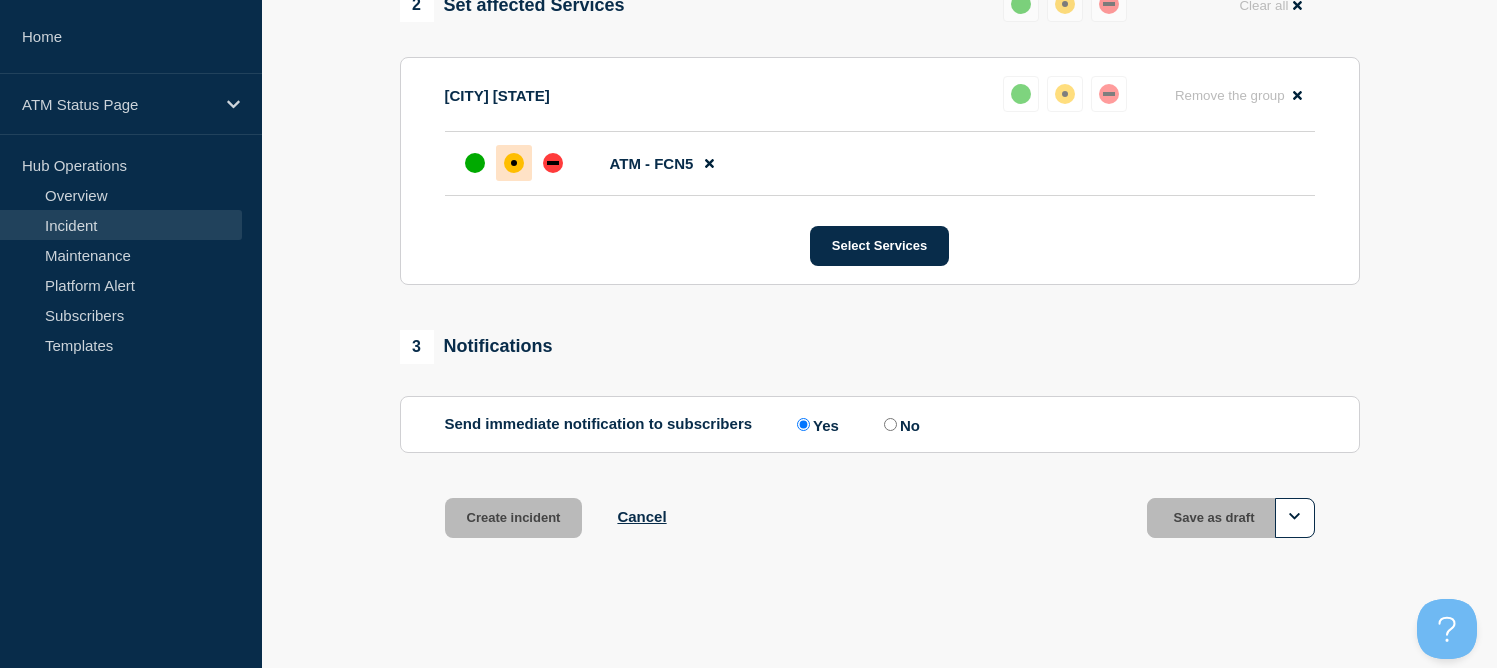 scroll, scrollTop: 838, scrollLeft: 0, axis: vertical 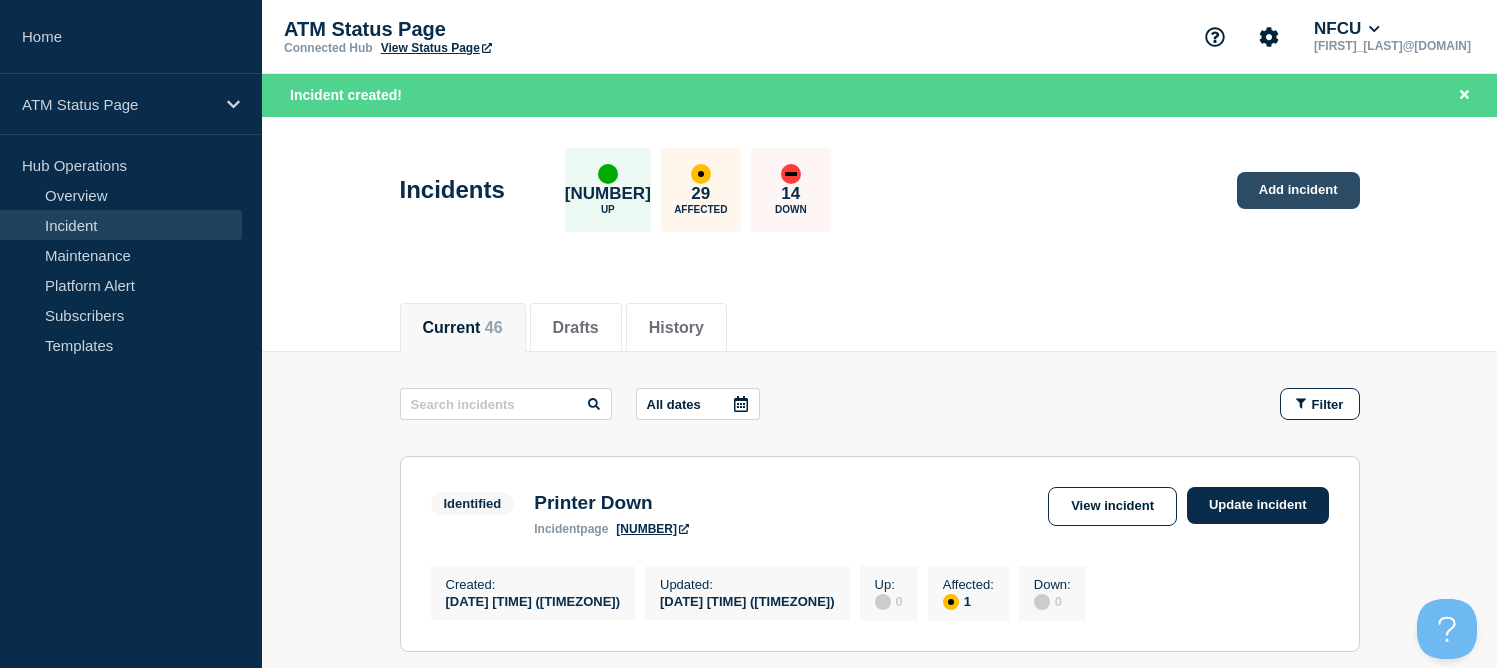 click on "Add incident" 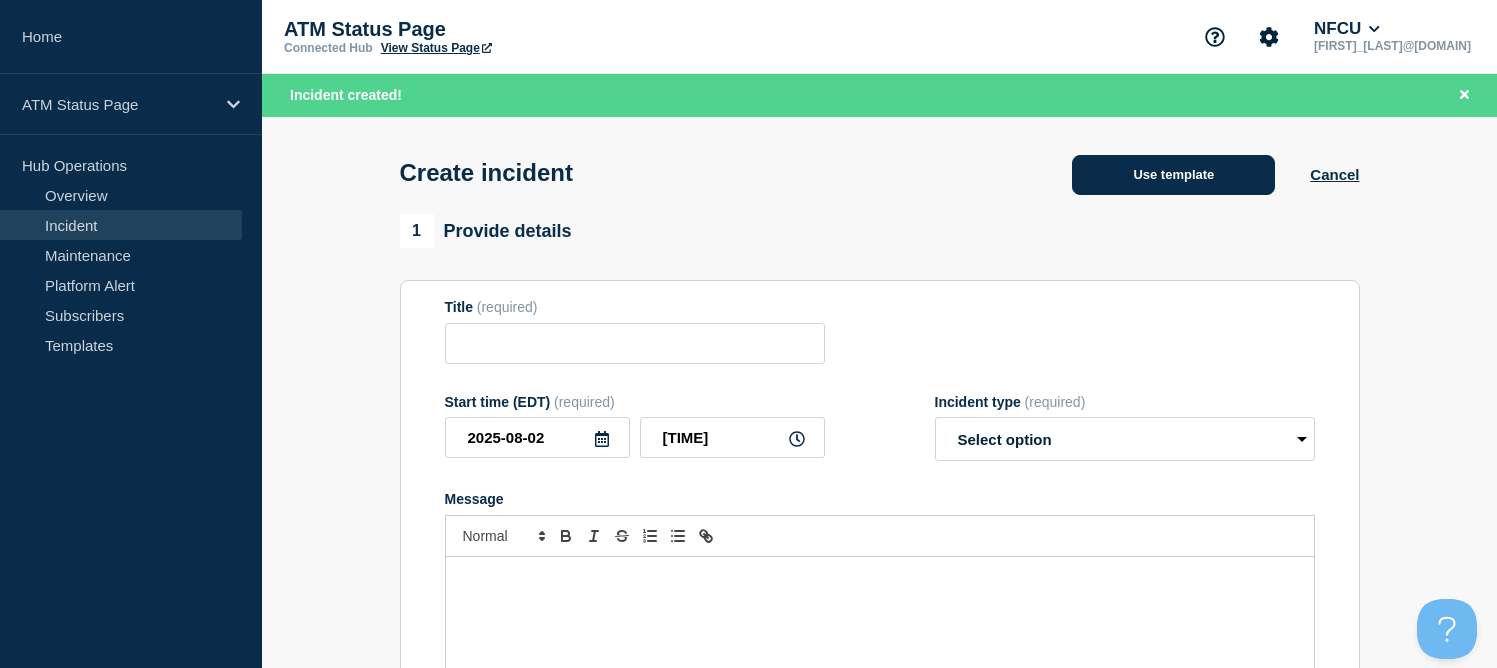 click on "Use template" at bounding box center (1173, 175) 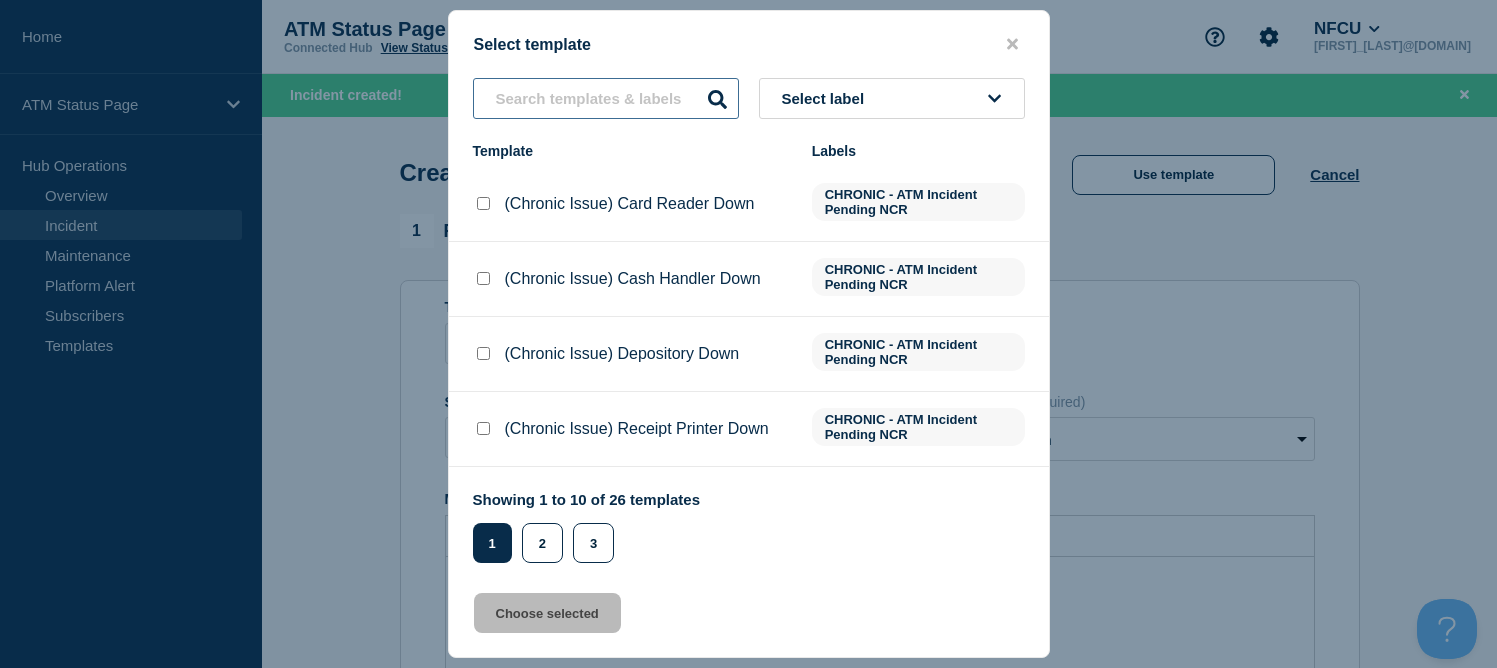click at bounding box center [606, 98] 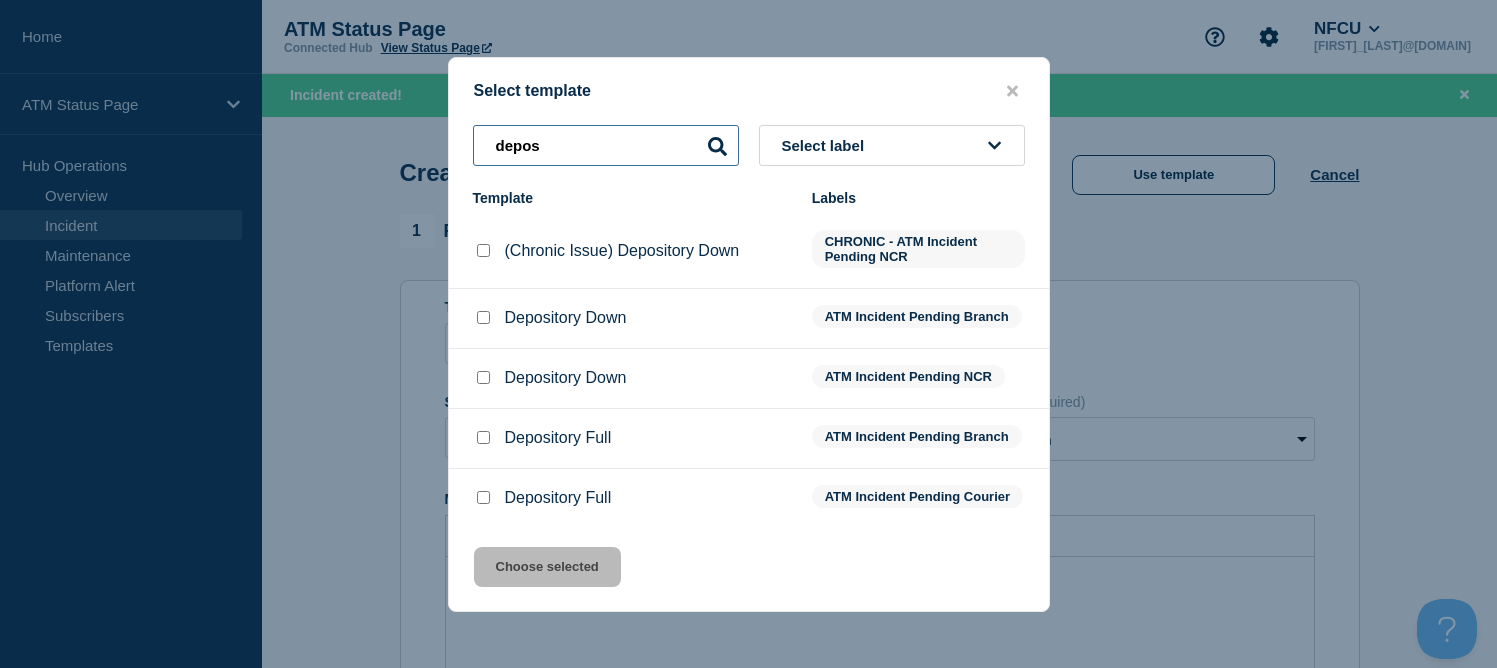 type on "depos" 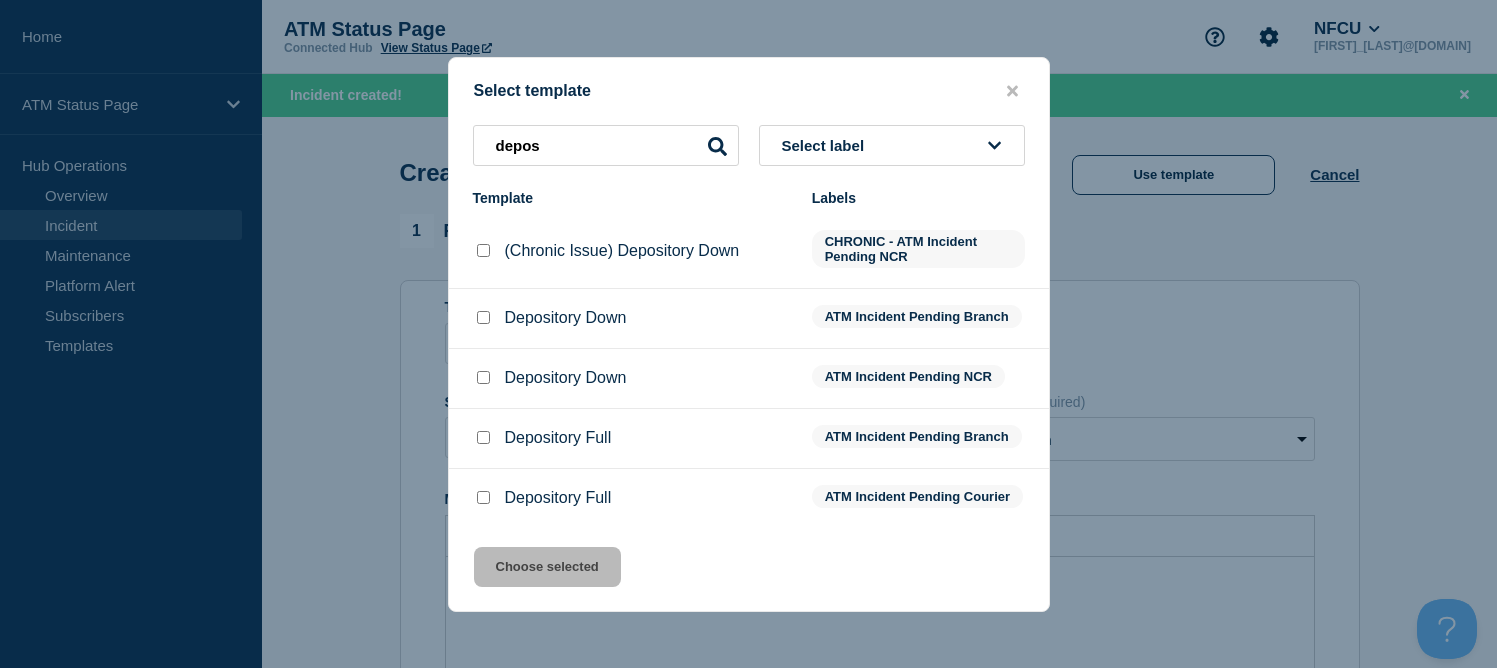 click at bounding box center (483, 437) 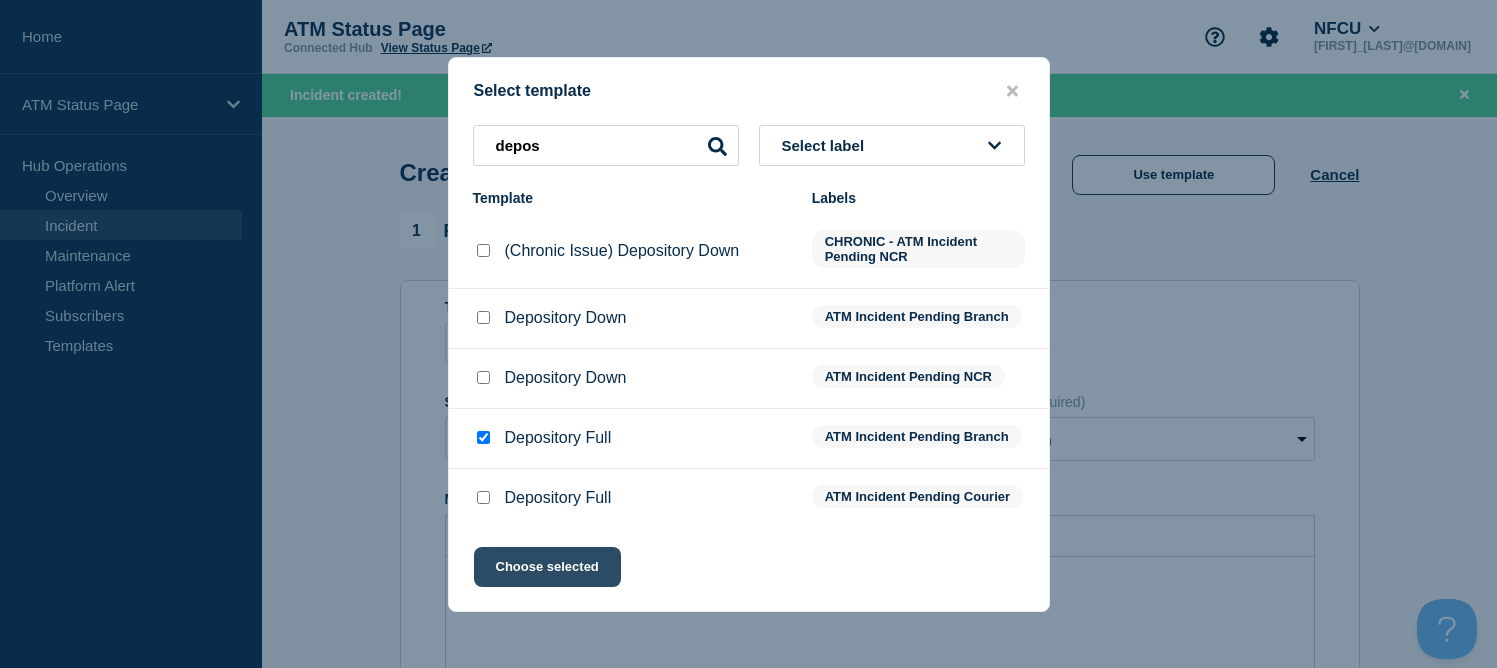 click on "Choose selected" 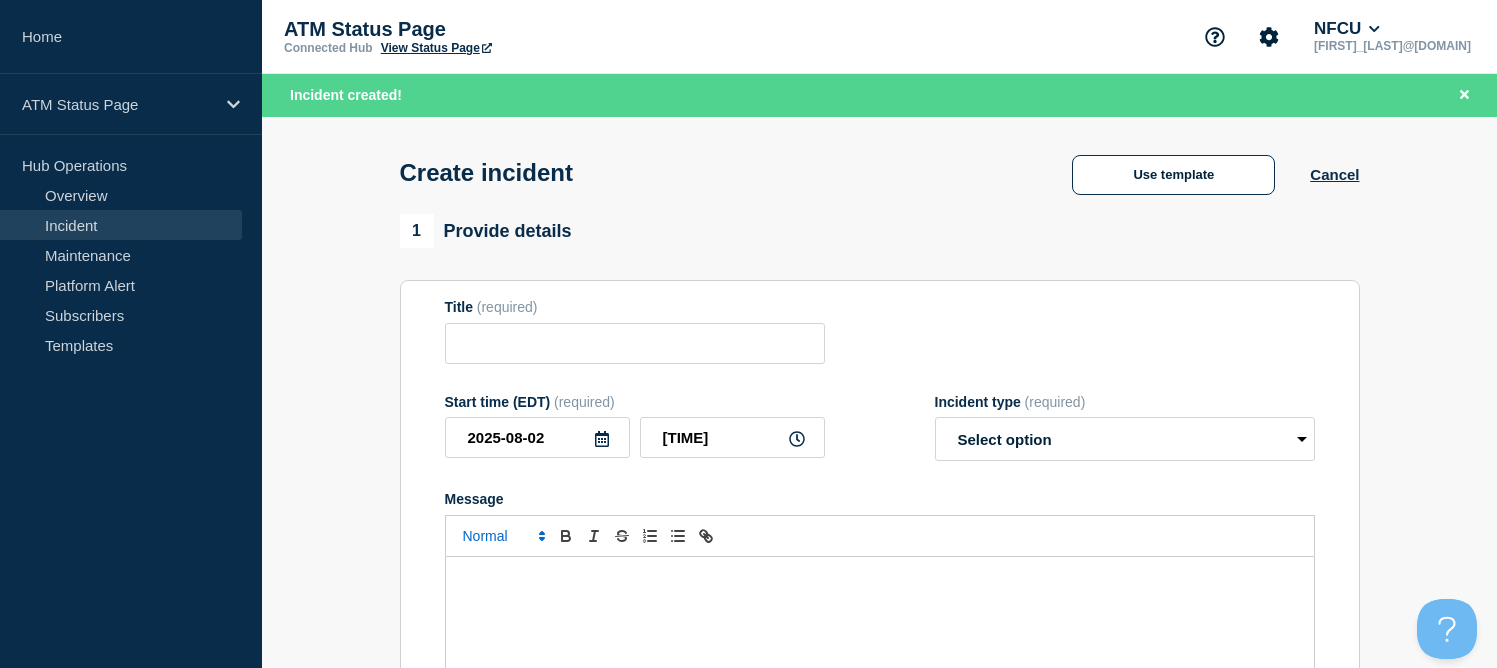 type on "Depository Full" 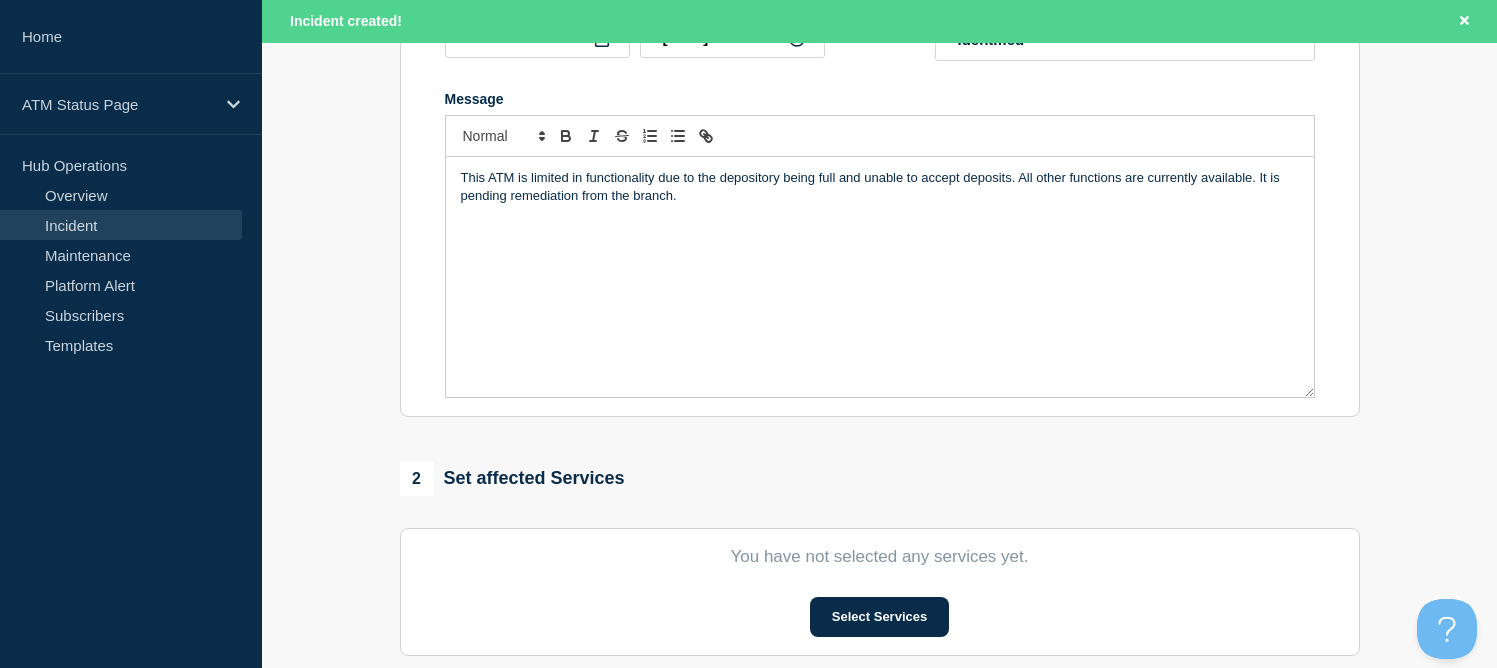 scroll, scrollTop: 500, scrollLeft: 0, axis: vertical 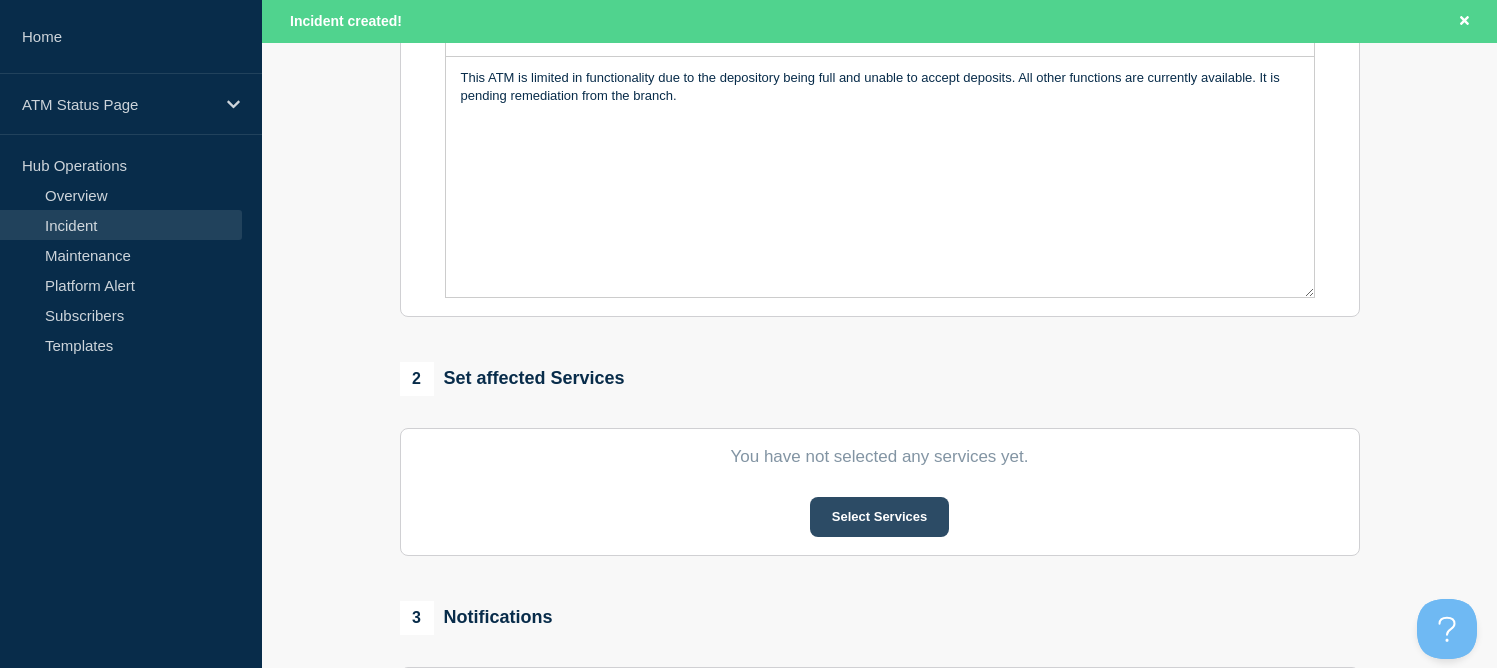 click on "Select Services" at bounding box center (879, 517) 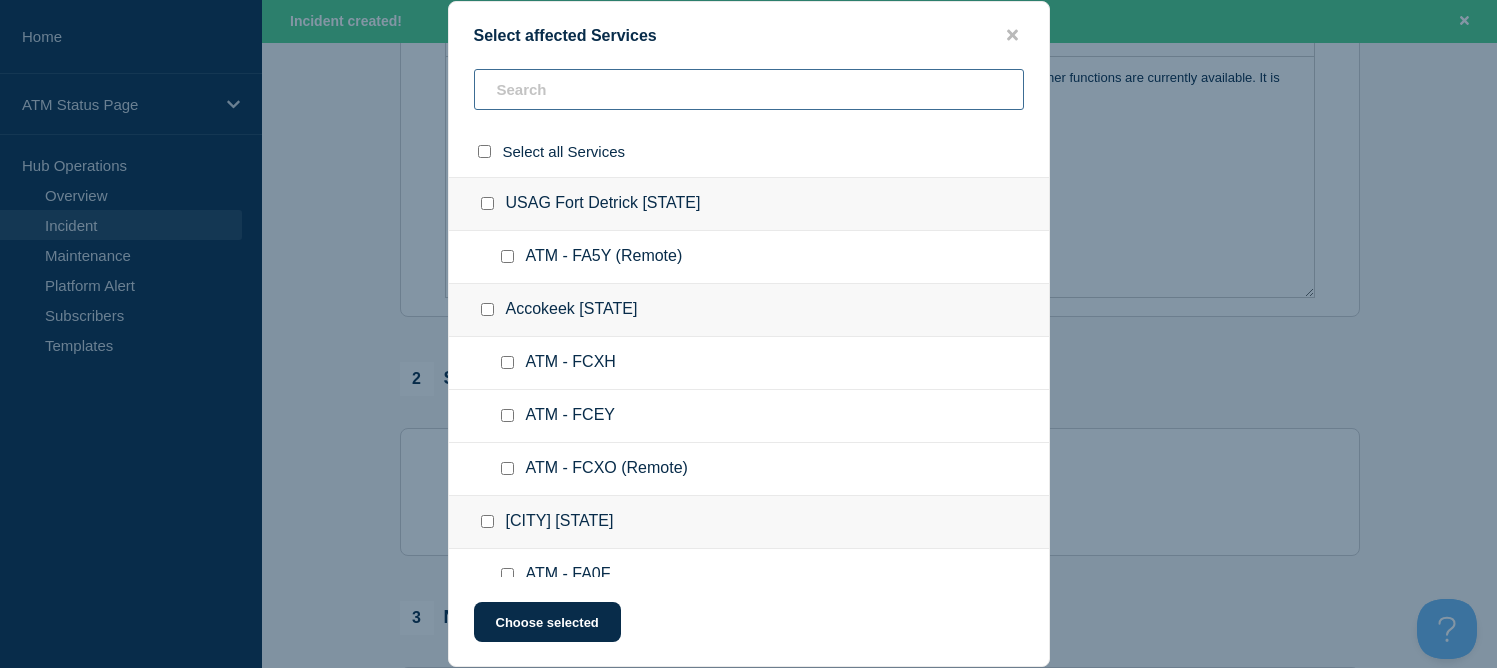 click at bounding box center [749, 89] 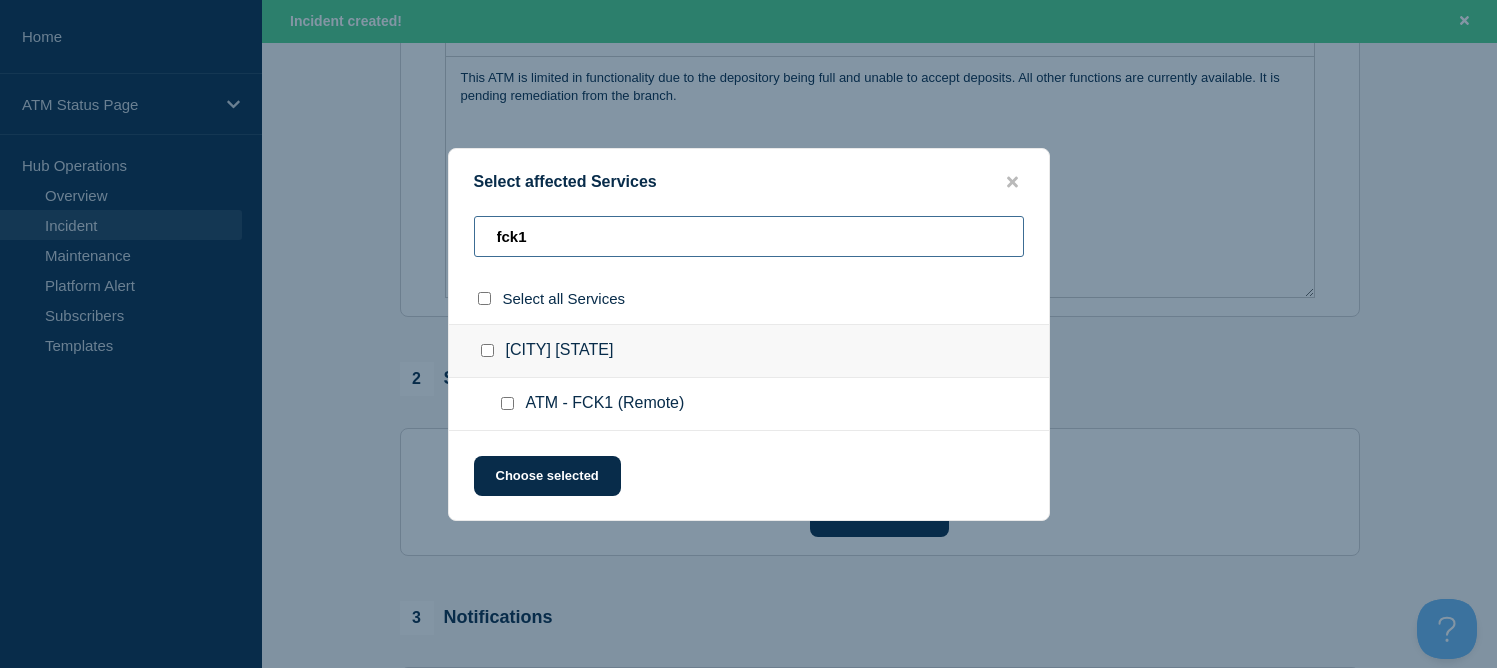 type on "fck1" 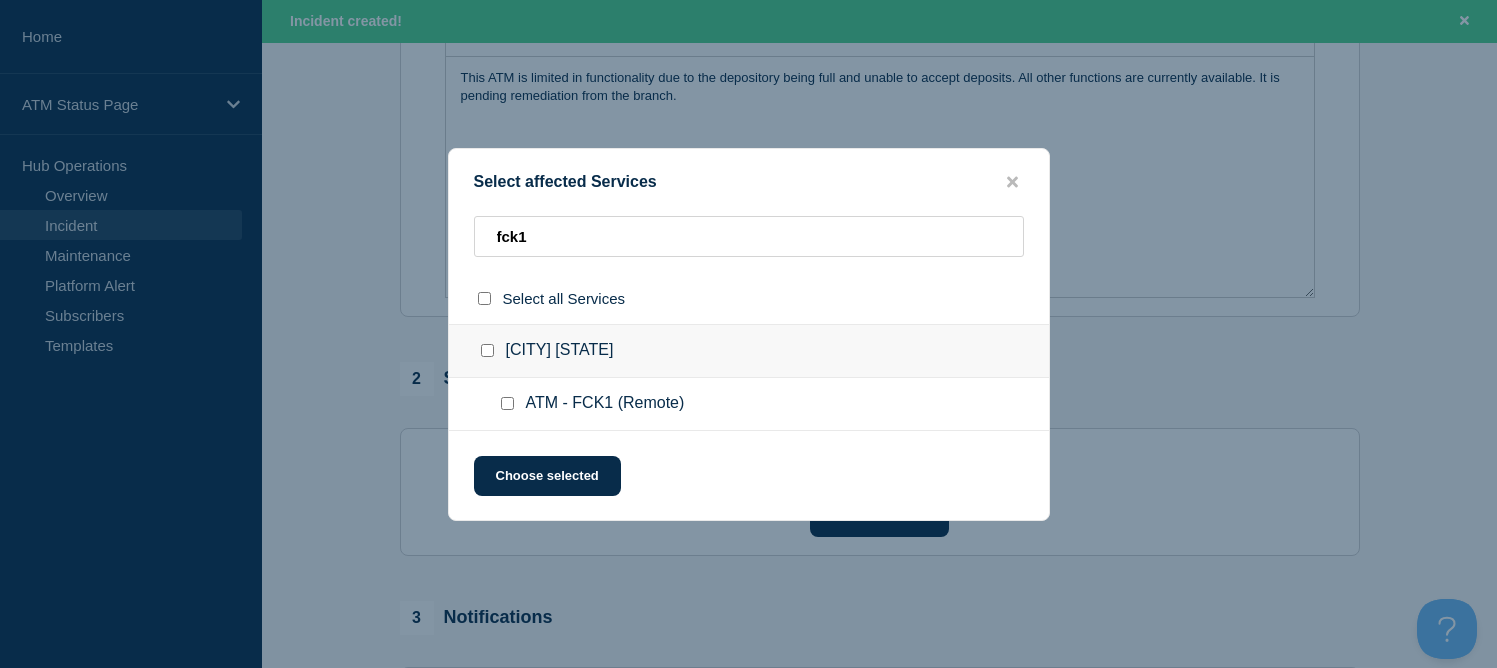 click at bounding box center (487, 350) 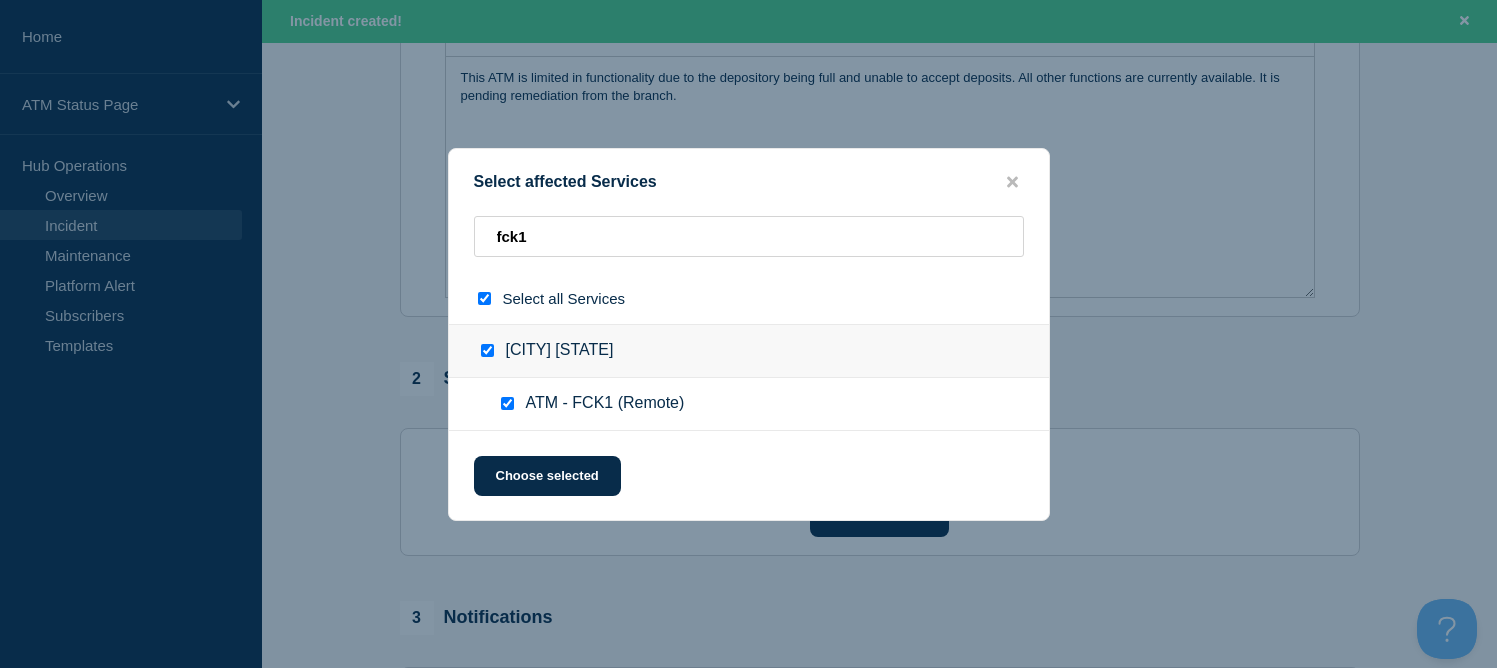 checkbox on "true" 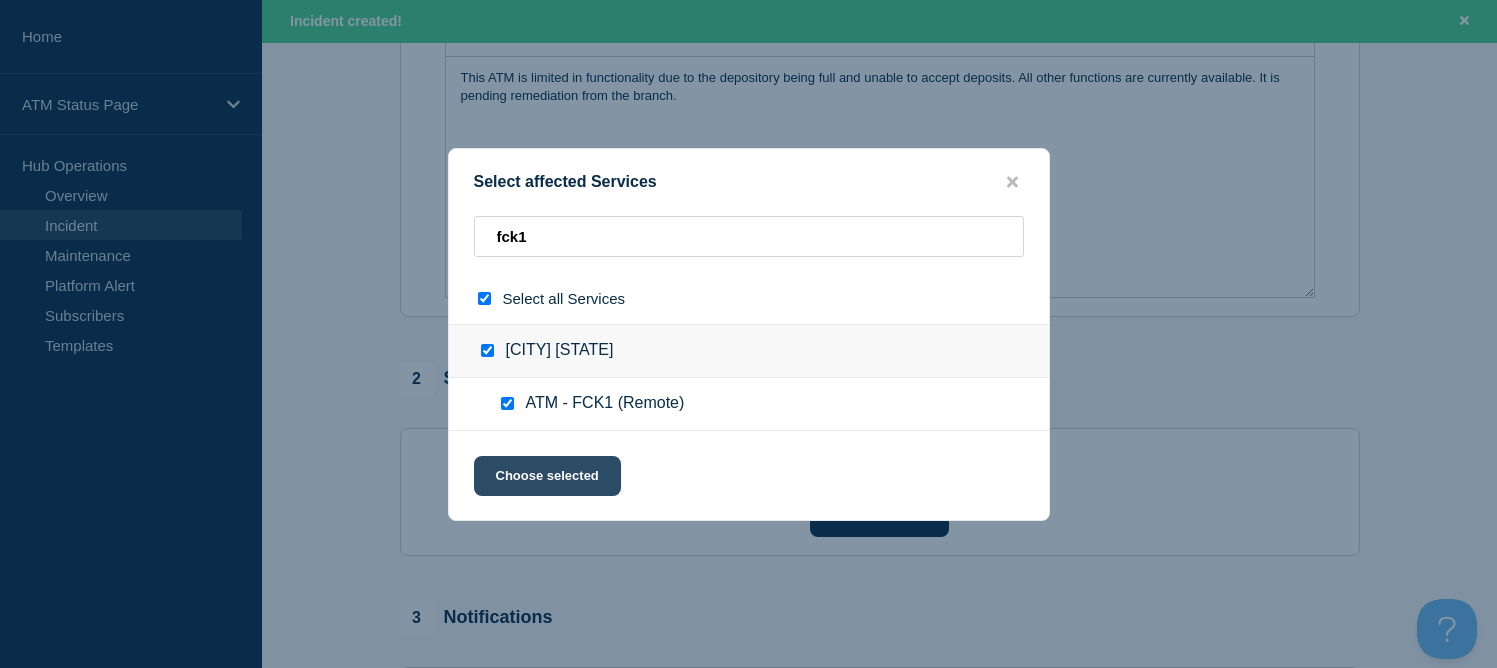 click on "Choose selected" 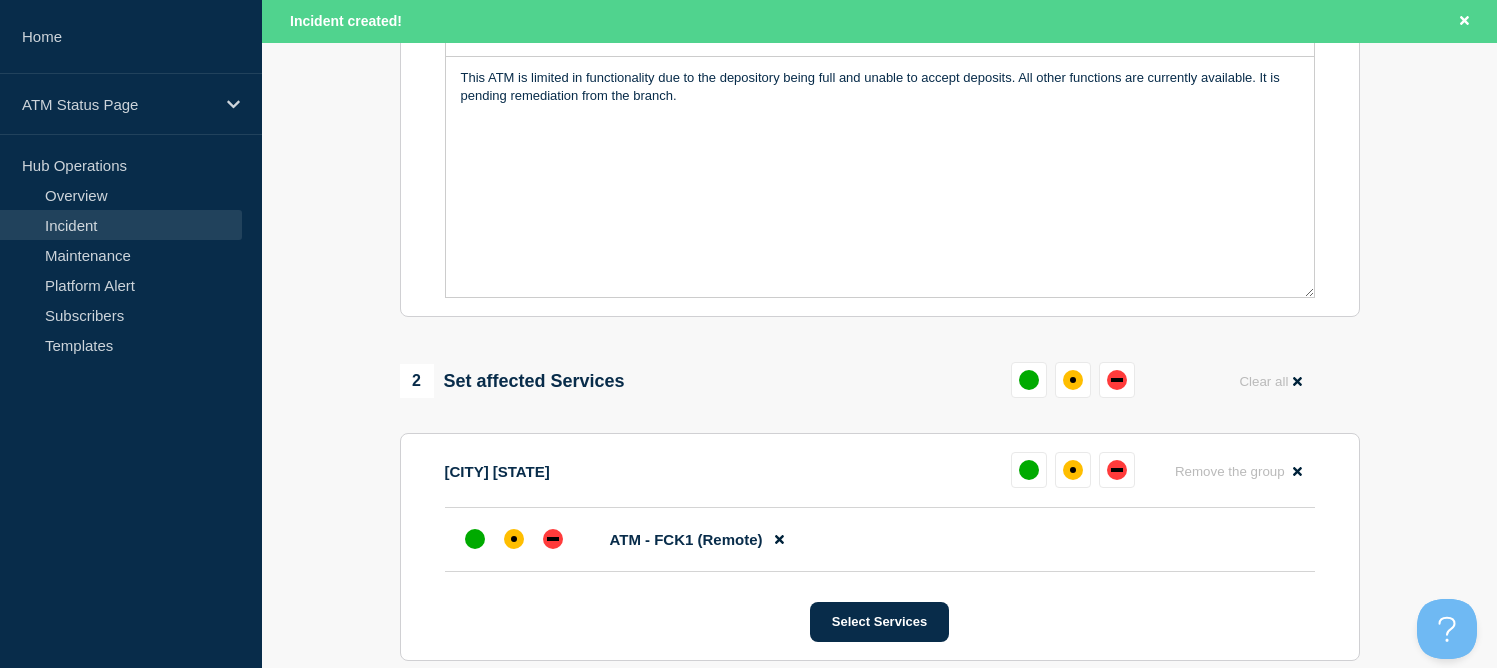 click on "ATM - FCK1 (Remote)" 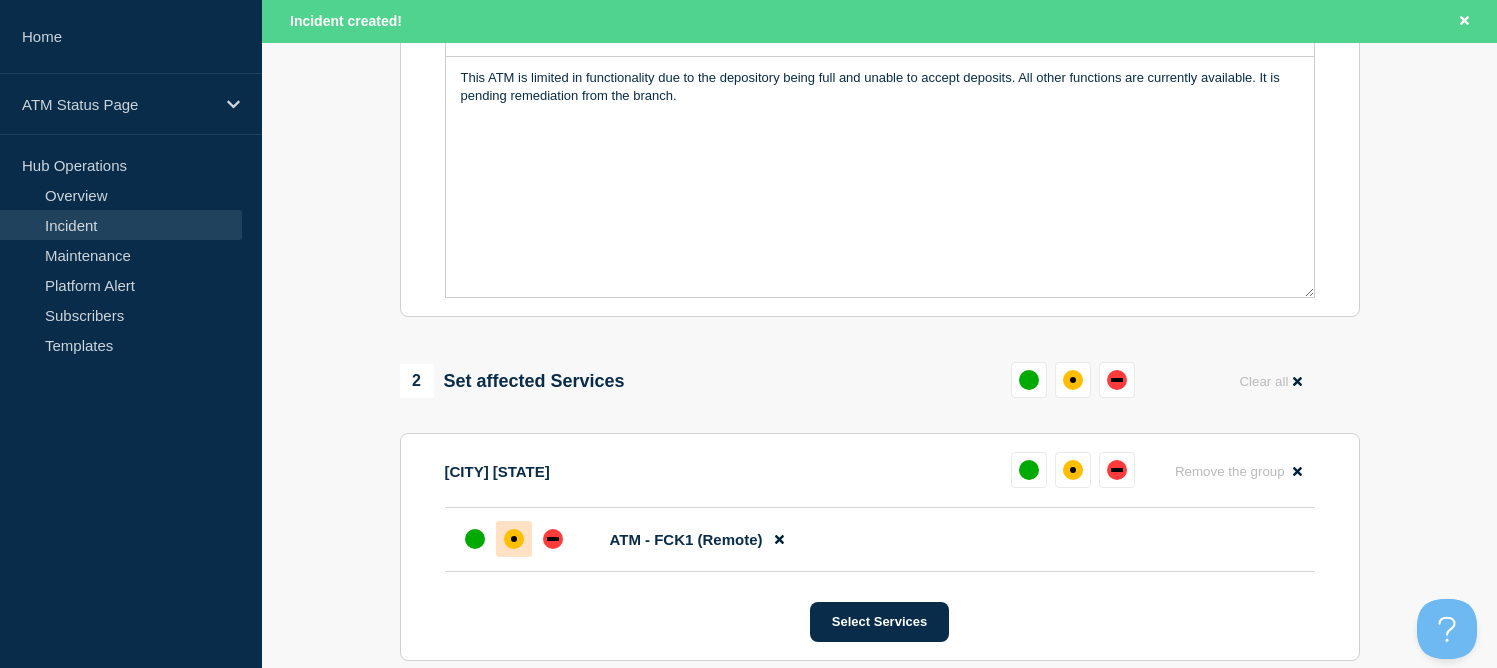 click at bounding box center [514, 539] 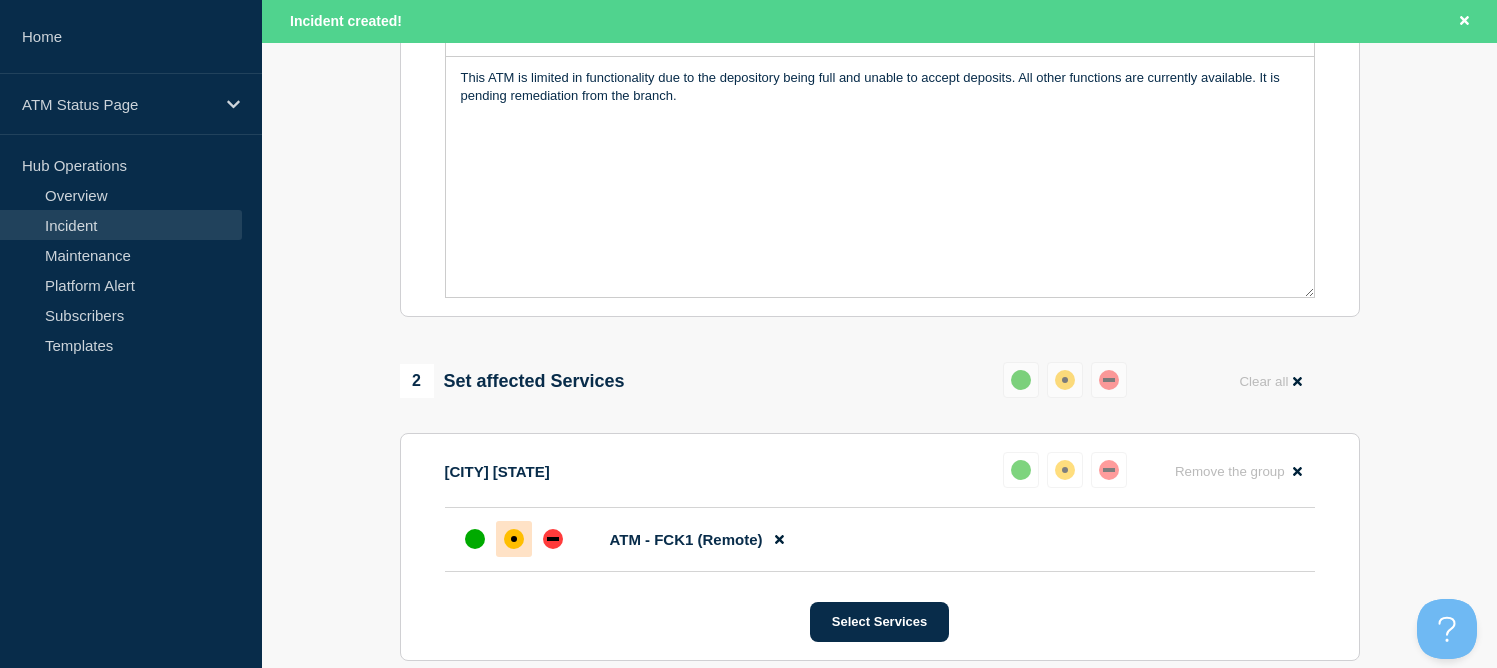 scroll, scrollTop: 800, scrollLeft: 0, axis: vertical 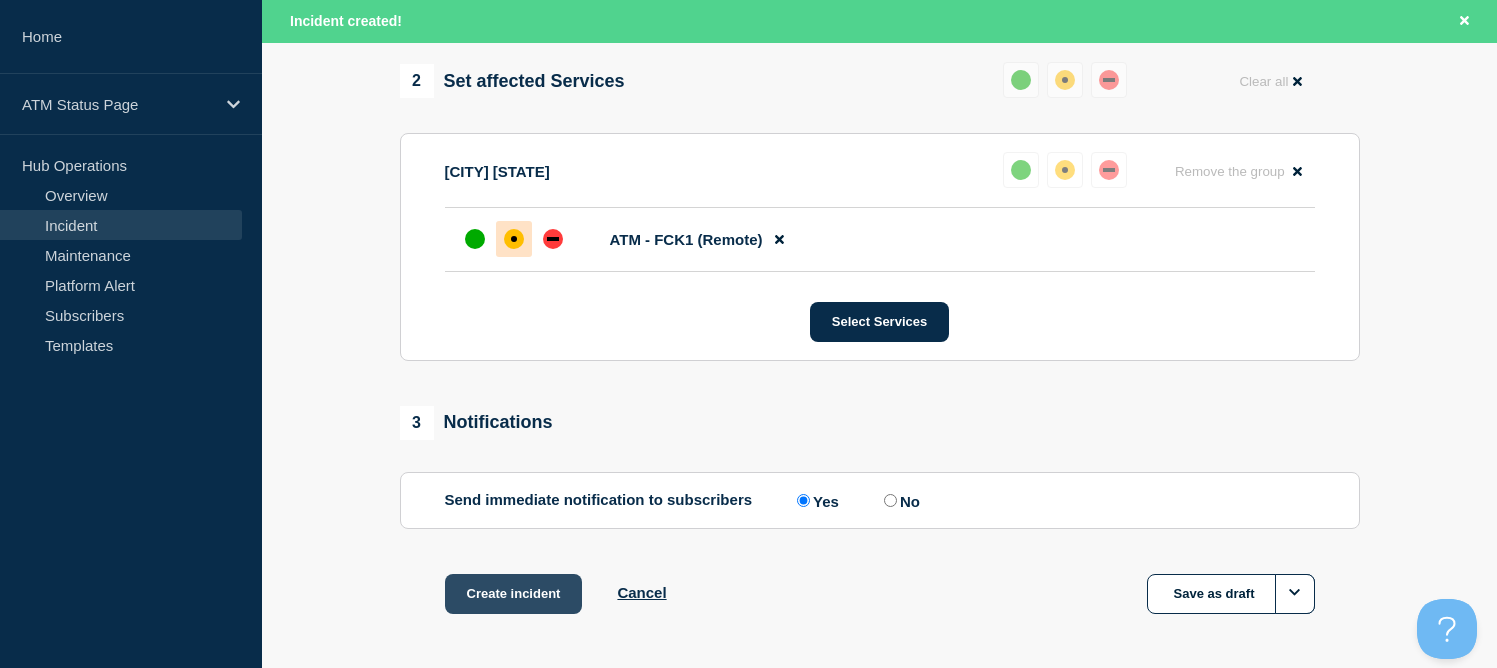 click on "Create incident" at bounding box center (514, 594) 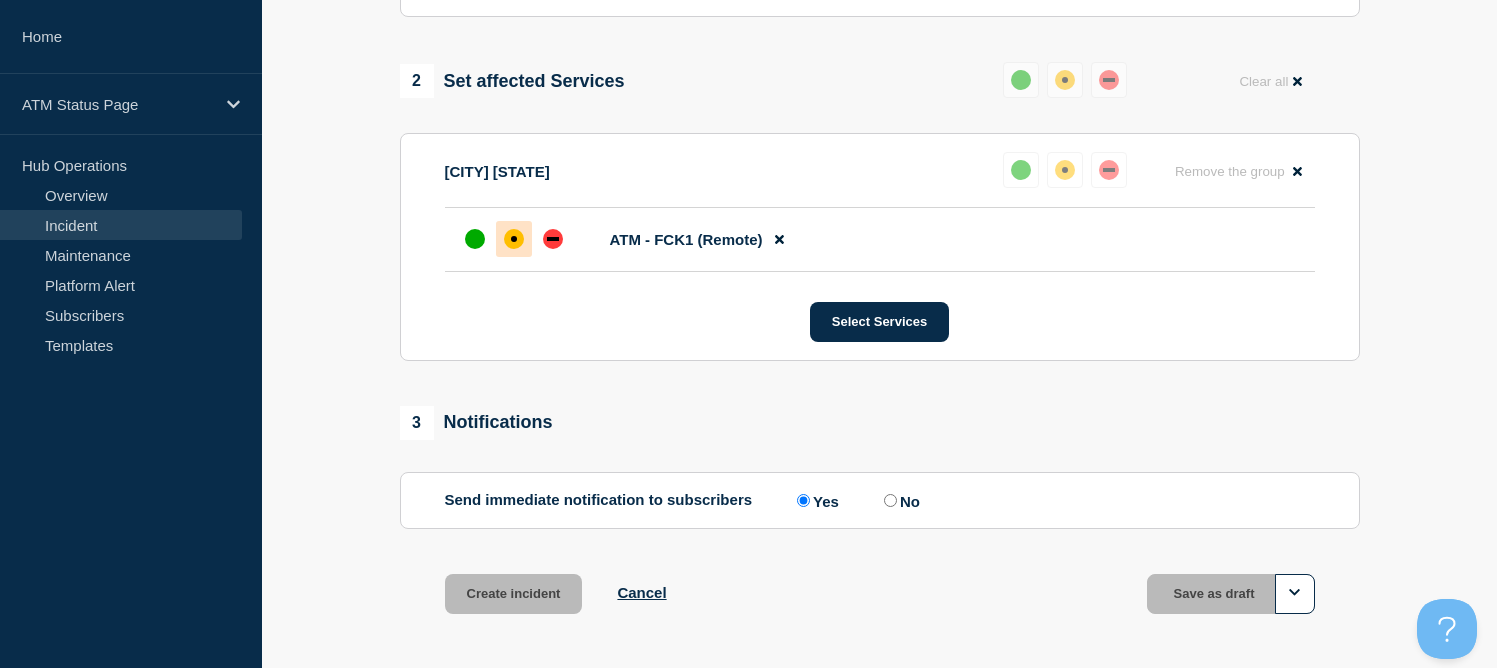 scroll, scrollTop: 757, scrollLeft: 0, axis: vertical 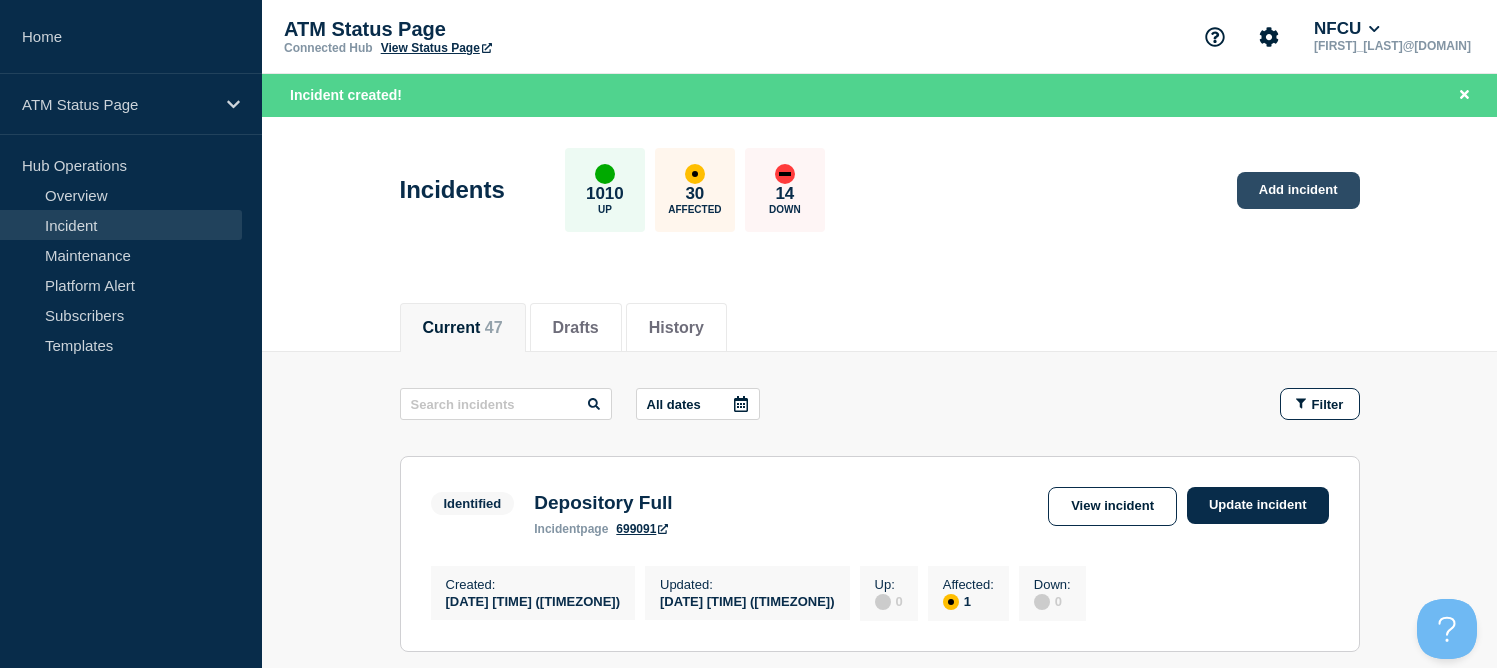 click on "Add incident" 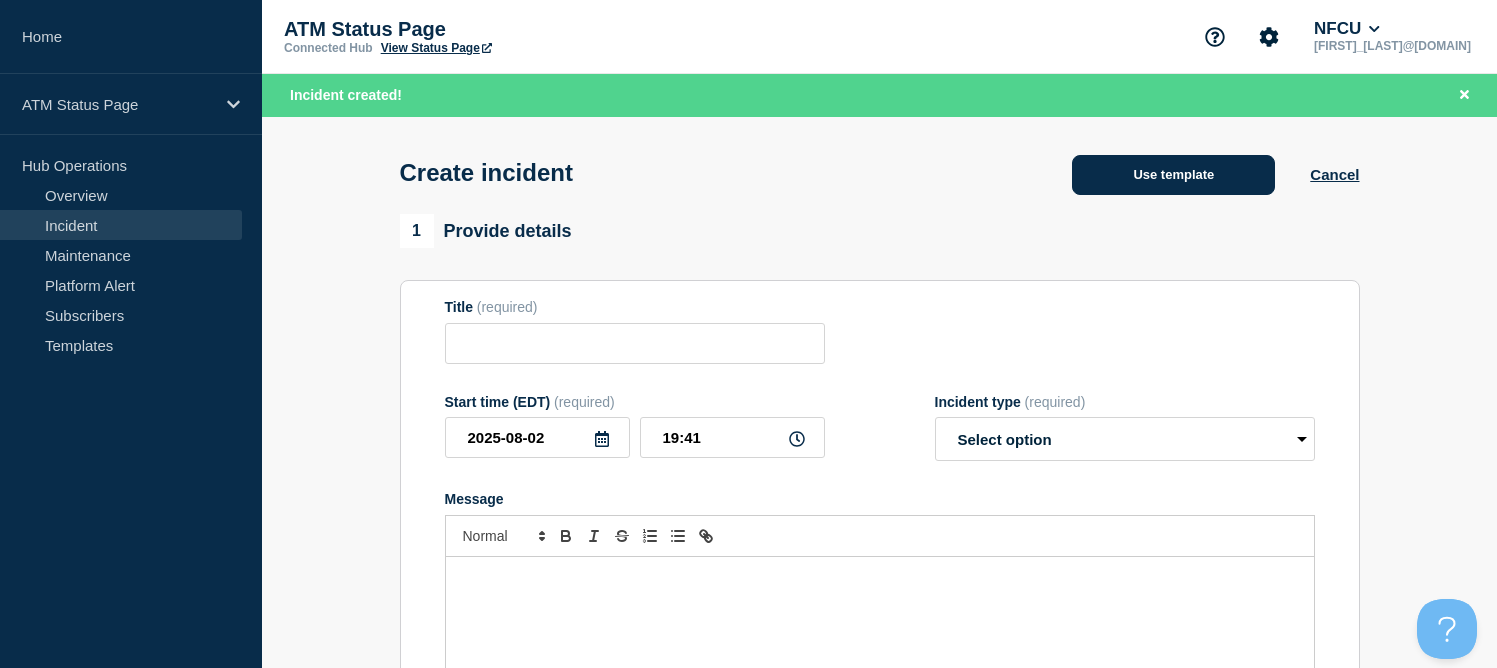 click on "Use template" at bounding box center [1173, 175] 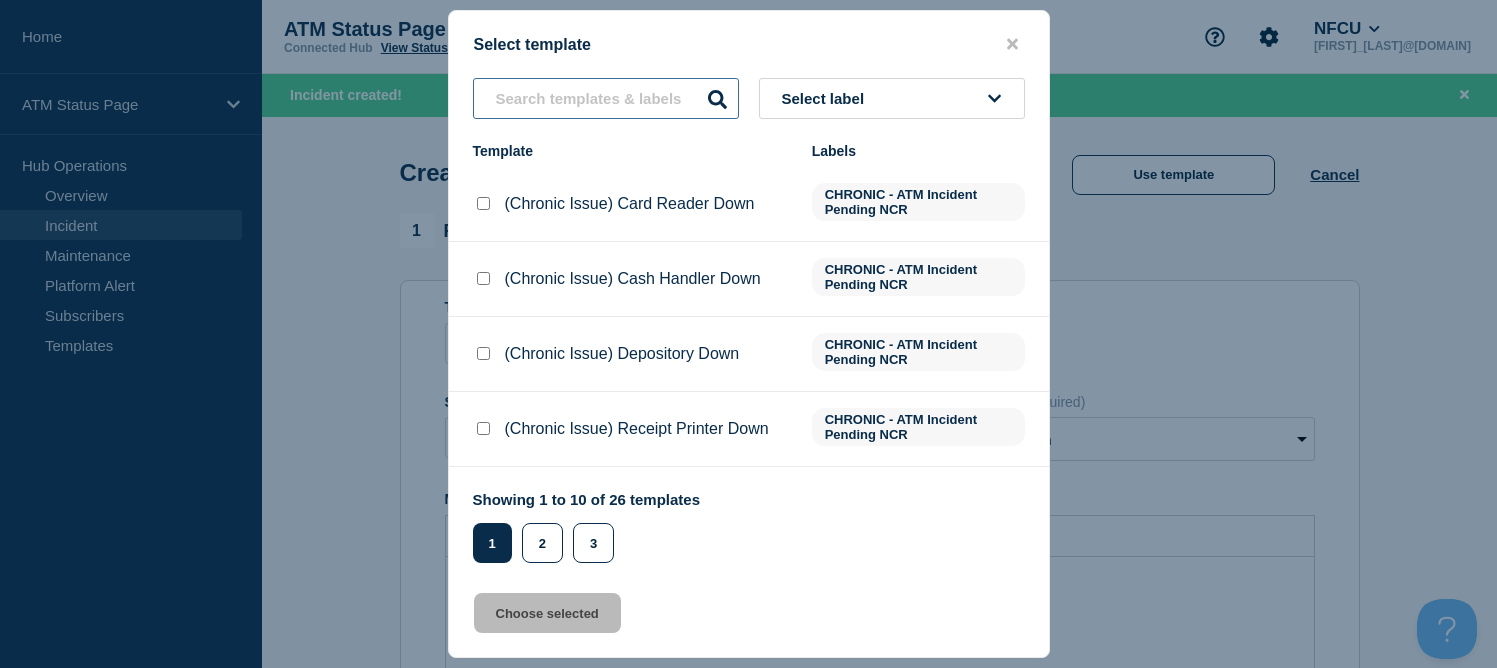click at bounding box center (606, 98) 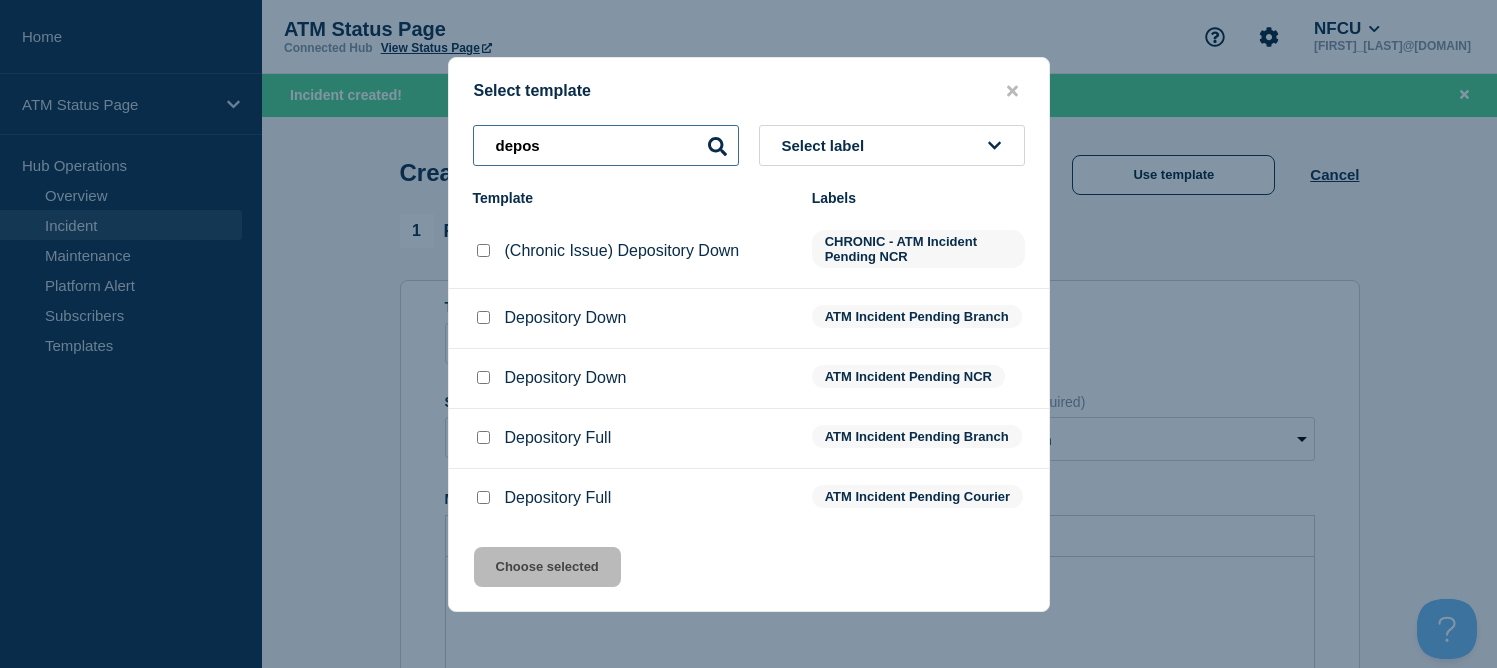 type on "depos" 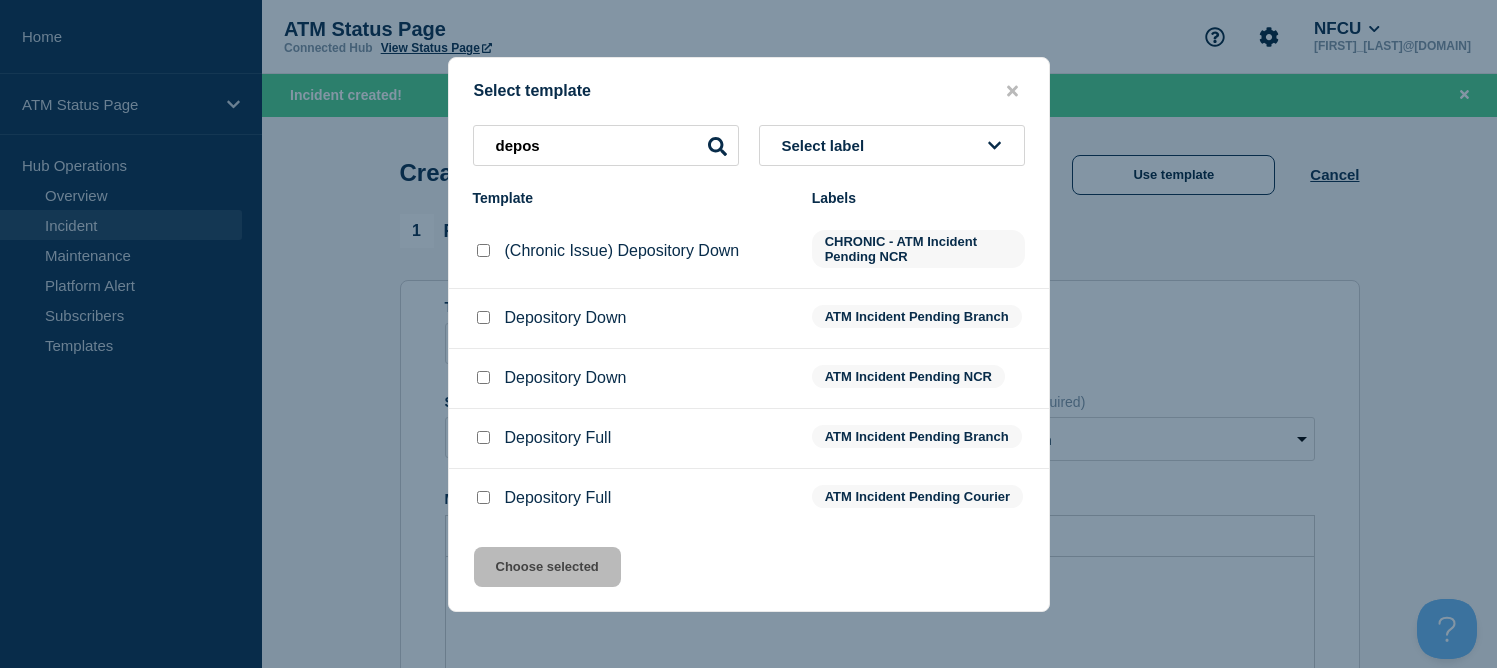 click at bounding box center [483, 317] 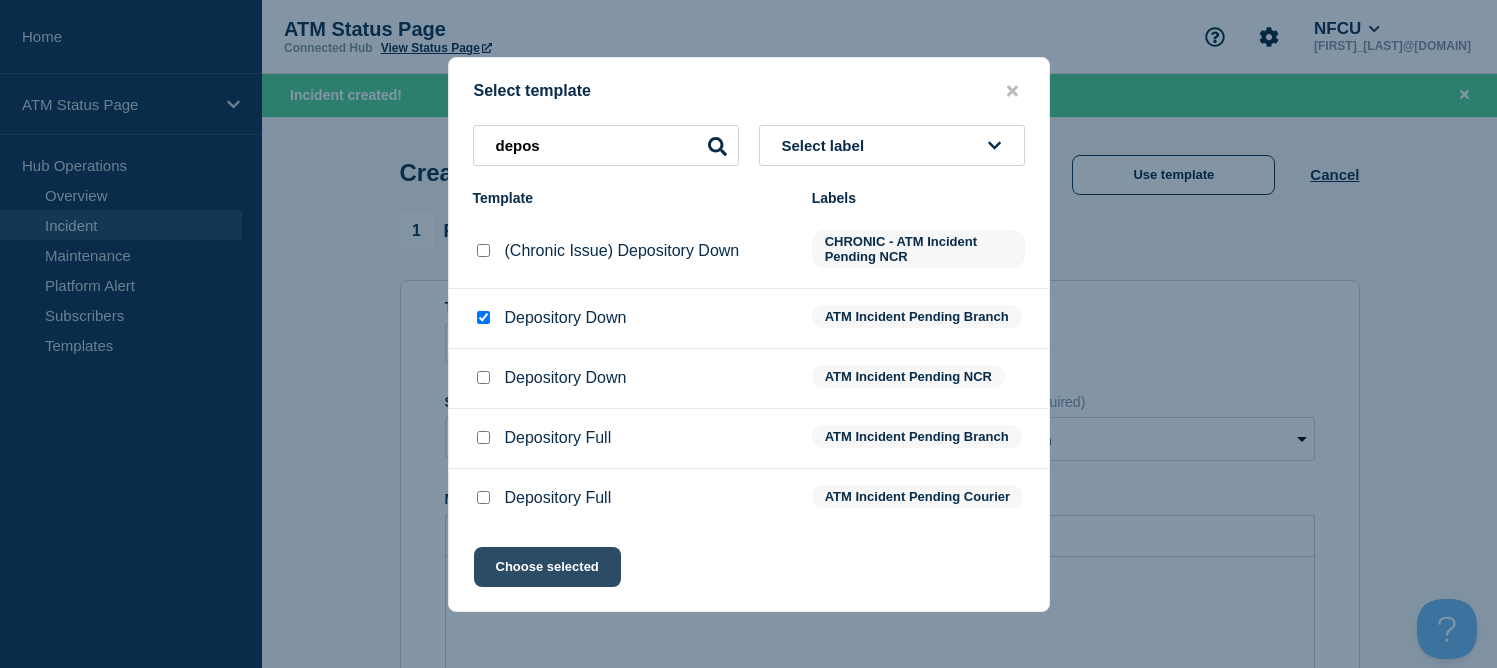click on "Choose selected" 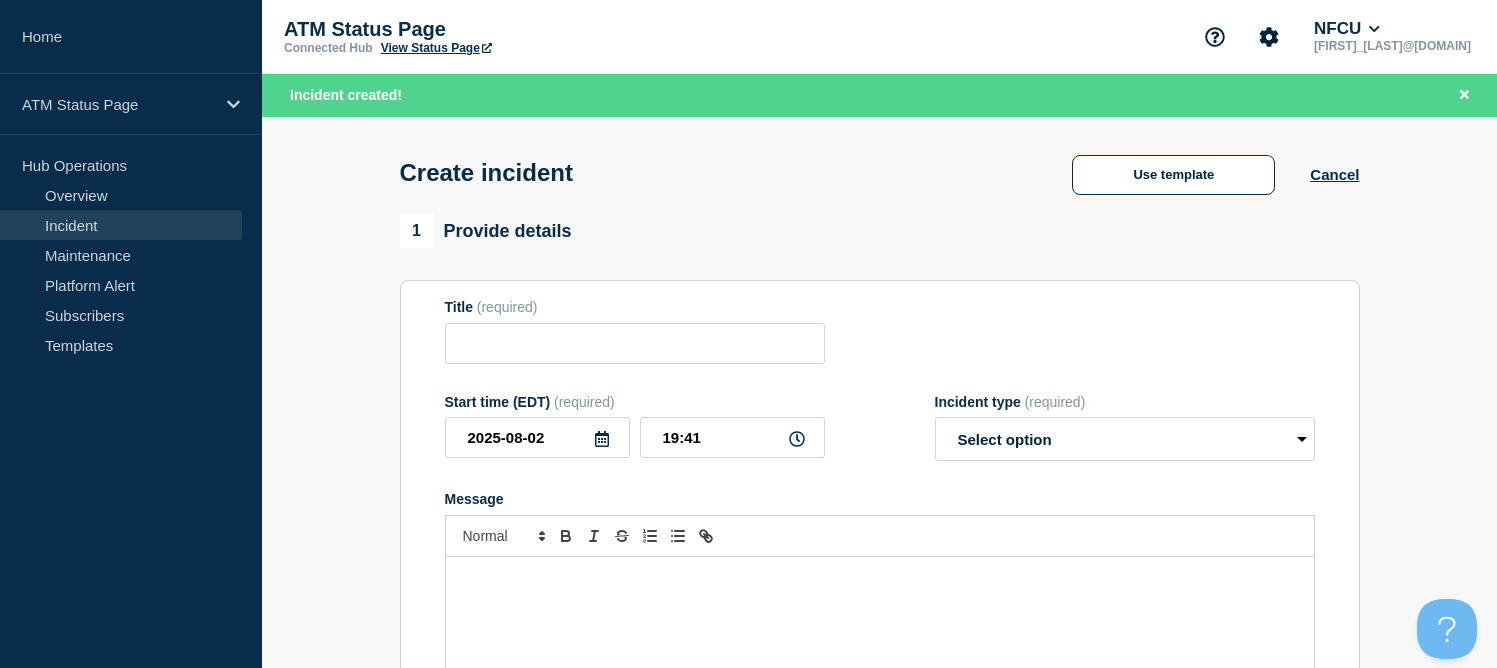 type on "Depository Down" 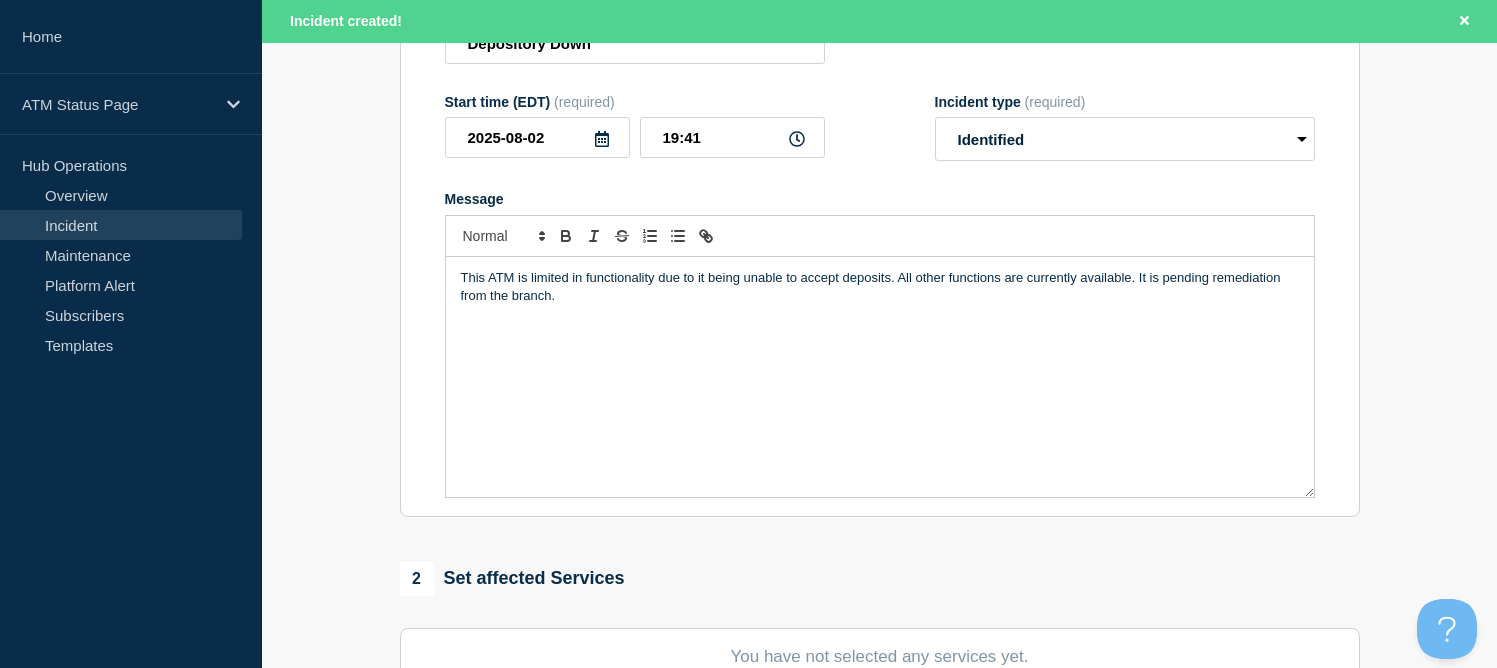scroll, scrollTop: 500, scrollLeft: 0, axis: vertical 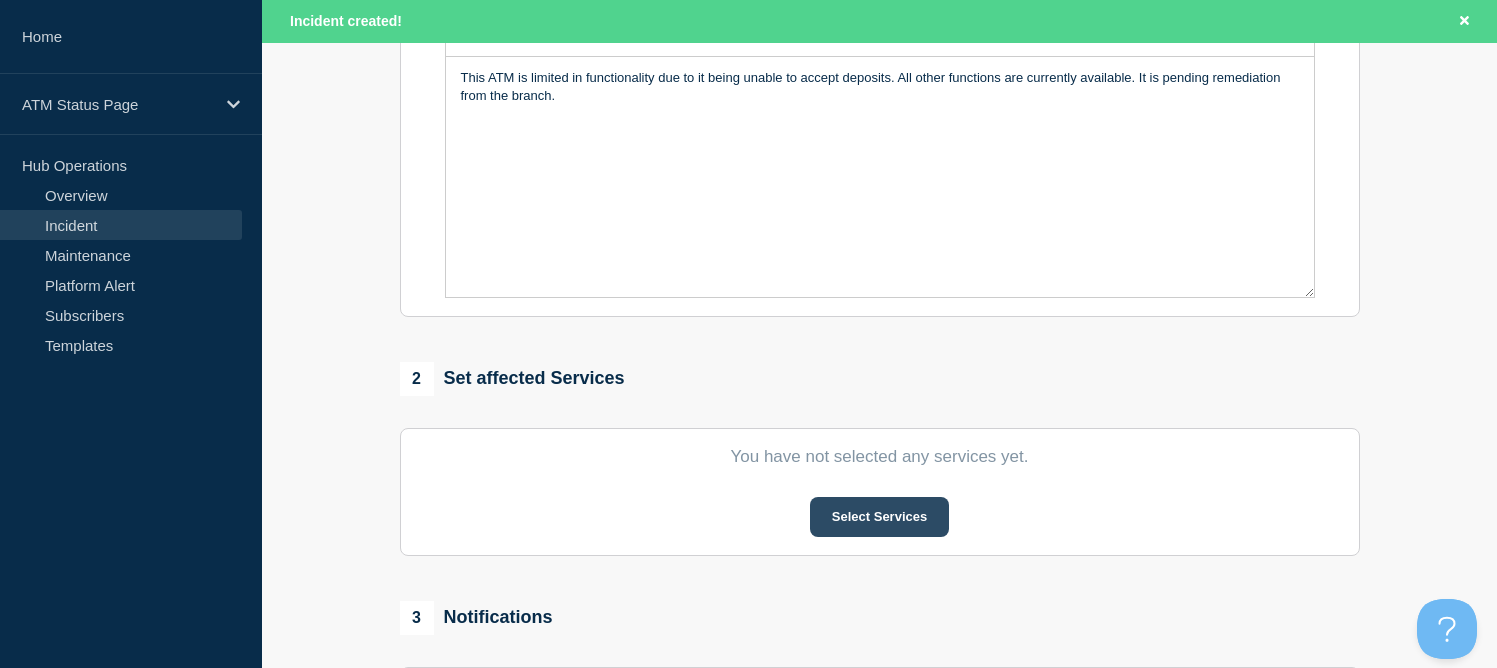 click on "Select Services" at bounding box center (879, 517) 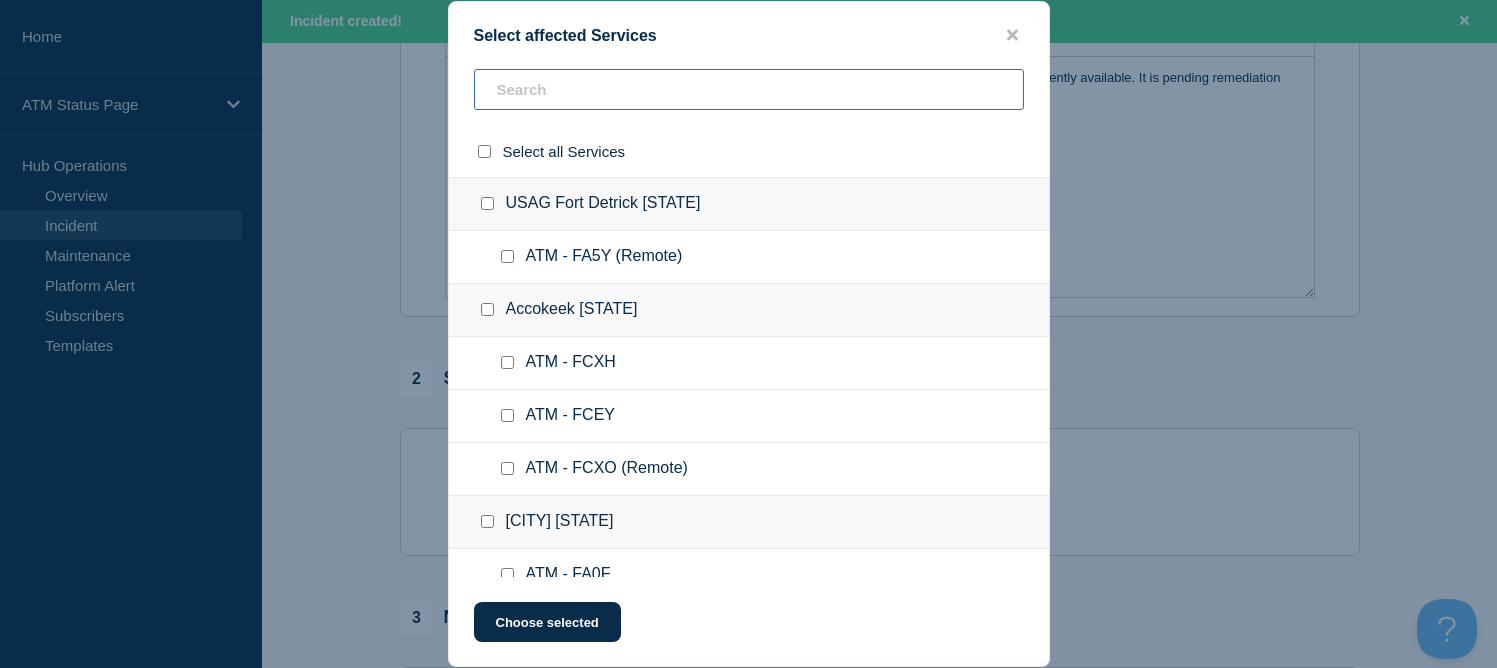 click at bounding box center (749, 89) 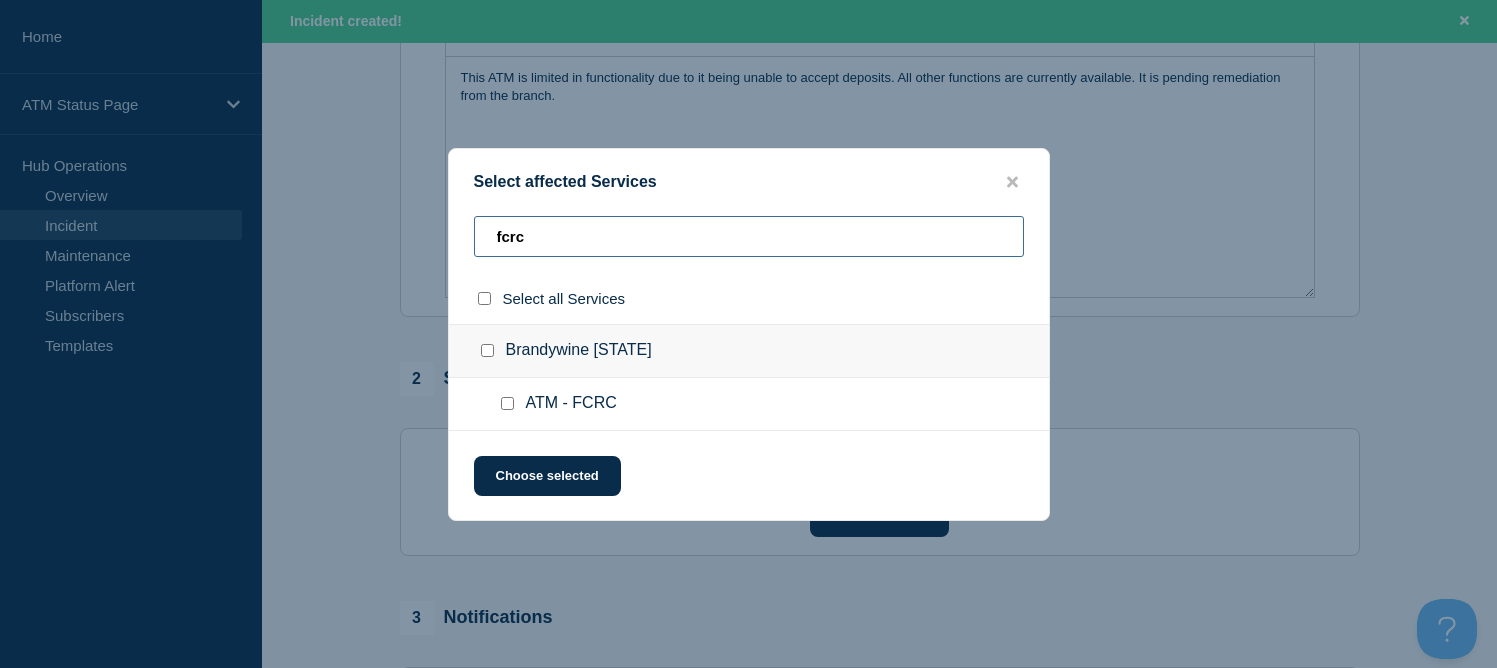 type on "fcrc" 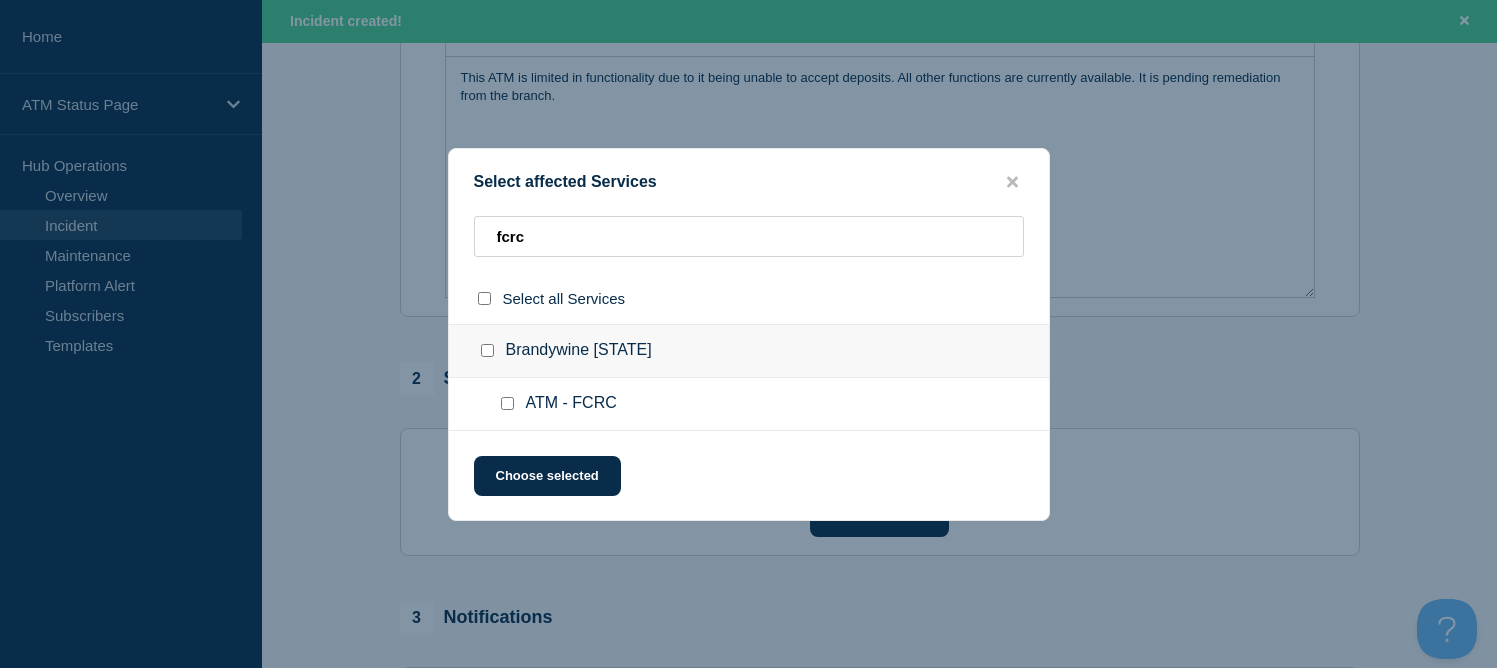 click at bounding box center [487, 350] 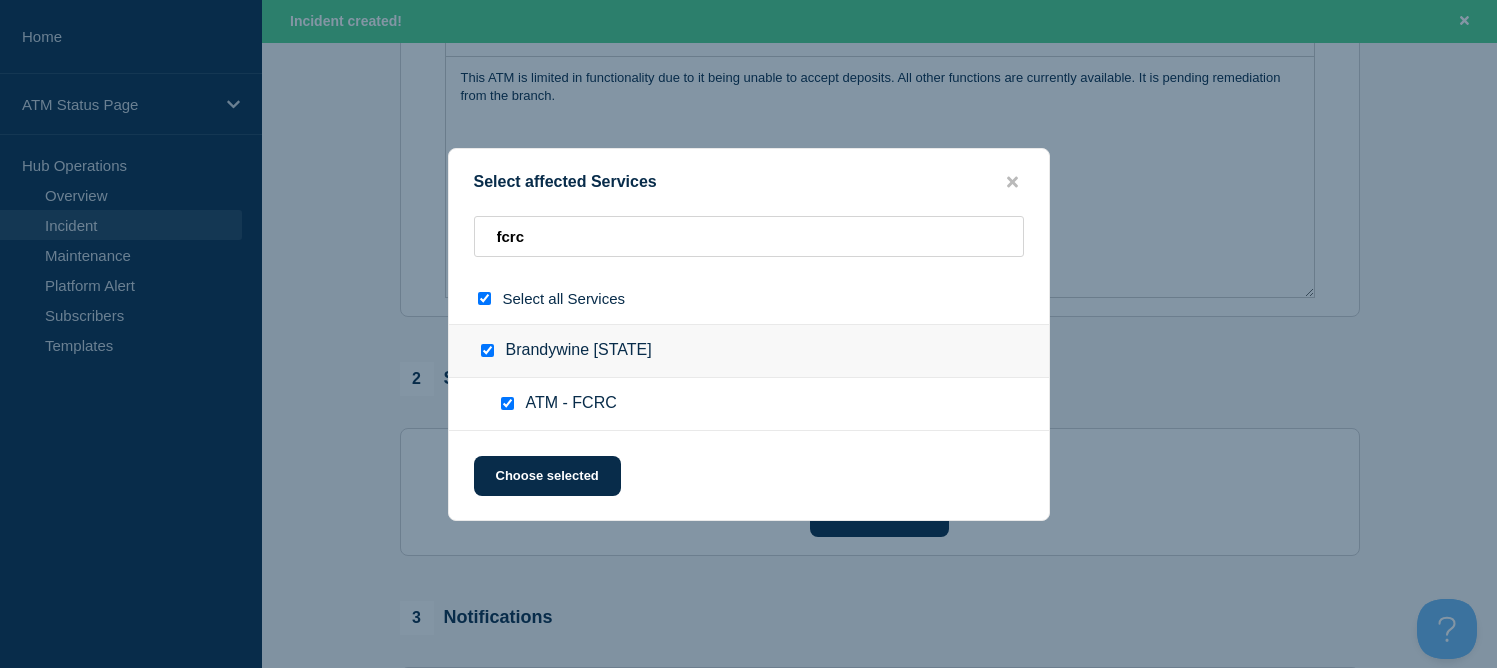 checkbox on "true" 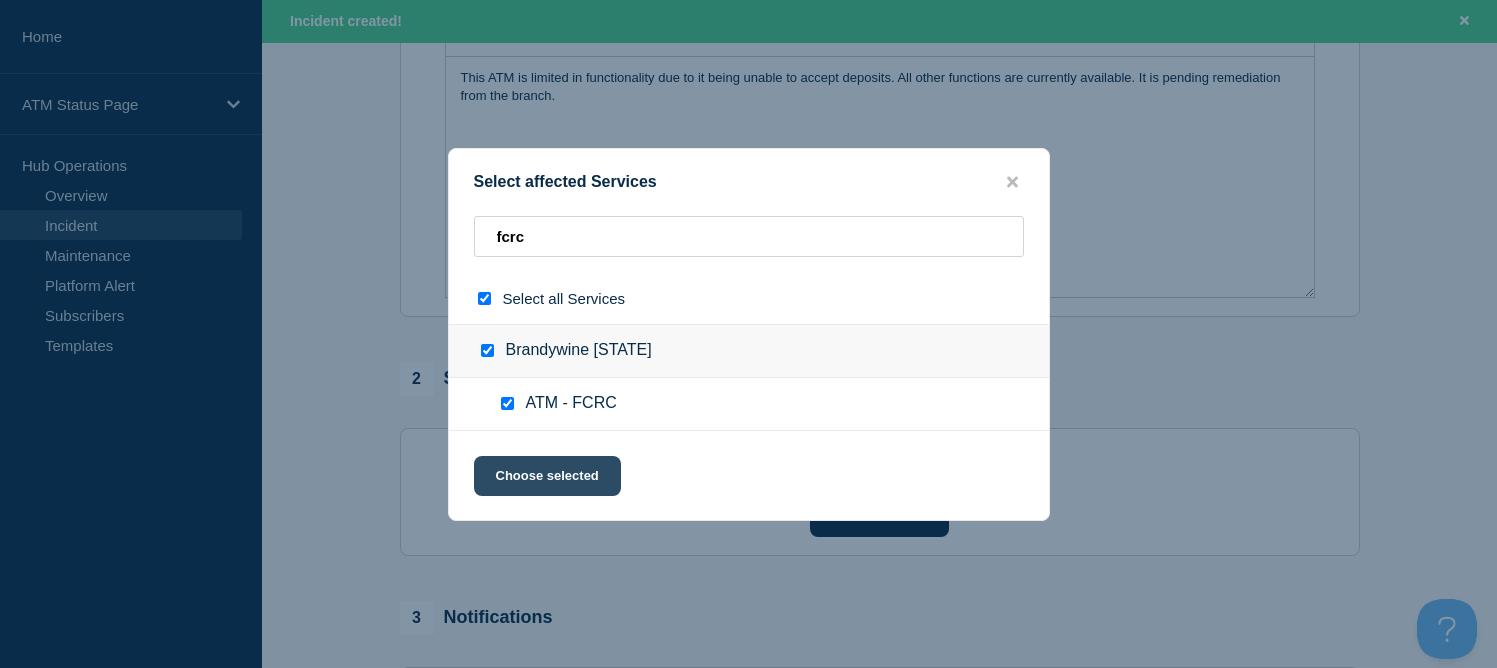 click on "Choose selected" 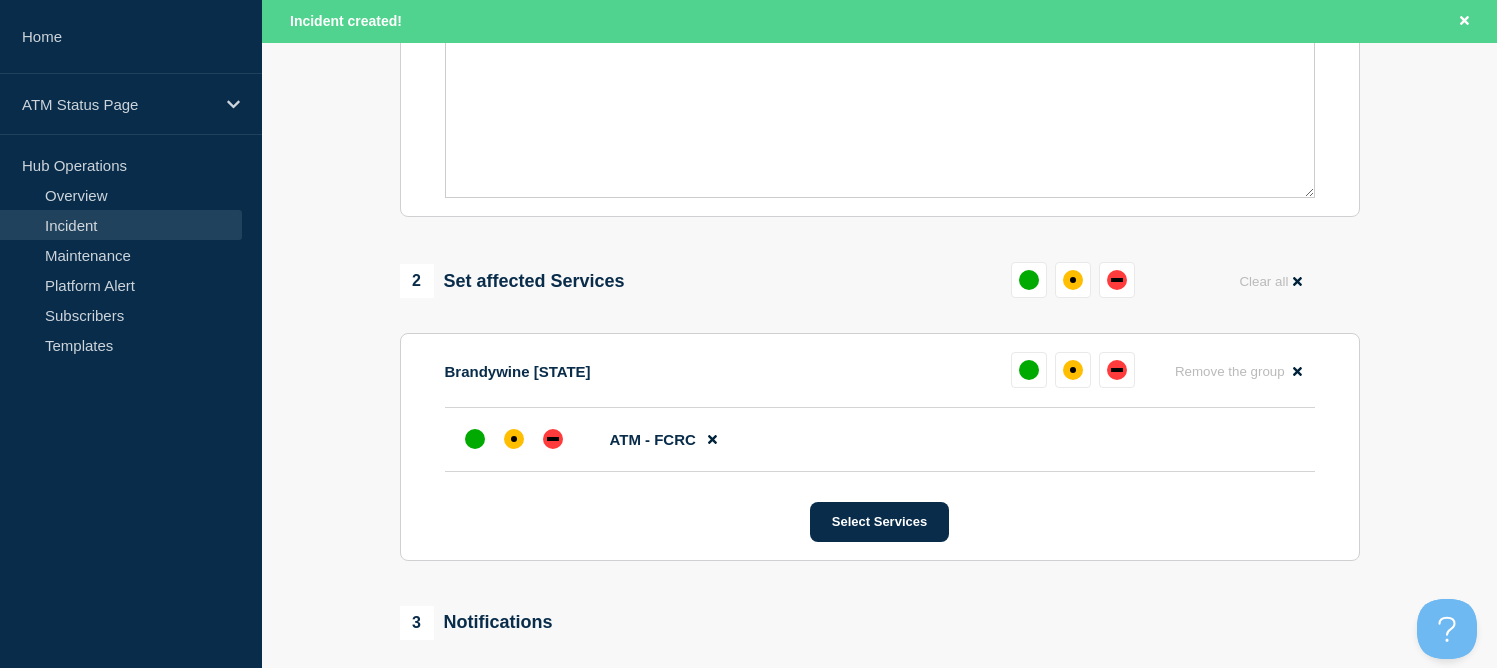 scroll, scrollTop: 700, scrollLeft: 0, axis: vertical 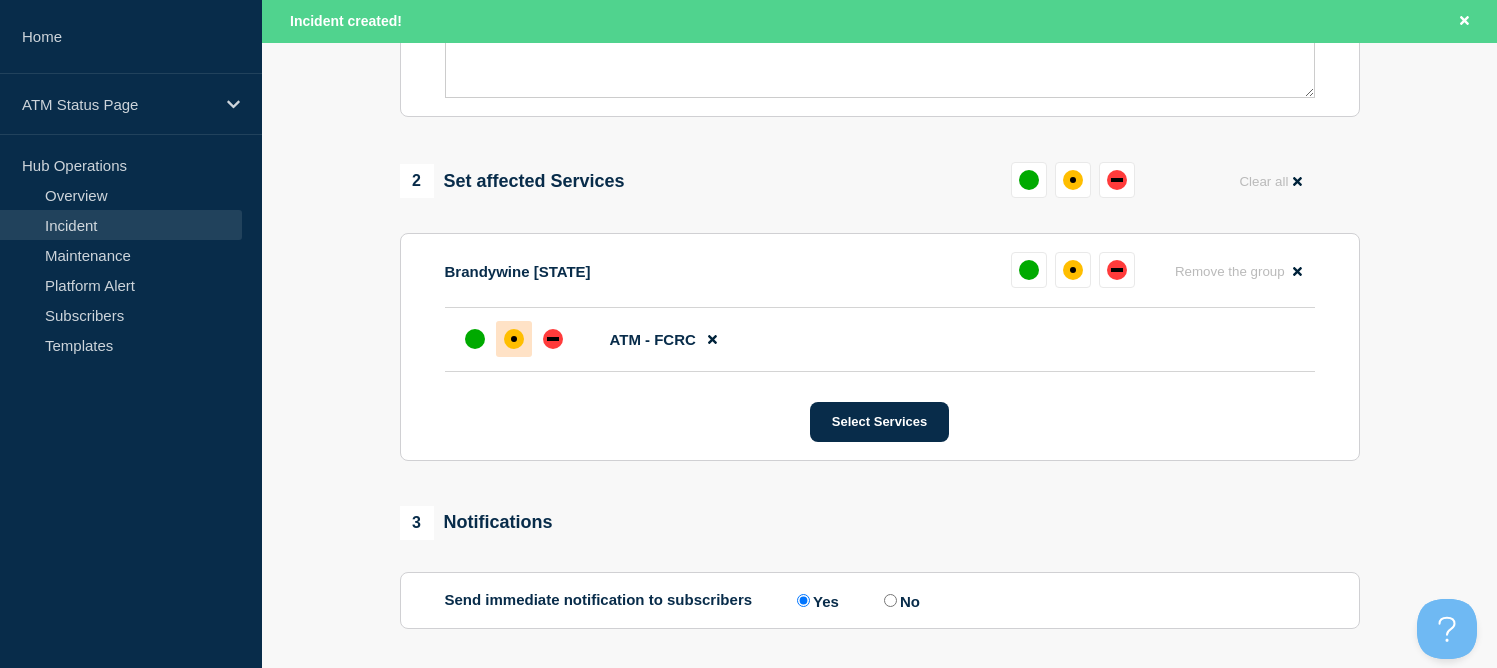 click at bounding box center [514, 339] 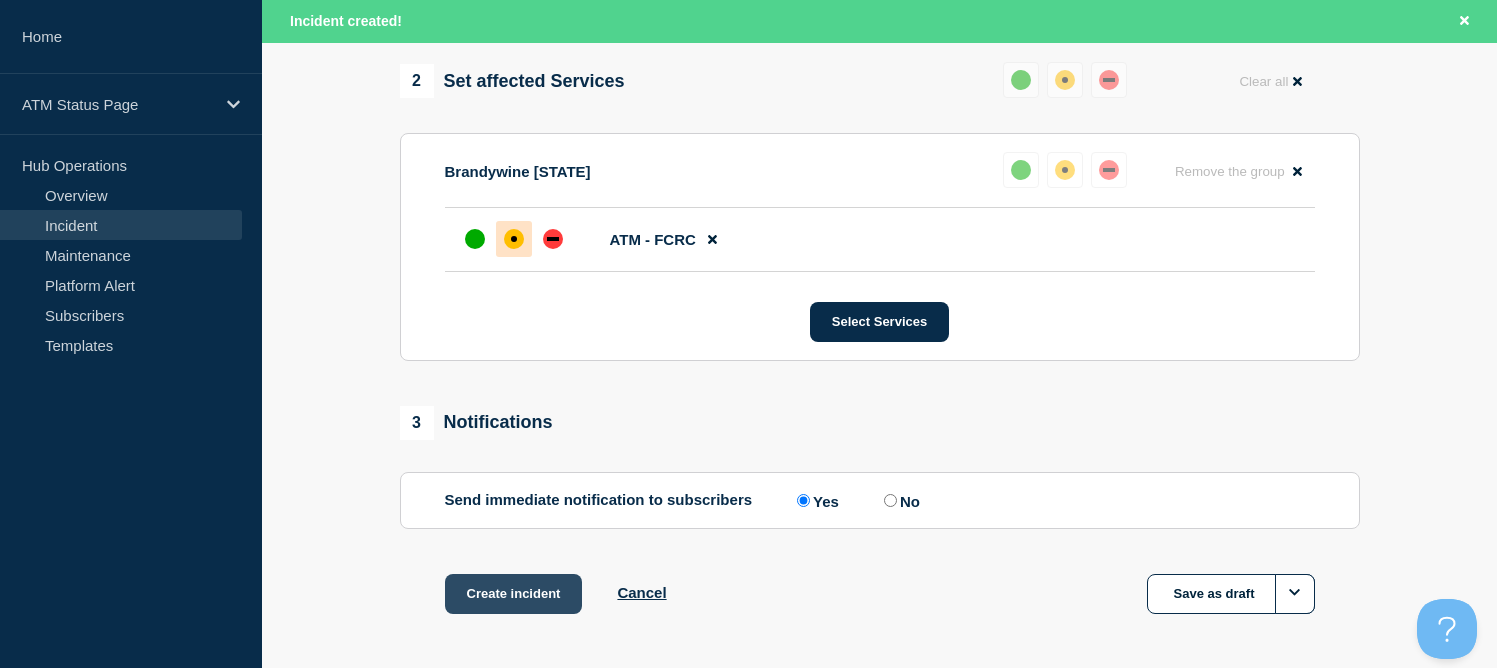 scroll, scrollTop: 881, scrollLeft: 0, axis: vertical 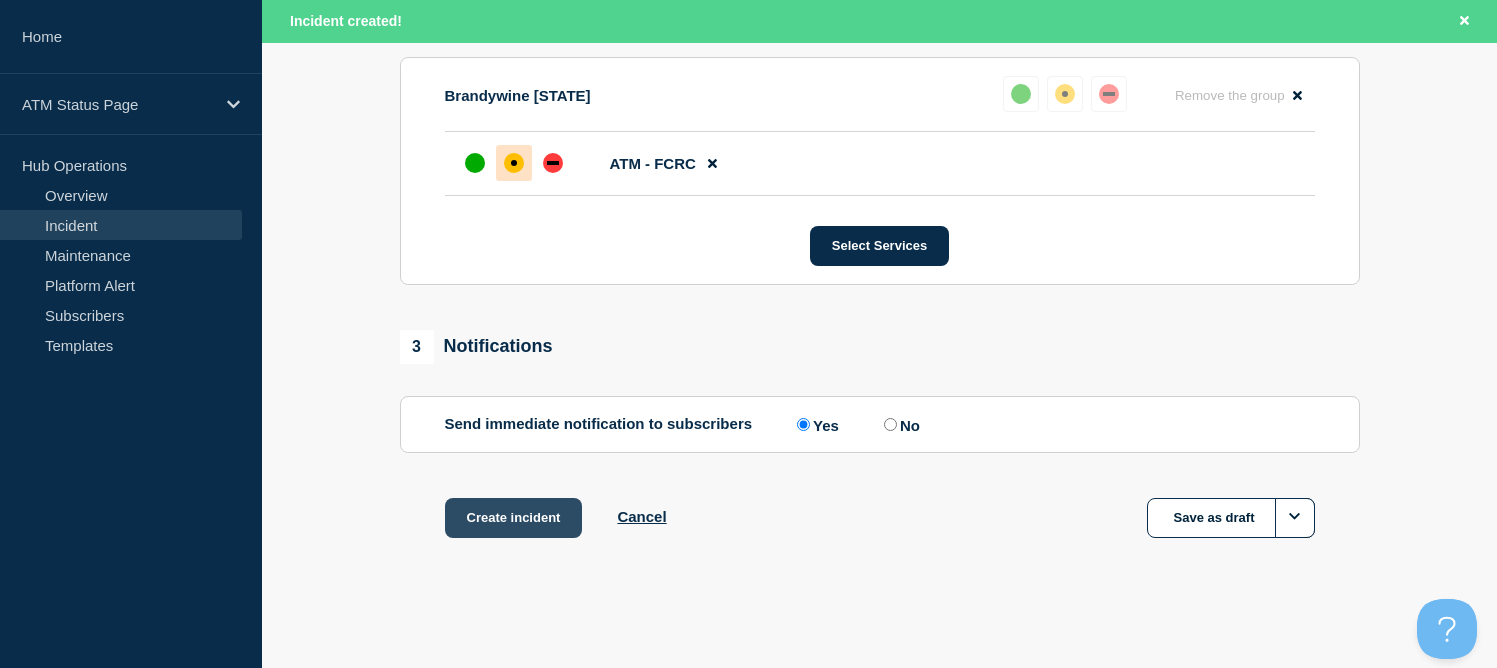 click on "Create incident" at bounding box center [514, 518] 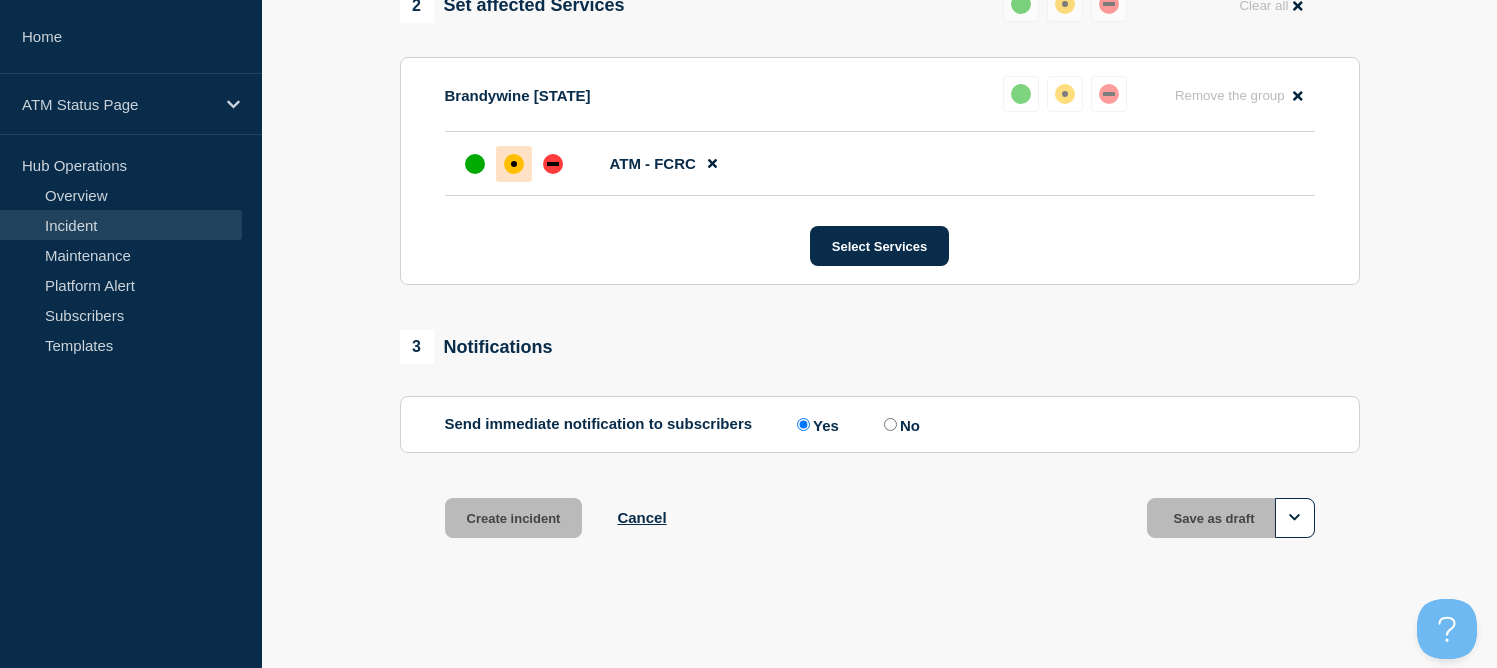 scroll, scrollTop: 838, scrollLeft: 0, axis: vertical 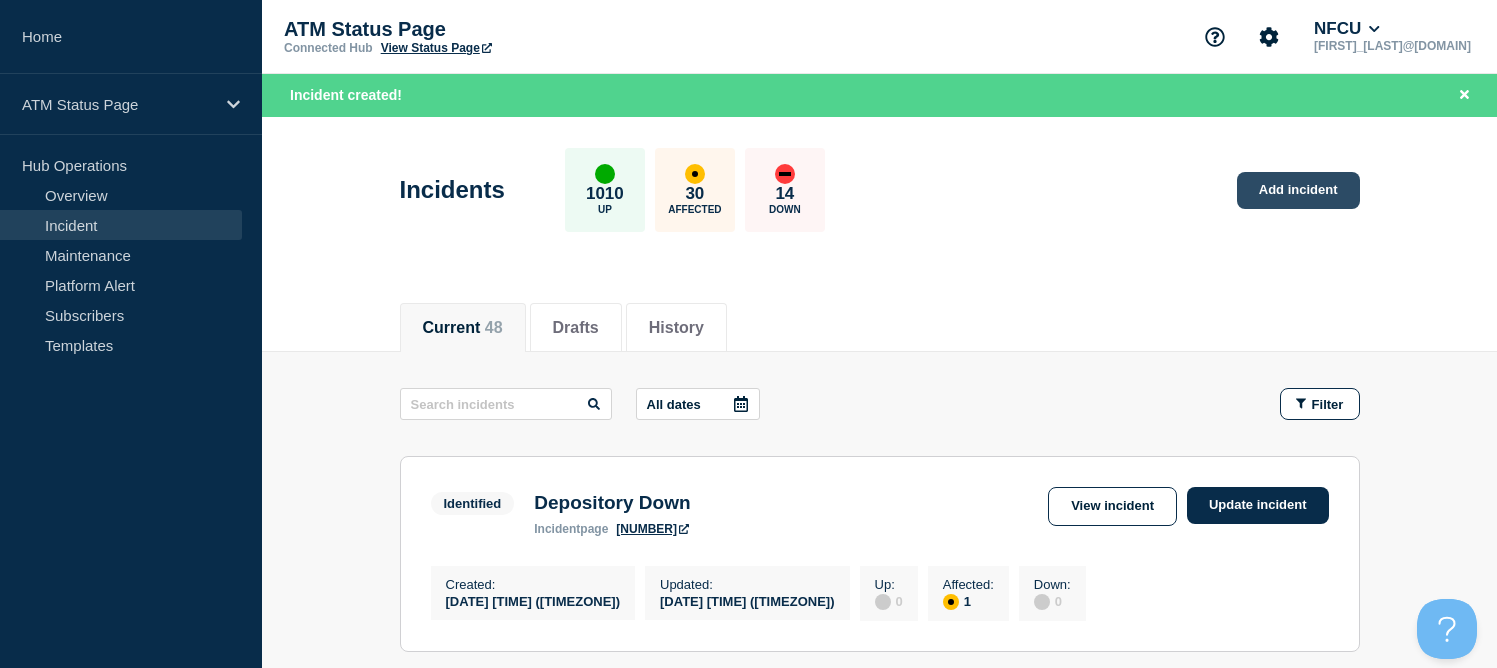 click on "Add incident" 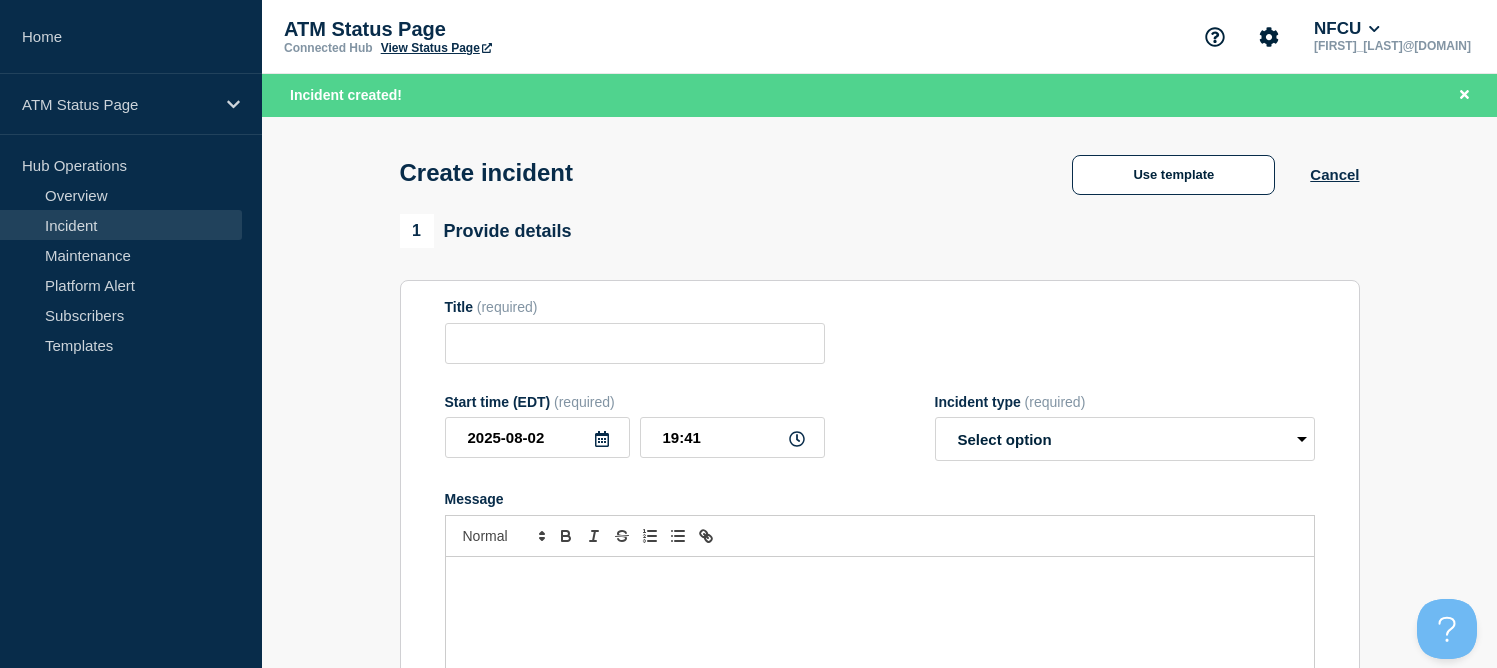 click on "Create incident Use template Cancel" at bounding box center [879, 166] 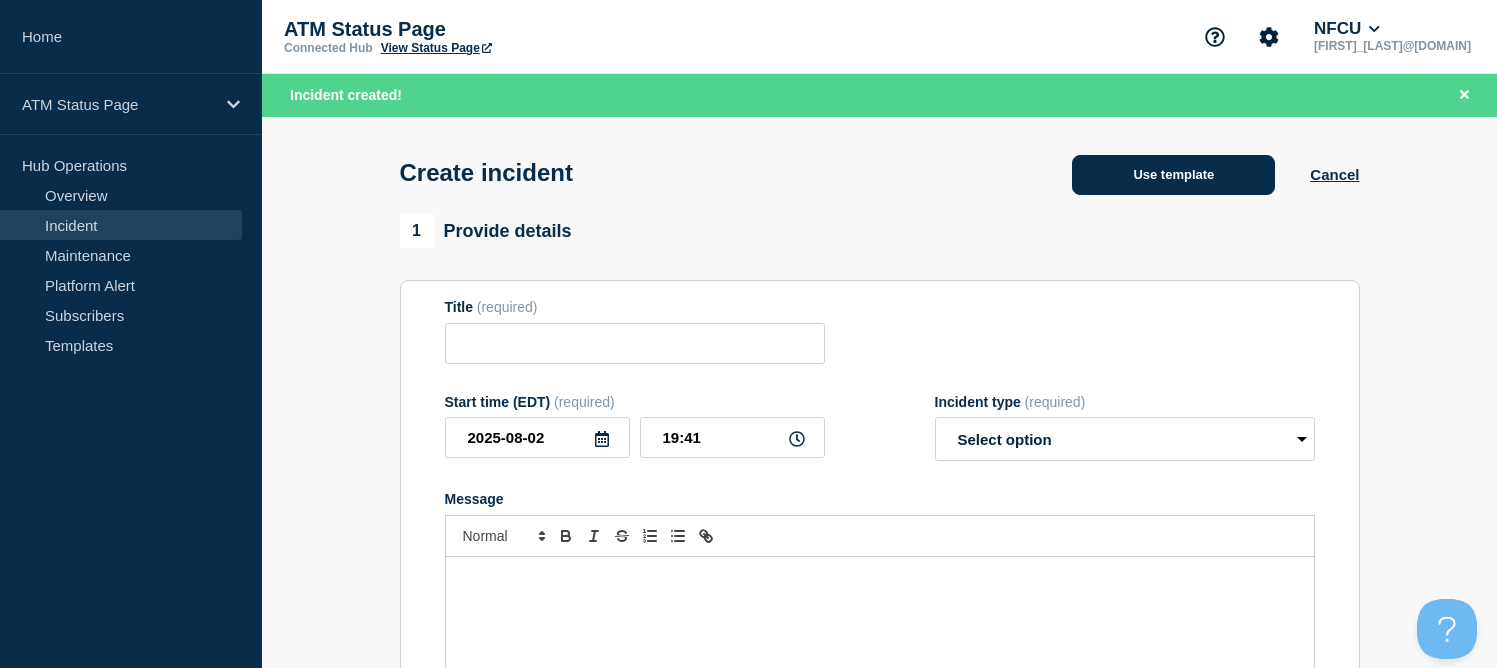 click on "Use template" at bounding box center [1173, 175] 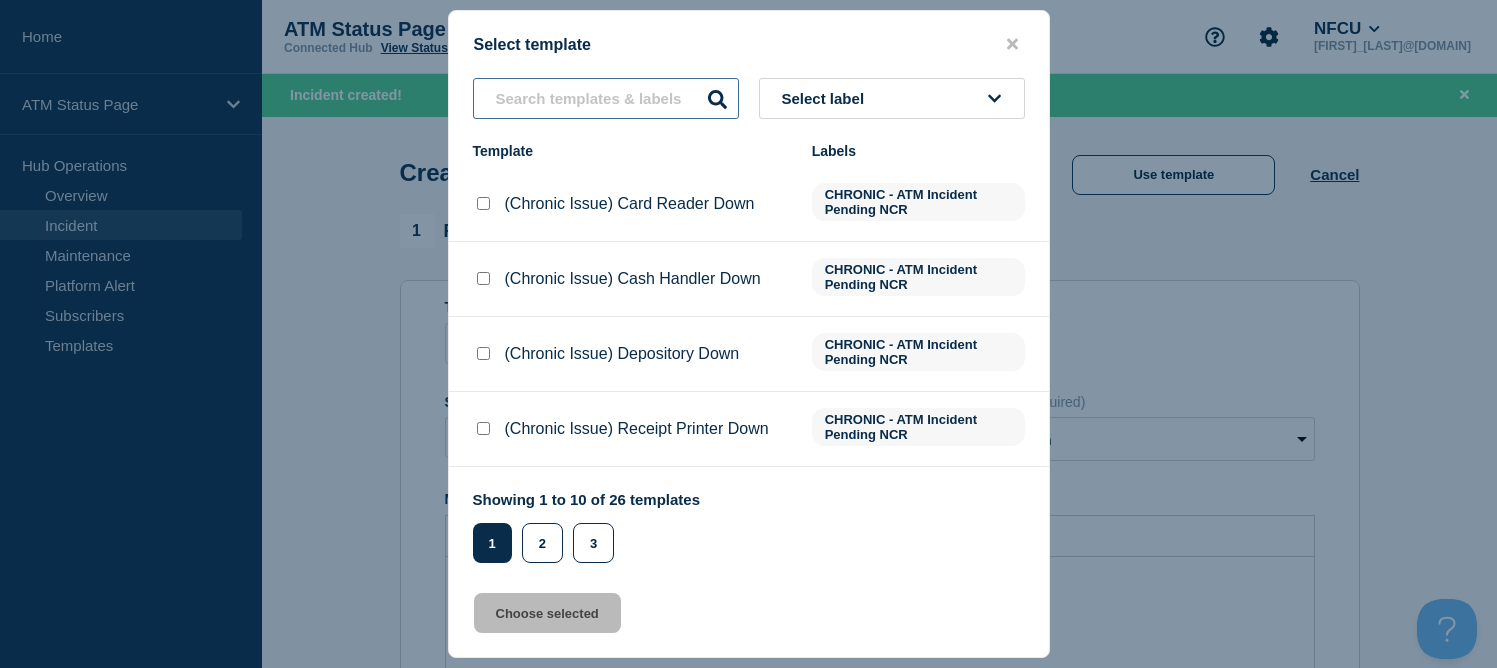 click at bounding box center [606, 98] 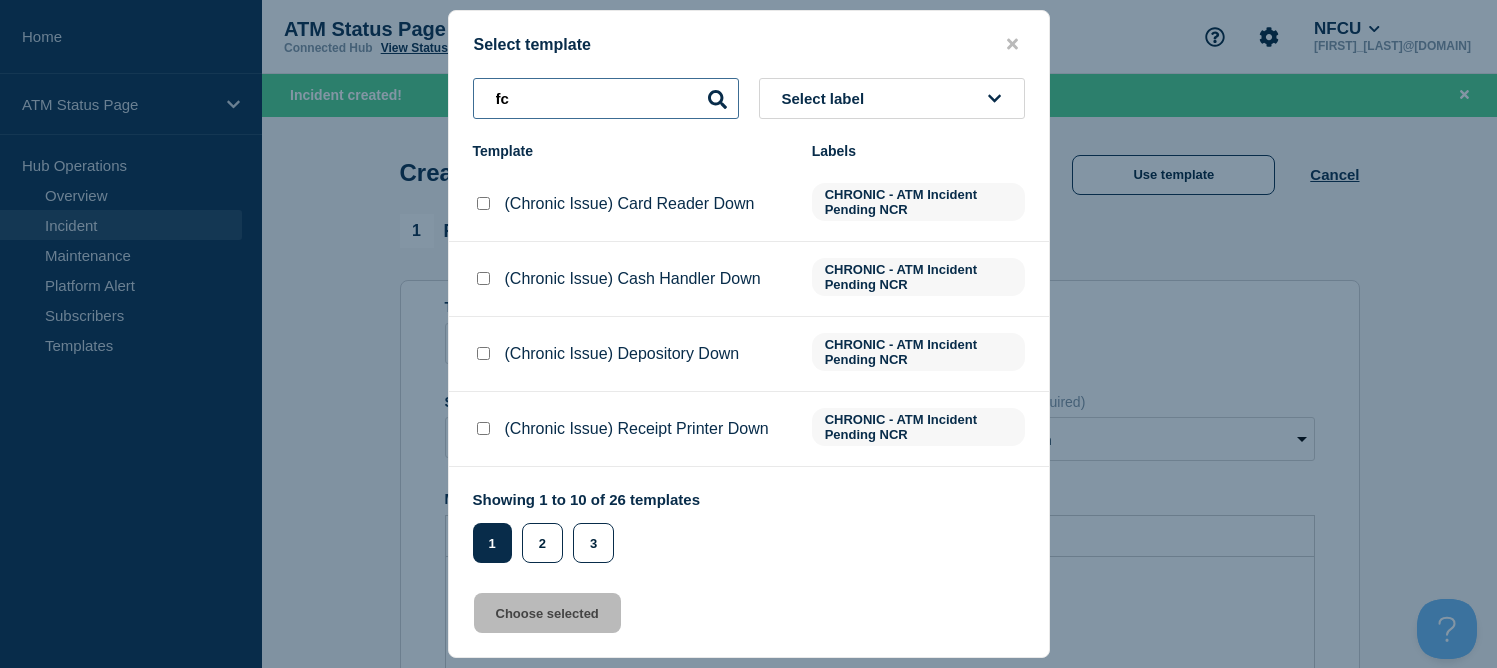 type on "f" 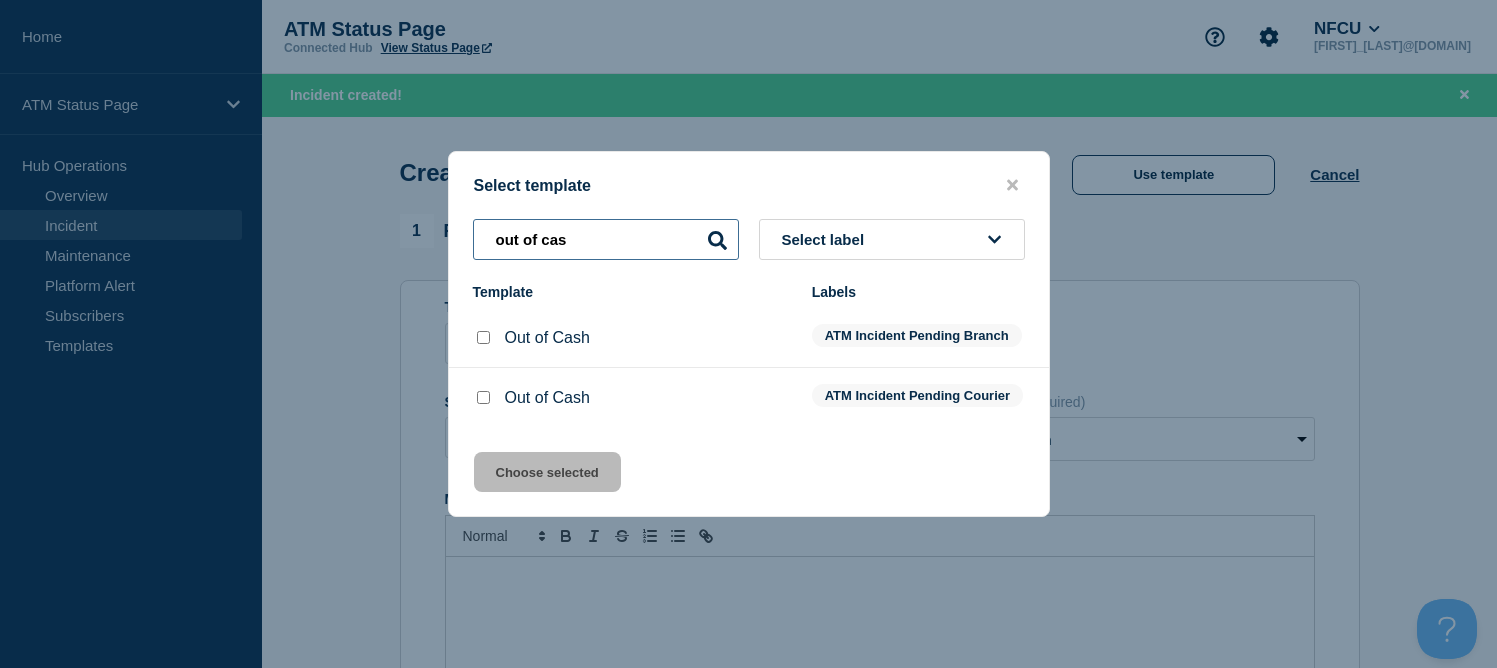 type on "out of cas" 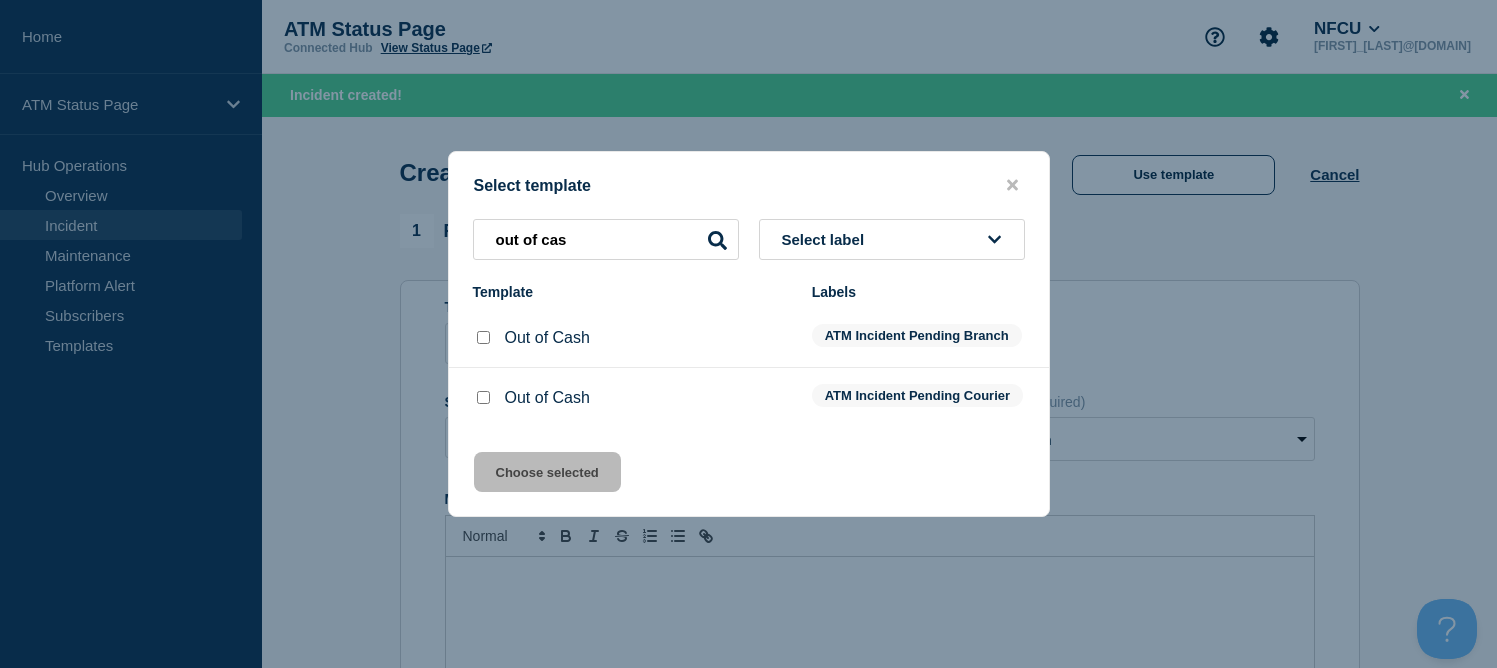 click at bounding box center [483, 337] 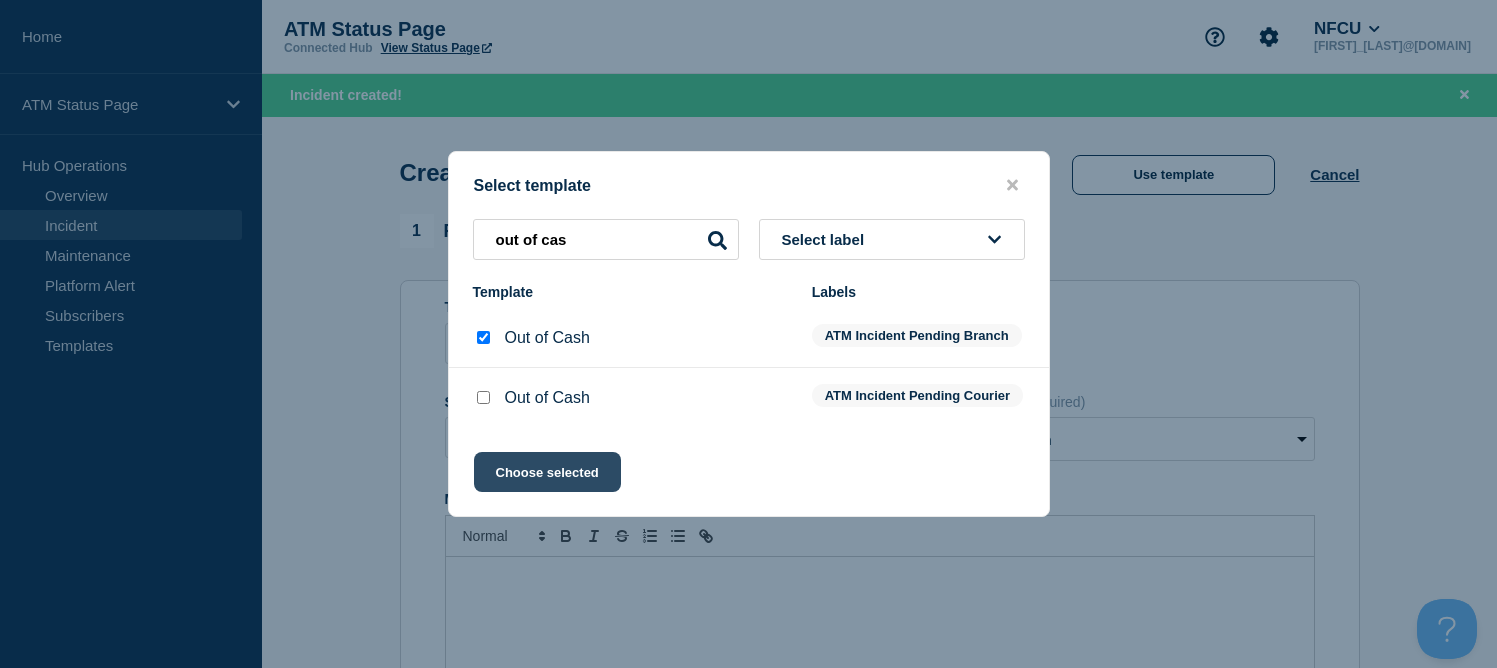 click on "Choose selected" 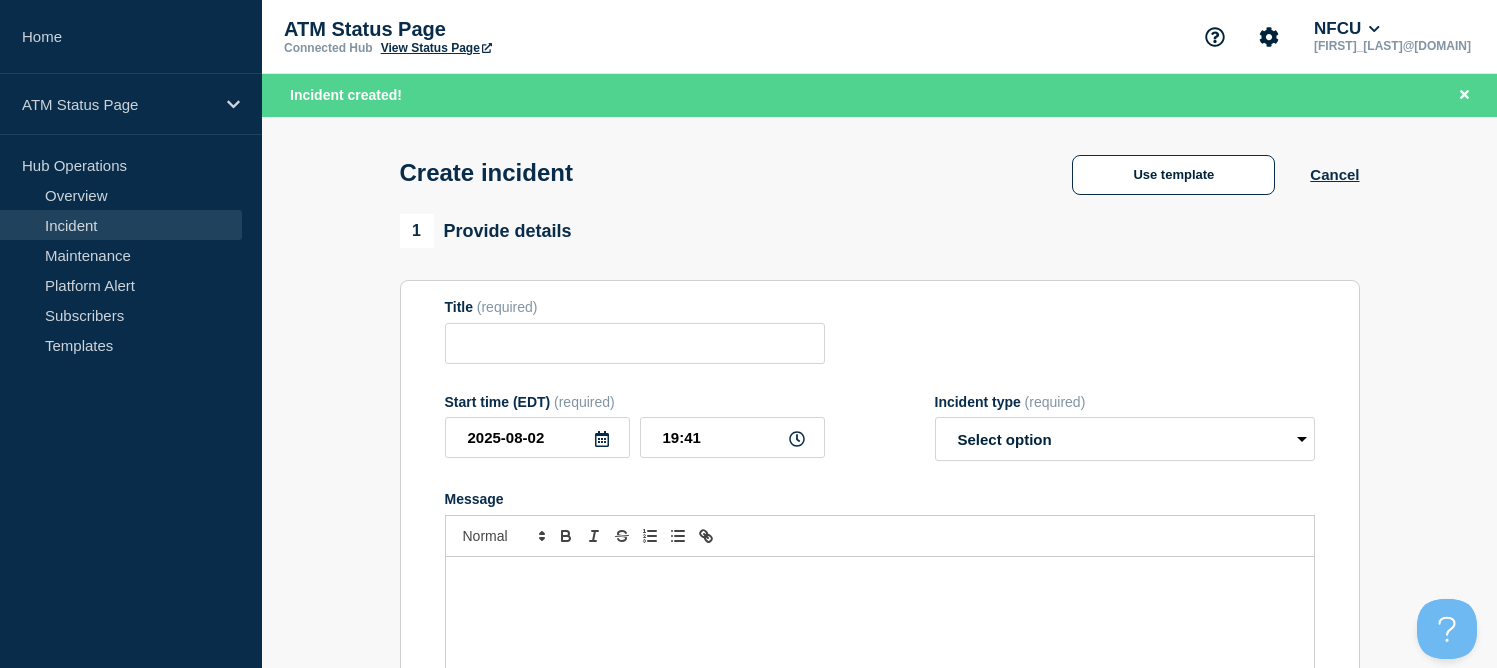 type on "Out of Cash" 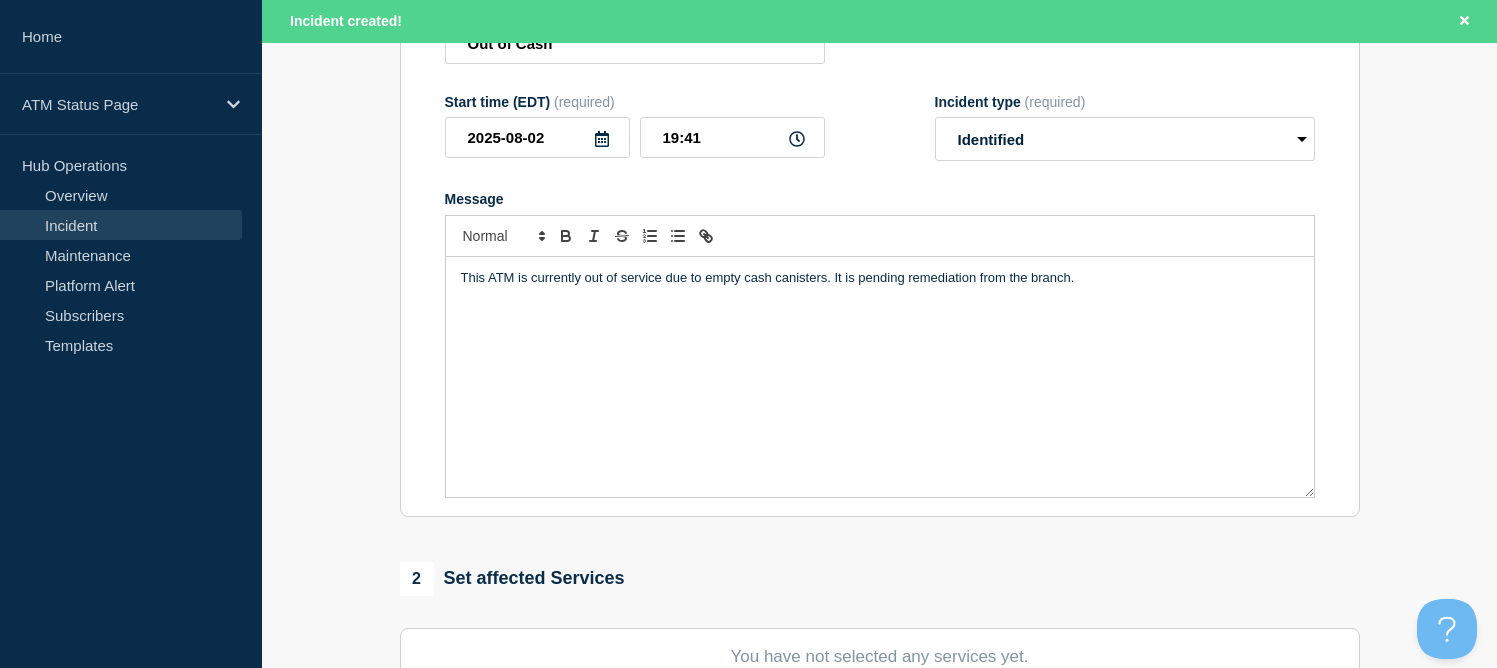 scroll, scrollTop: 500, scrollLeft: 0, axis: vertical 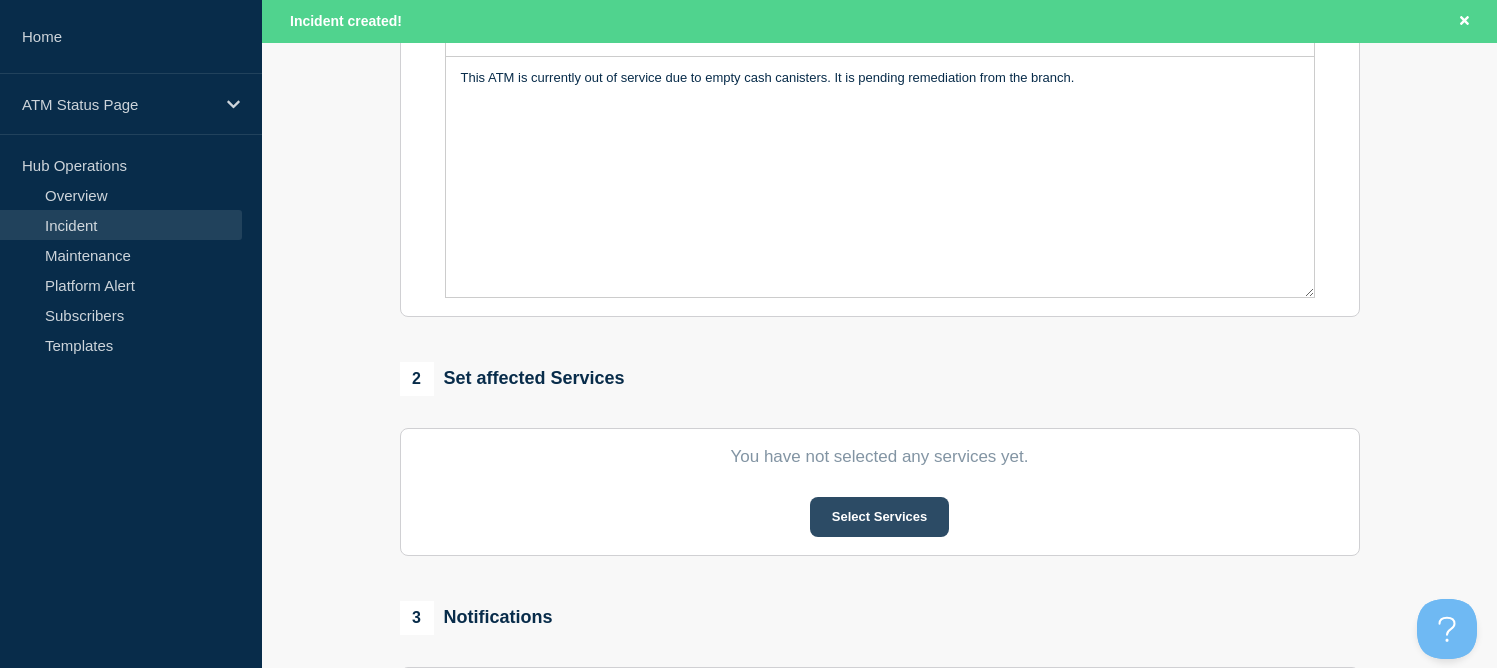 click on "Select Services" at bounding box center [879, 517] 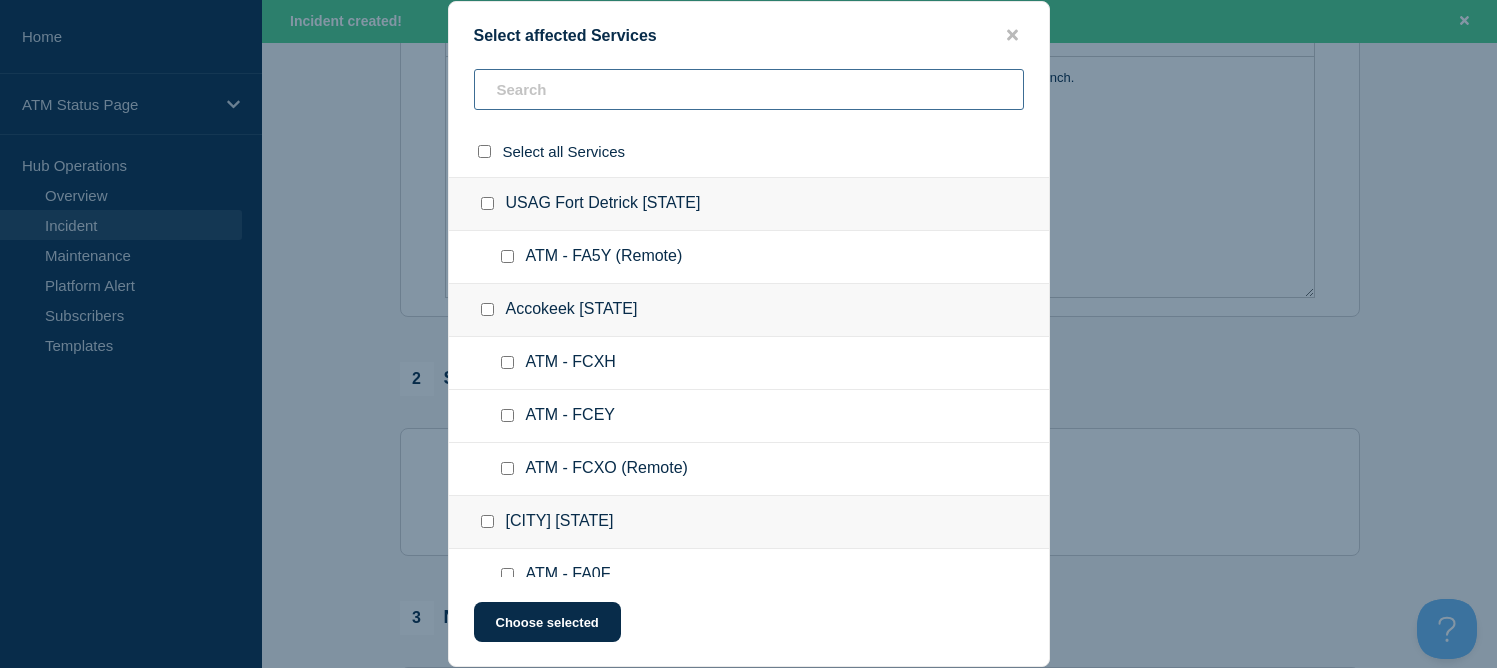 click at bounding box center (749, 89) 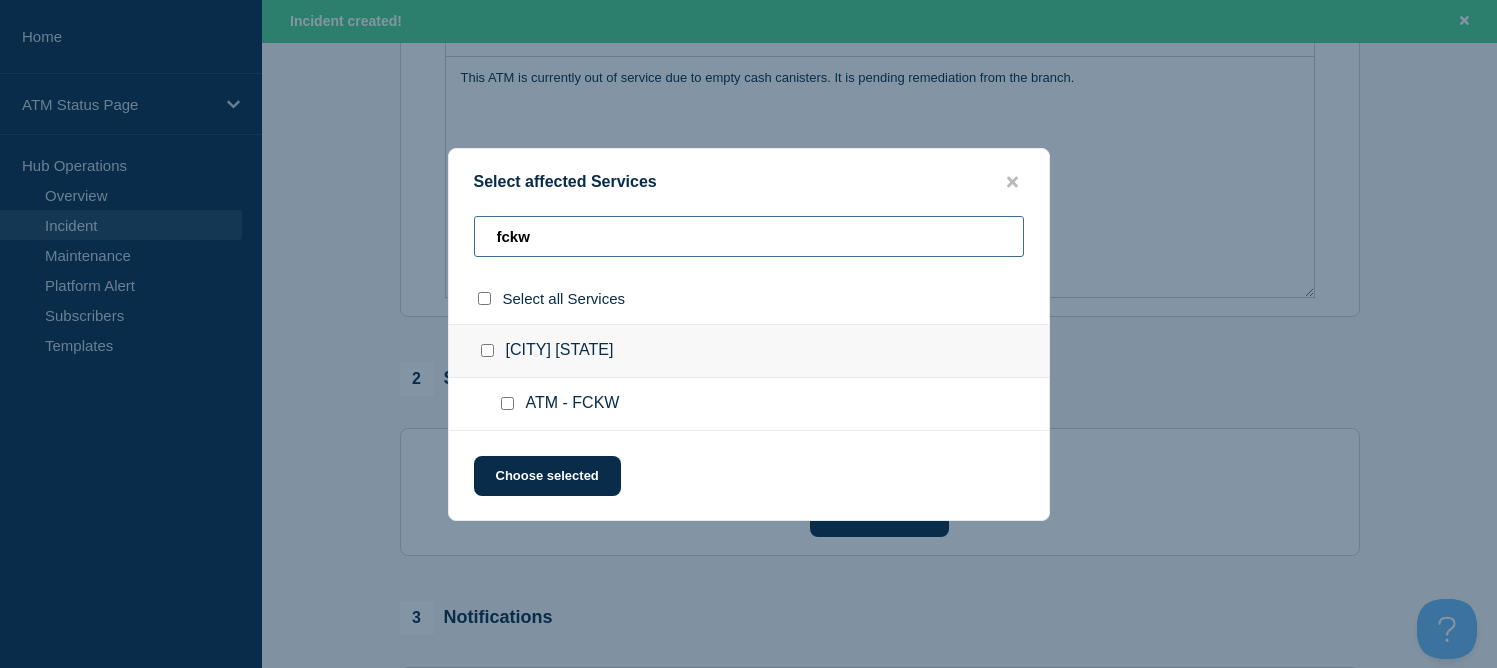 type on "fckw" 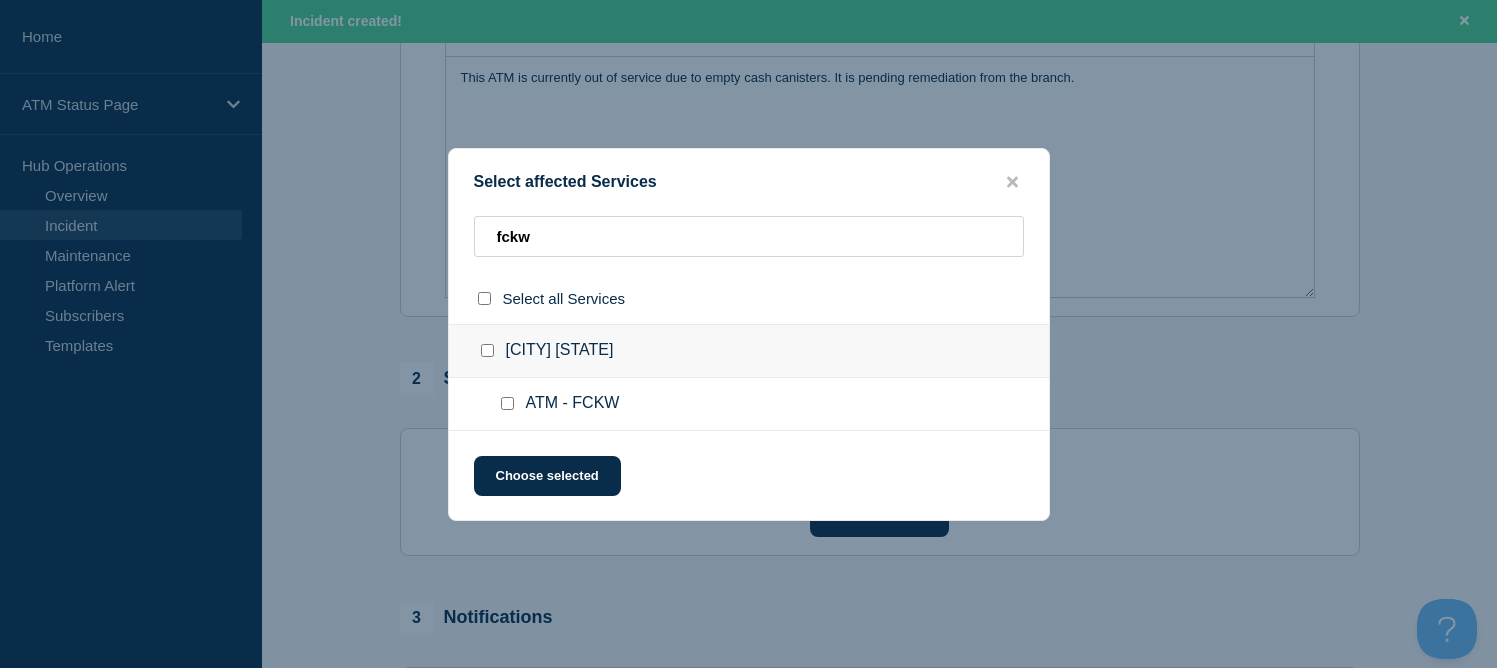 click at bounding box center (487, 350) 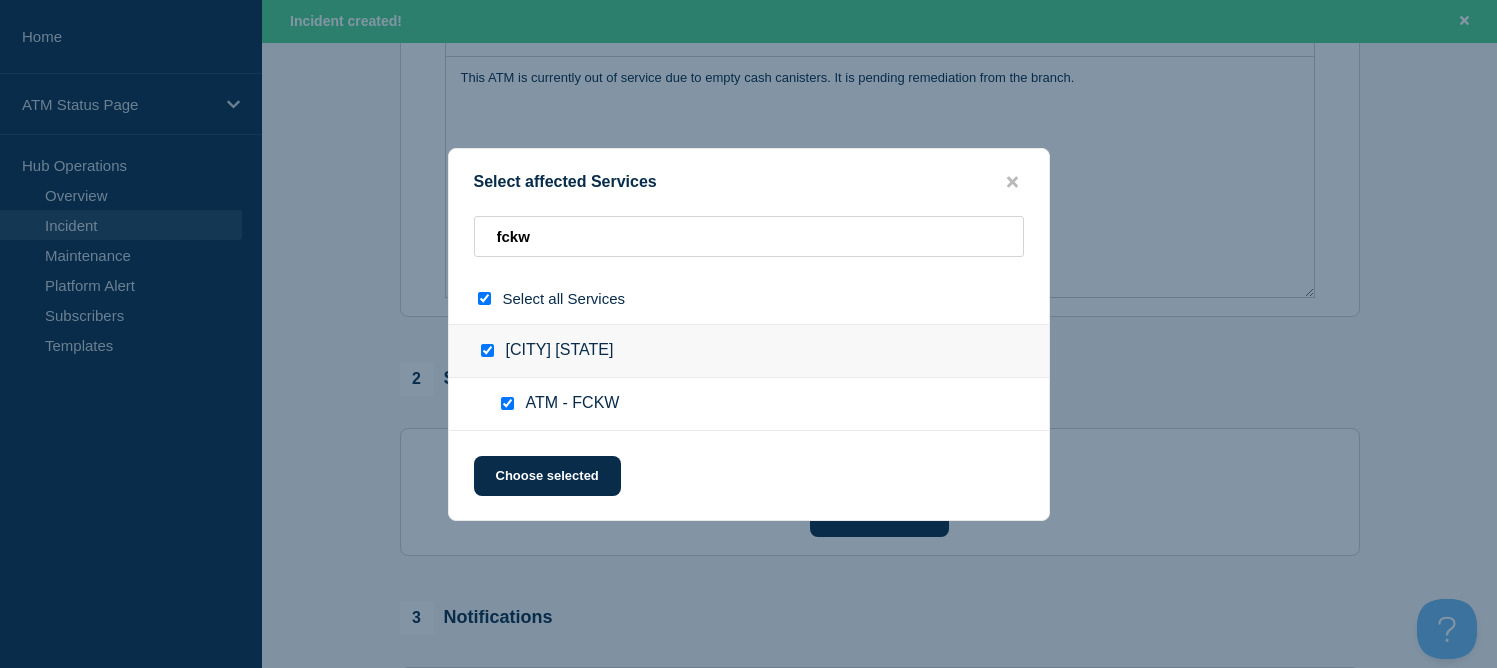 checkbox on "true" 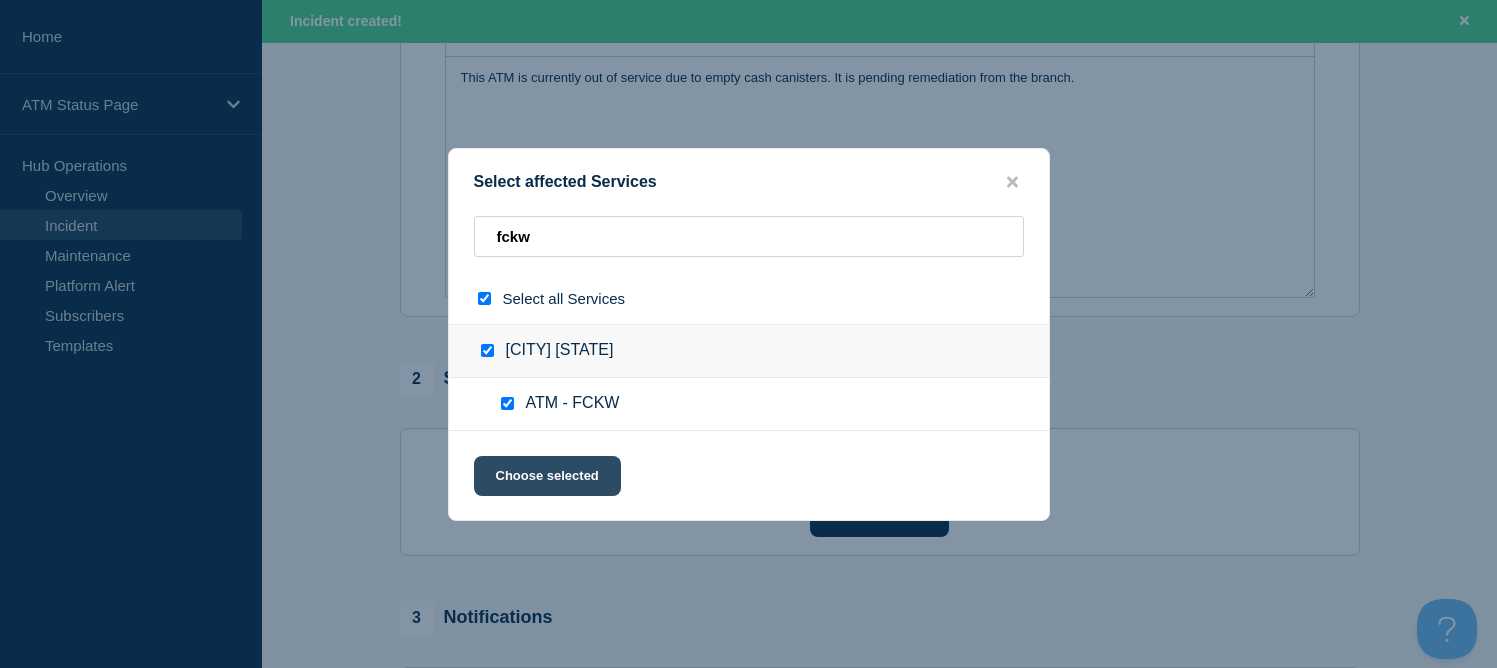 click on "Choose selected" 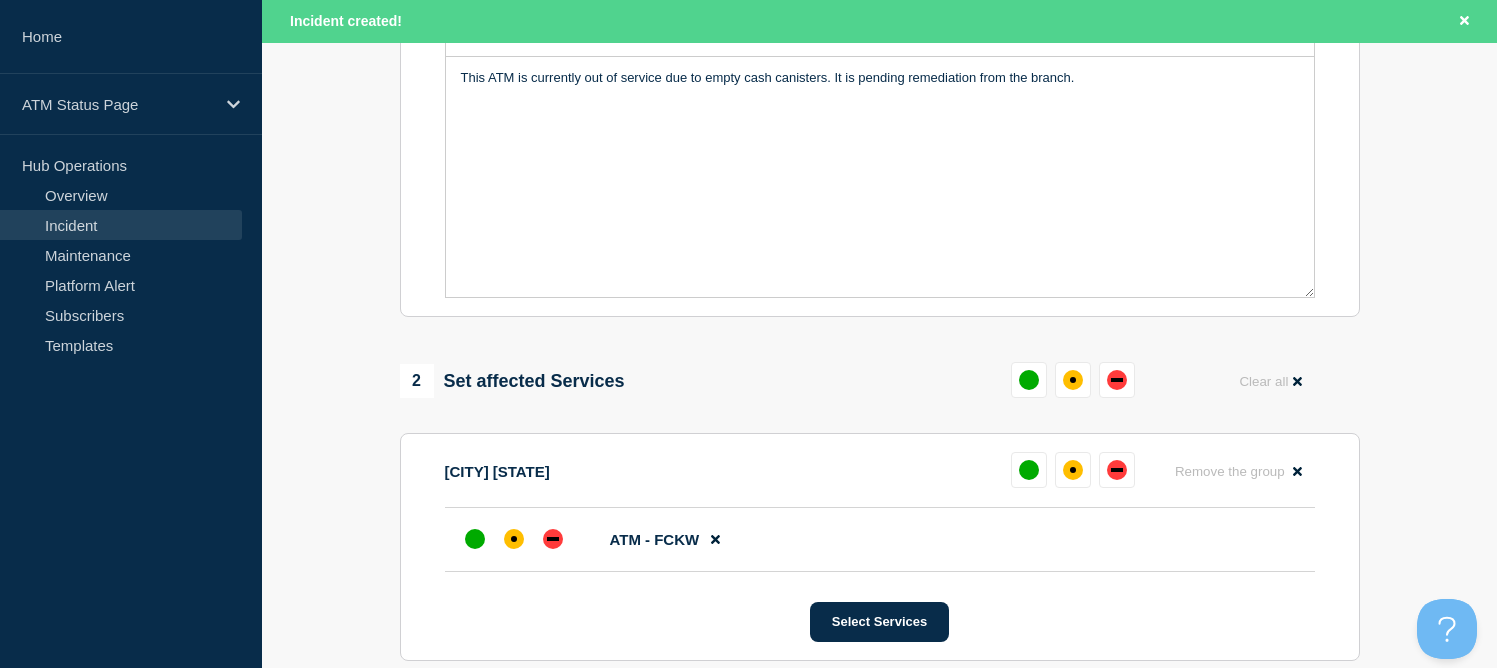 scroll, scrollTop: 700, scrollLeft: 0, axis: vertical 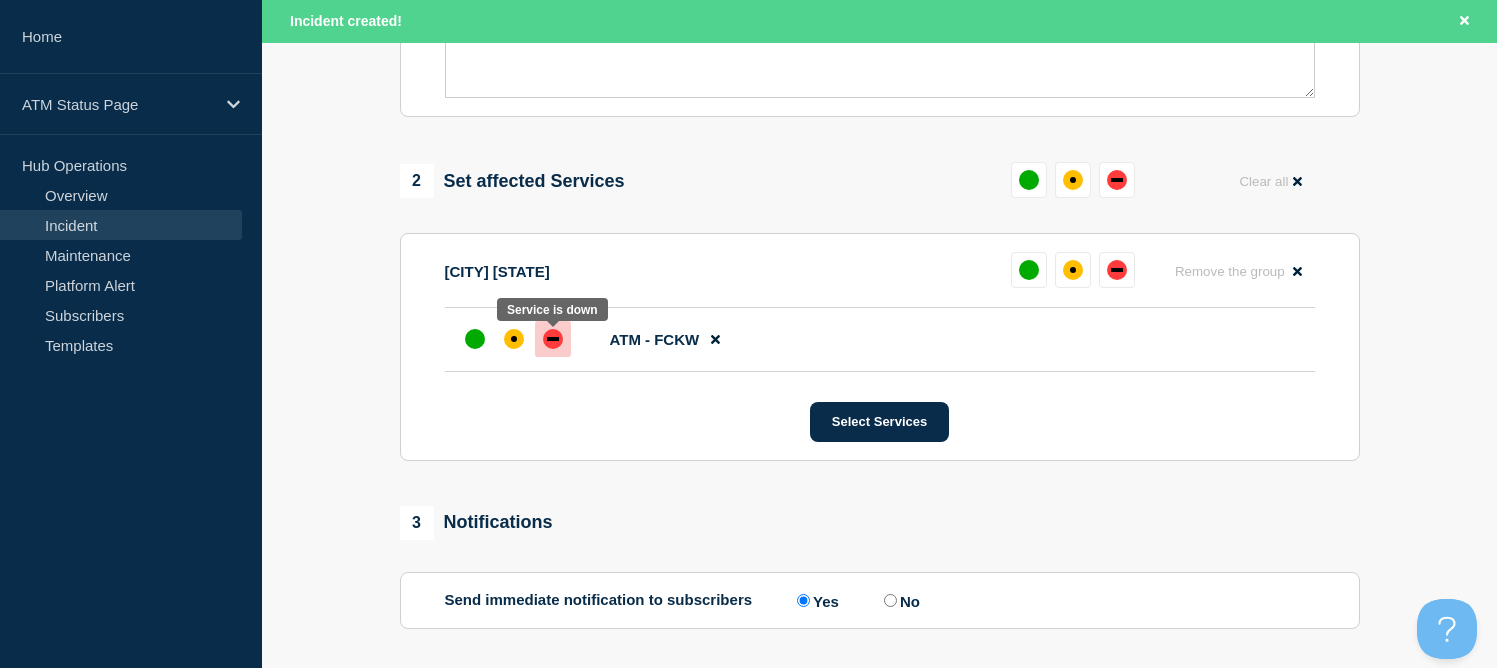 click at bounding box center (553, 339) 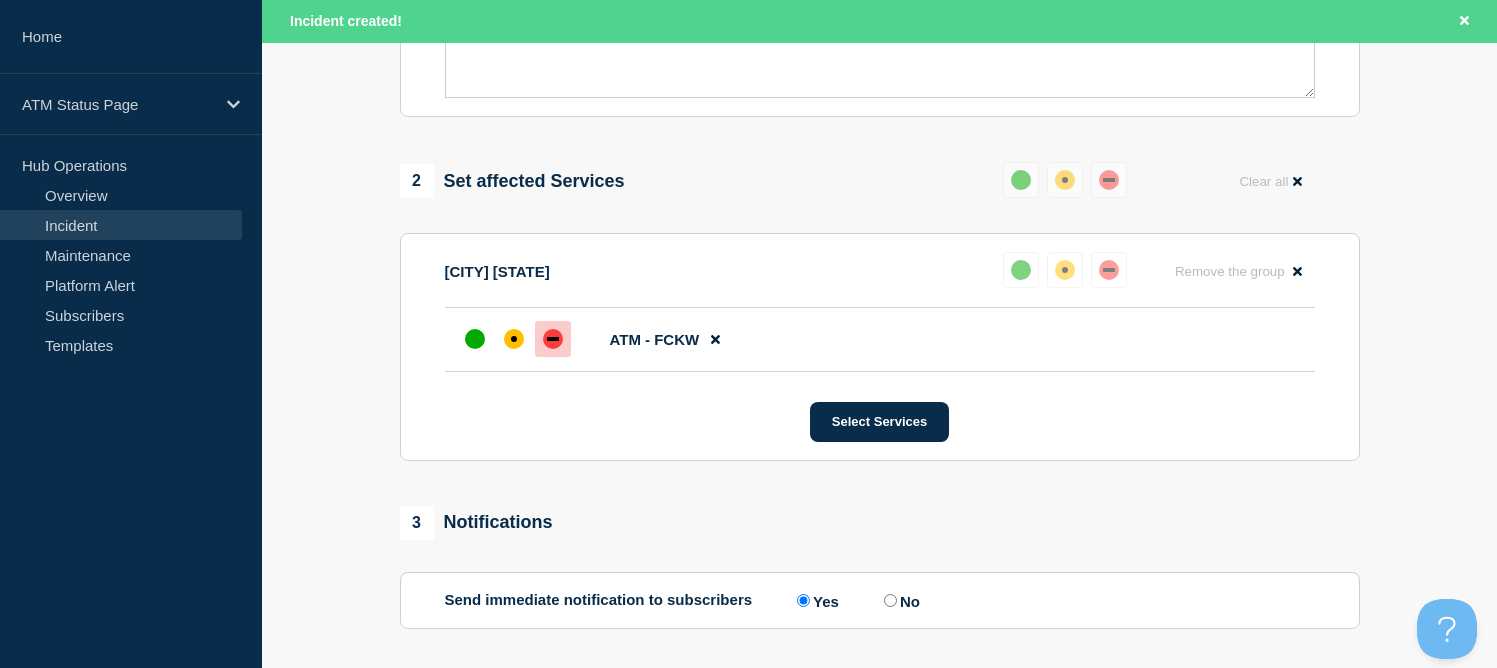 scroll, scrollTop: 881, scrollLeft: 0, axis: vertical 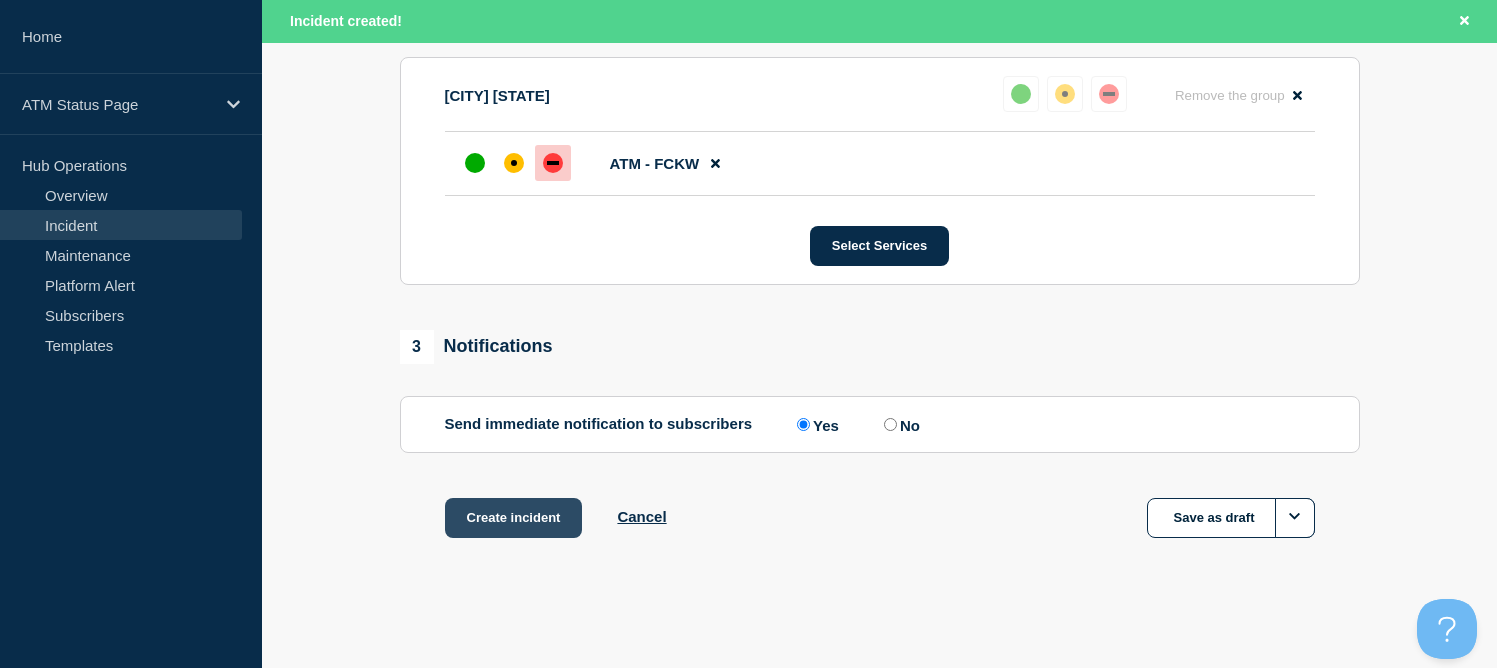 click on "Create incident" at bounding box center (514, 518) 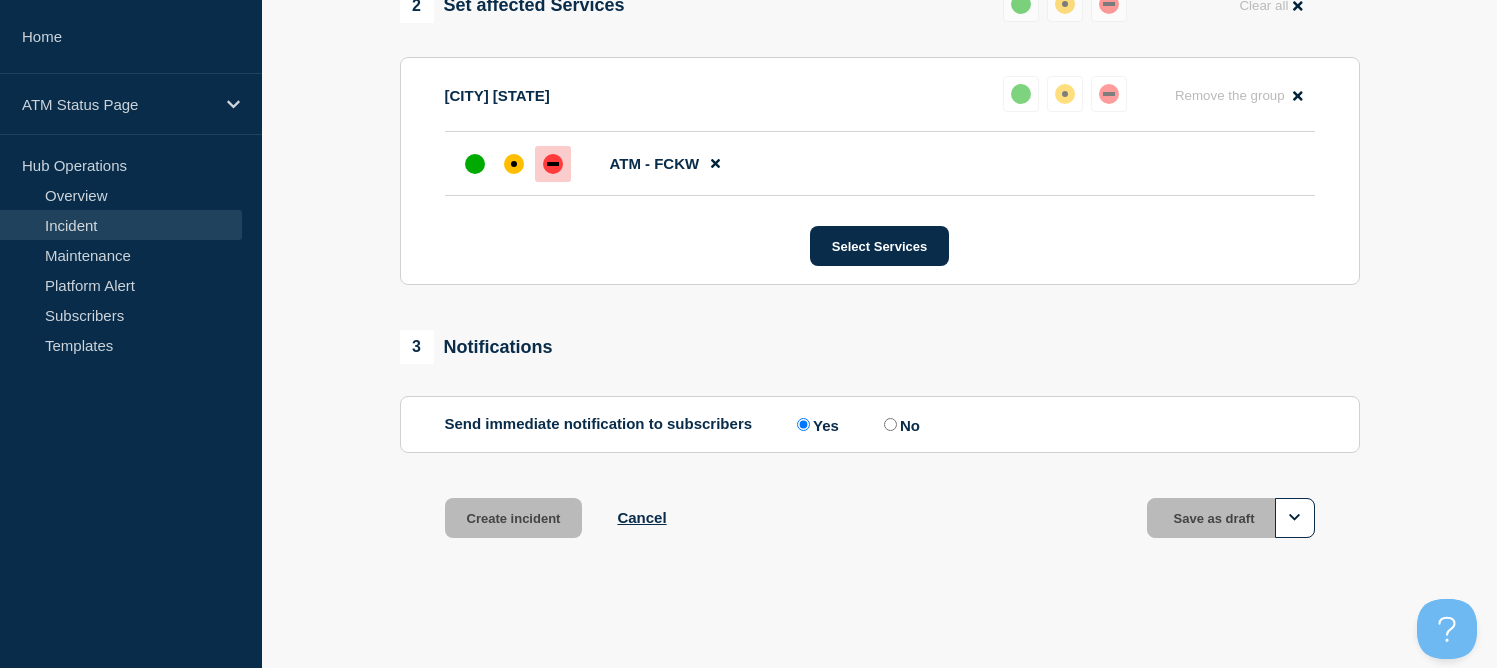 scroll, scrollTop: 838, scrollLeft: 0, axis: vertical 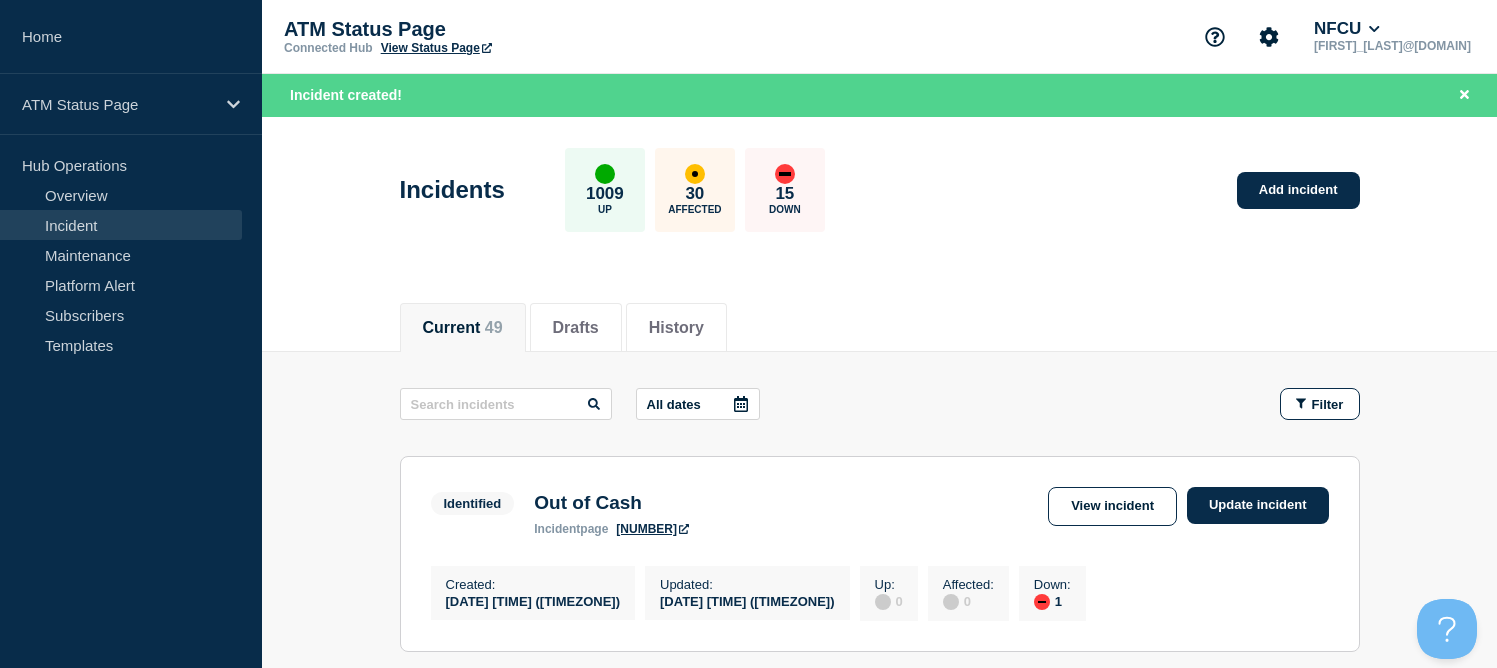 click on "All dates Filter Identified 1 Down Out of Cash Created  [DATE] [TIME] ([TIMEZONE]) Updated  [DATE] [TIME] ([TIMEZONE]) Identified Out of Cash incident  page [NUMBER]  View incident Update incident Created :  [DATE] [TIME] ([TIMEZONE]) Updated :  [DATE] [TIME] ([TIMEZONE]) Up :  0 Affected :  0 Down :  1 Identified 1 Affected Depository Down Created  [DATE] [TIME] ([TIMEZONE]) Updated  [DATE] [TIME] ([TIMEZONE]) Identified Depository Down incident  page [NUMBER]  View incident Update incident Created :  [DATE] [TIME] ([TIMEZONE]) Updated :  [DATE] [TIME] ([TIMEZONE]) Up :  0 Affected :  1 Down :  0 Identified 1 Affected Depository Full Created  [DATE] [TIME] ([TIMEZONE]) Updated  [DATE] [TIME] ([TIMEZONE]) Identified Depository Full incident  page [NUMBER]  View incident Update incident Created :  [DATE] [TIME] ([TIMEZONE]) Updated :  [DATE] [TIME] ([TIMEZONE]) Up :  0 Affected :  1 Down :  0 Identified 1 Affected Printer Down Created  [DATE] [TIME] ([TIMEZONE]) Updated  [DATE] [TIME] ([TIMEZONE]) Identified Printer Down incident  page [NUMBER]  View incident Created : : :" 